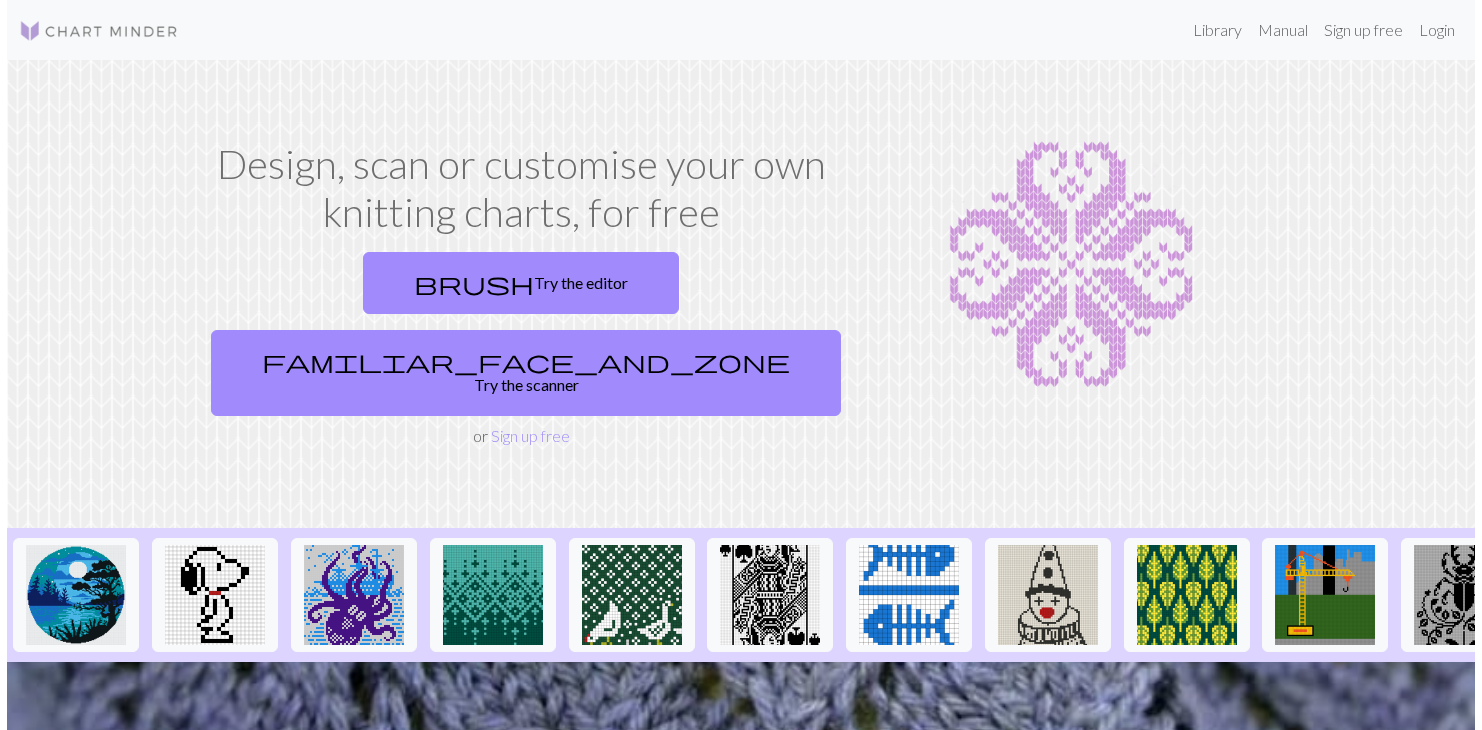 scroll, scrollTop: 0, scrollLeft: 0, axis: both 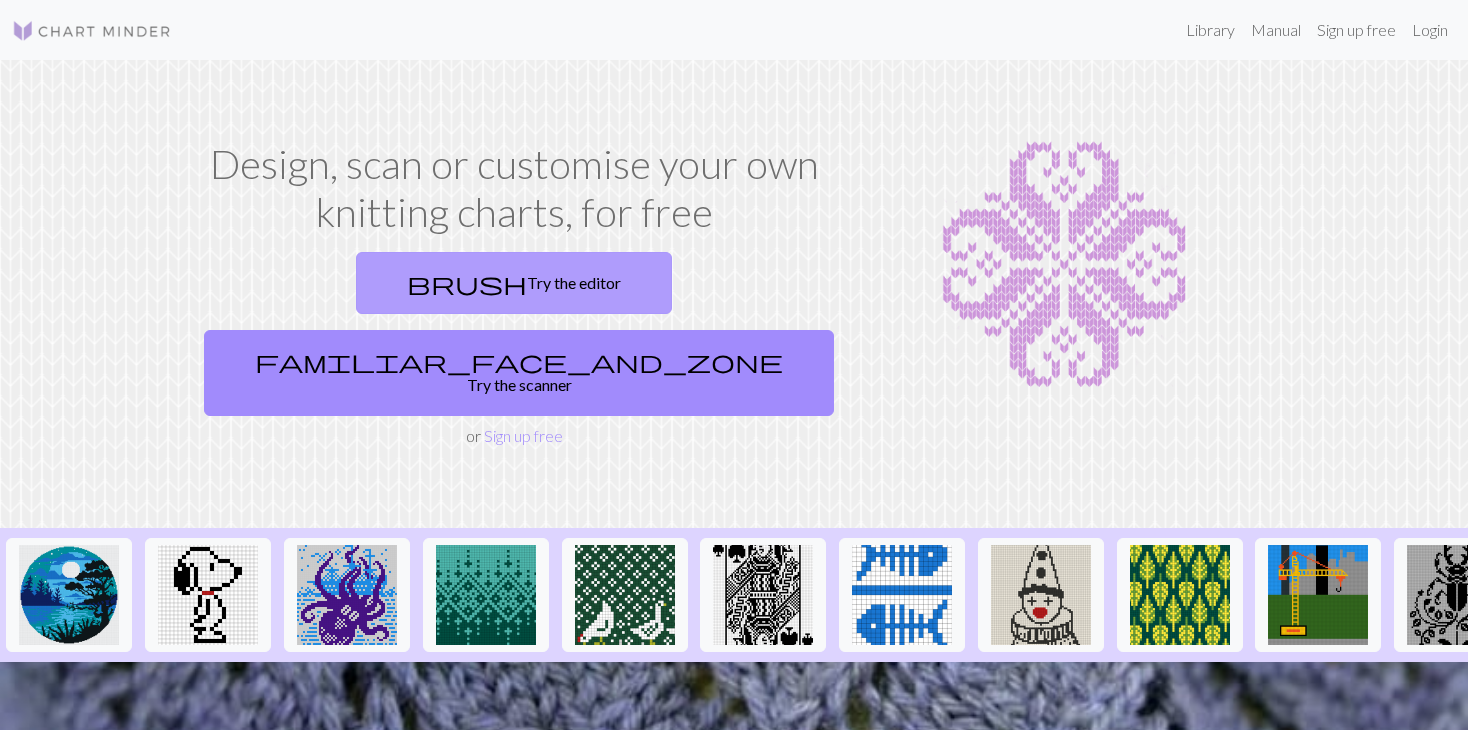 click on "brush" at bounding box center [467, 283] 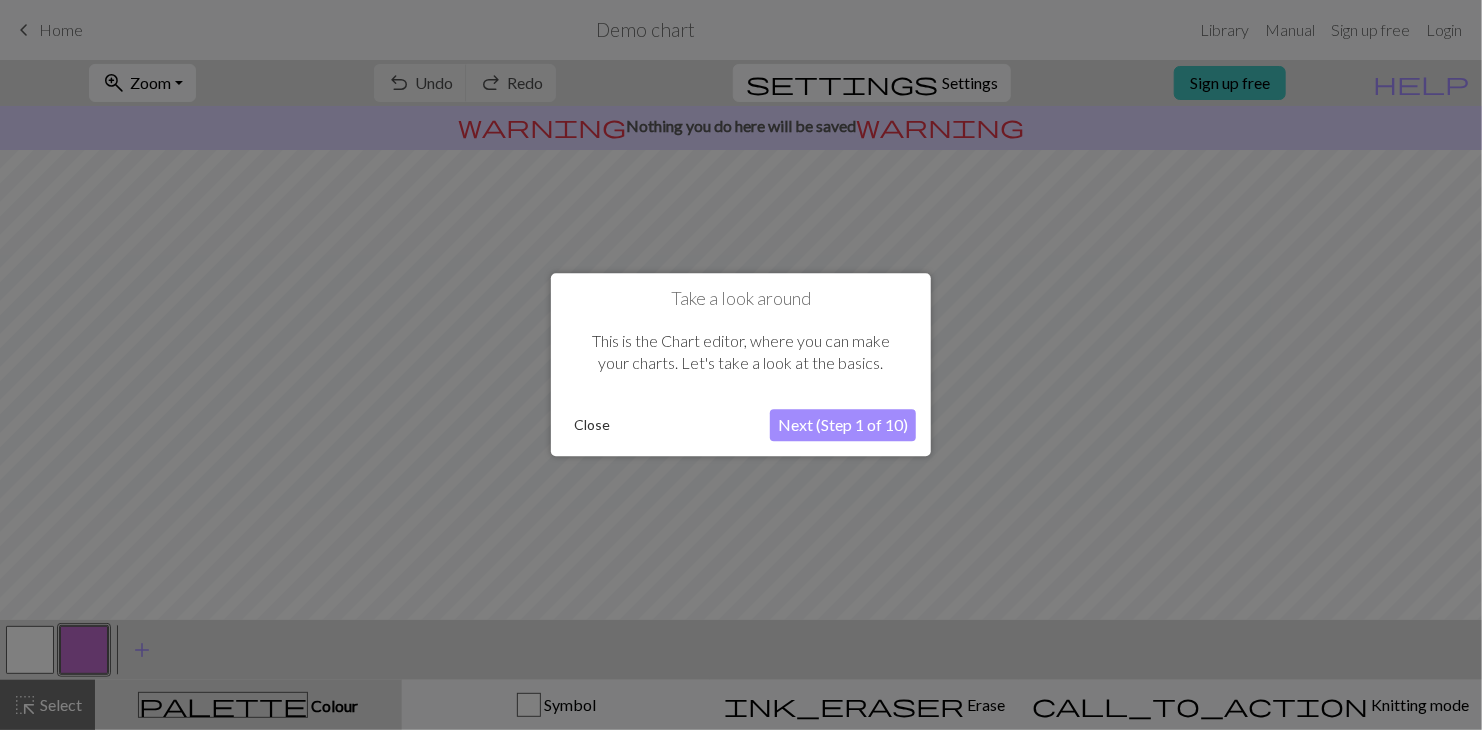 click on "Next (Step 1 of 10)" at bounding box center [843, 426] 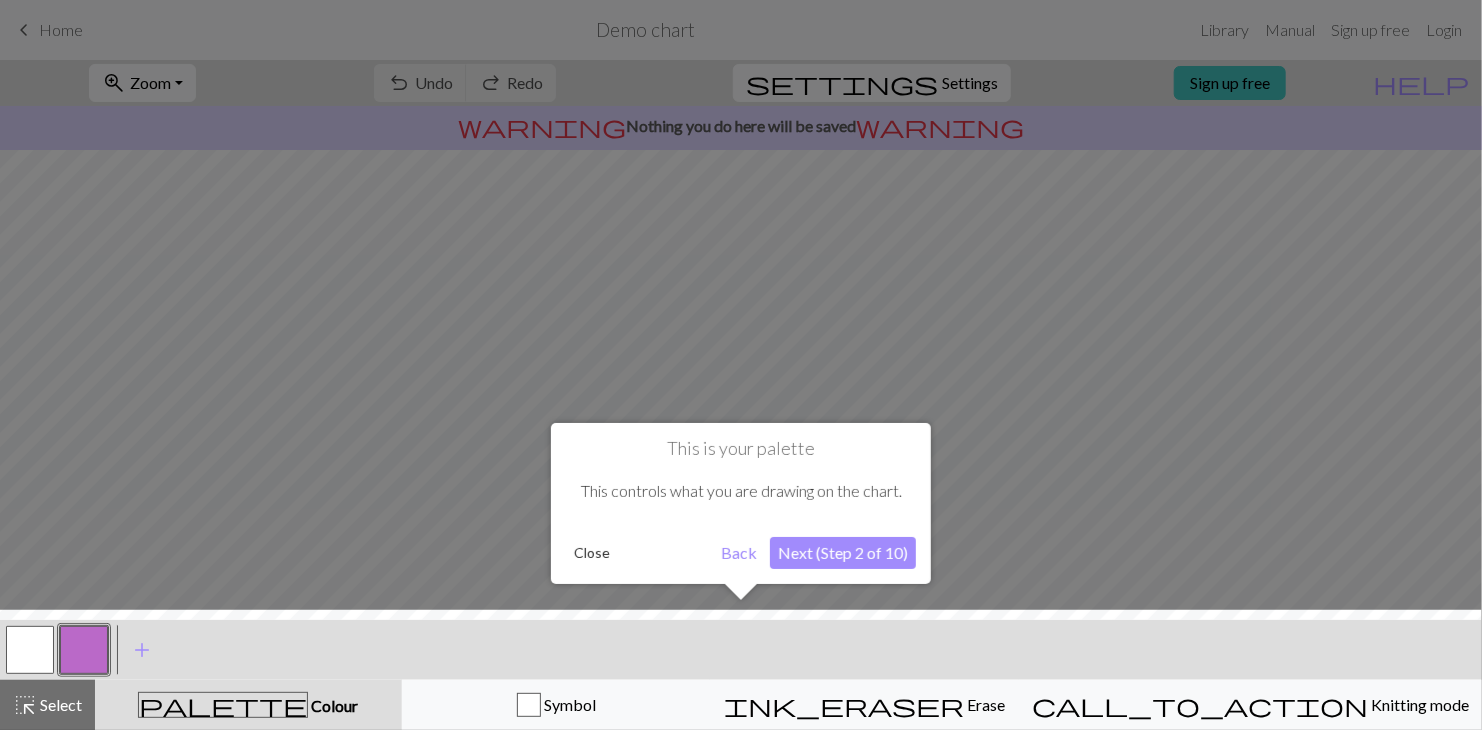 click on "Next (Step 2 of 10)" at bounding box center (843, 553) 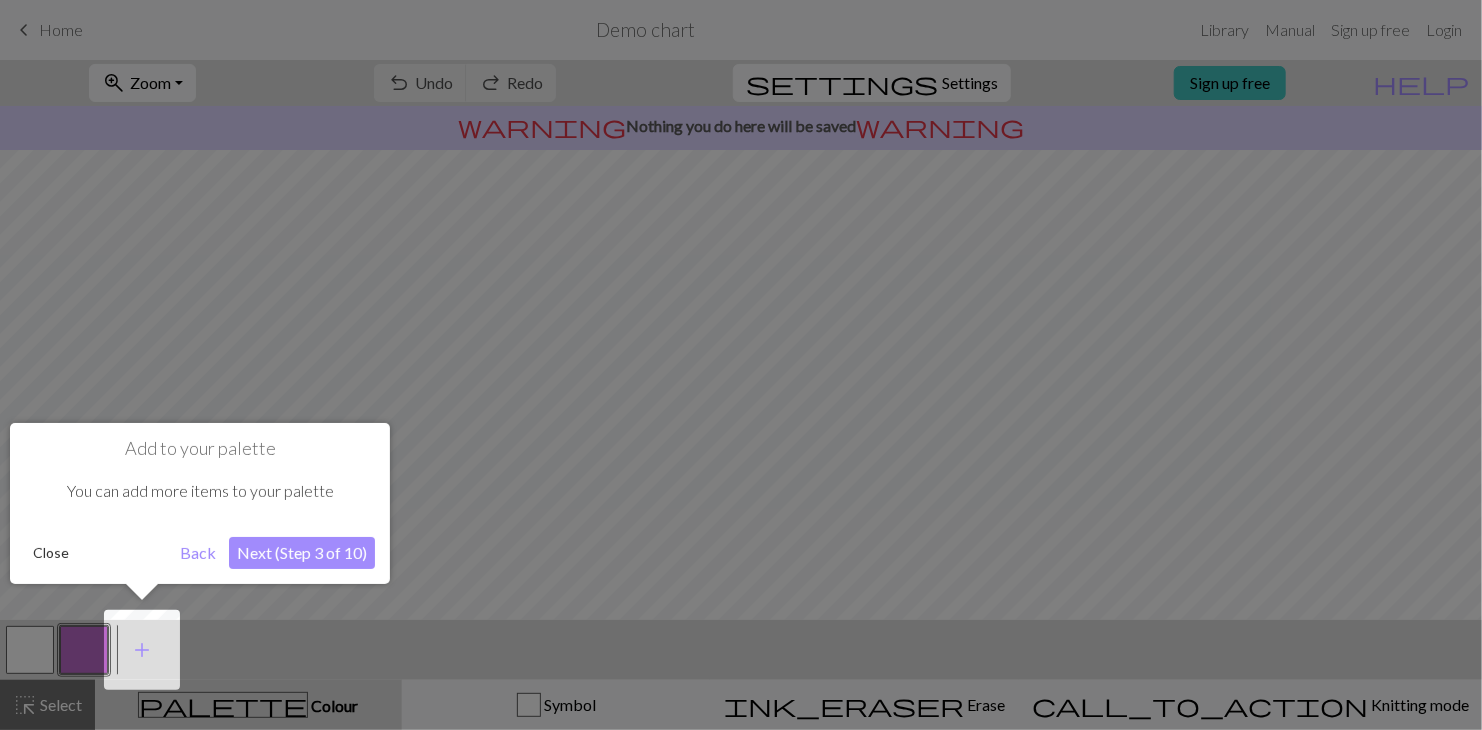 click on "Next (Step 3 of 10)" at bounding box center (302, 553) 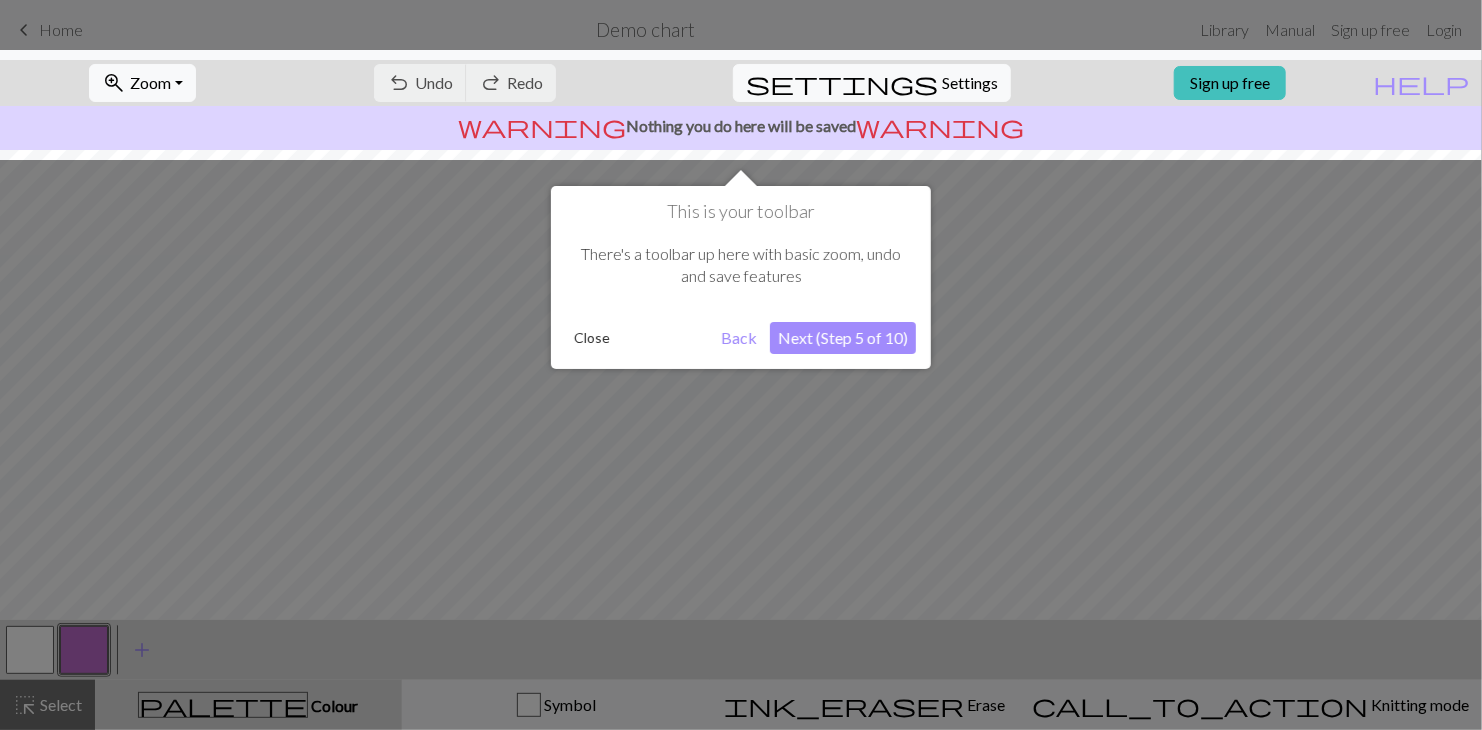 click on "Next (Step 5 of 10)" at bounding box center [843, 338] 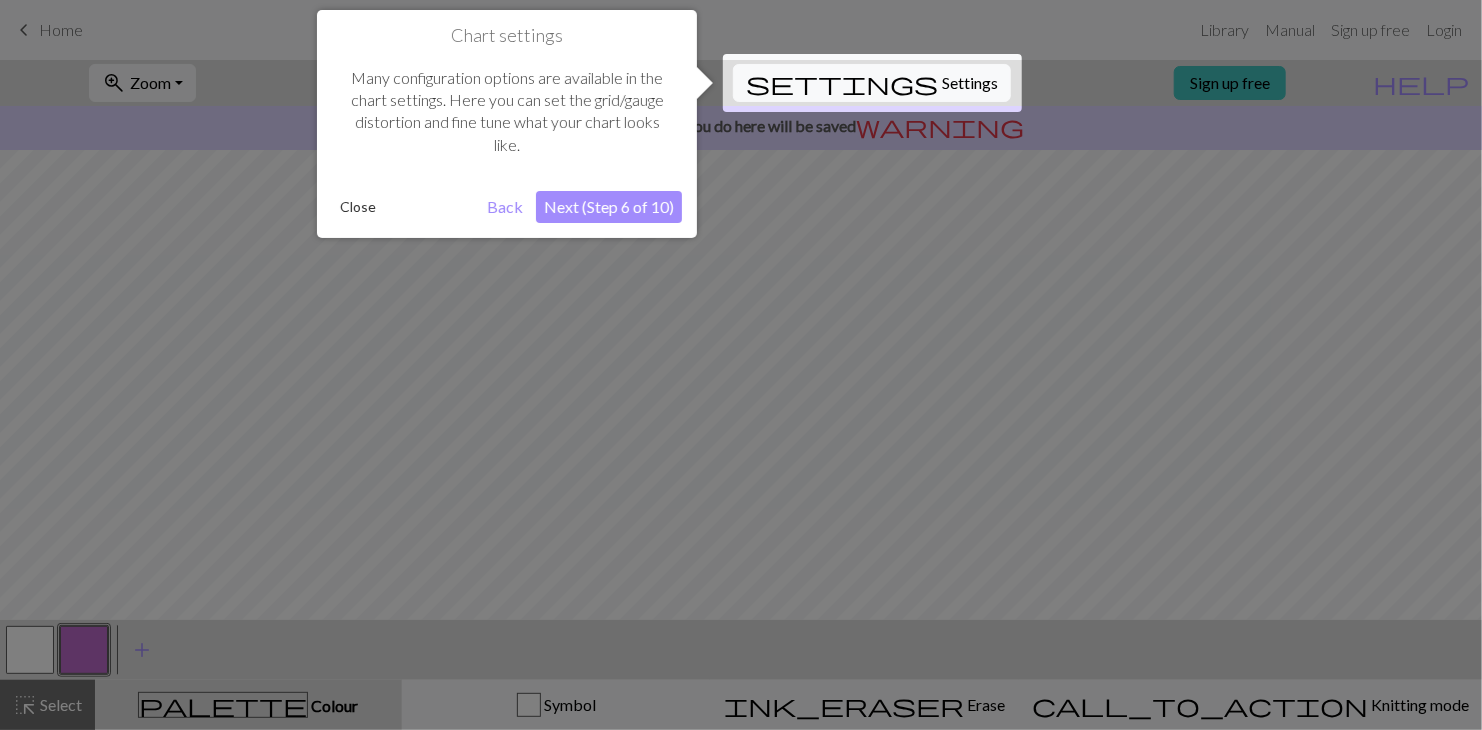 click on "Next (Step 6 of 10)" at bounding box center (609, 207) 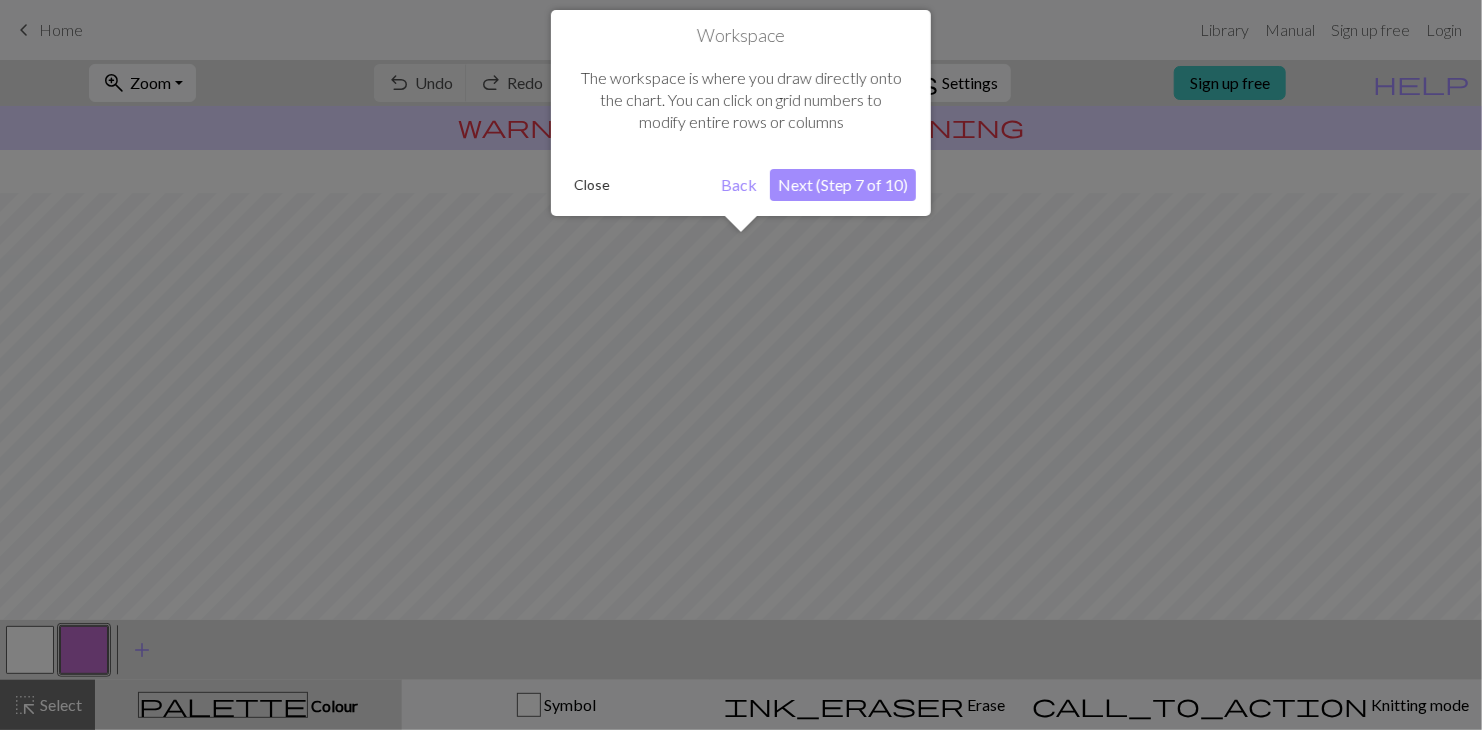 scroll, scrollTop: 119, scrollLeft: 0, axis: vertical 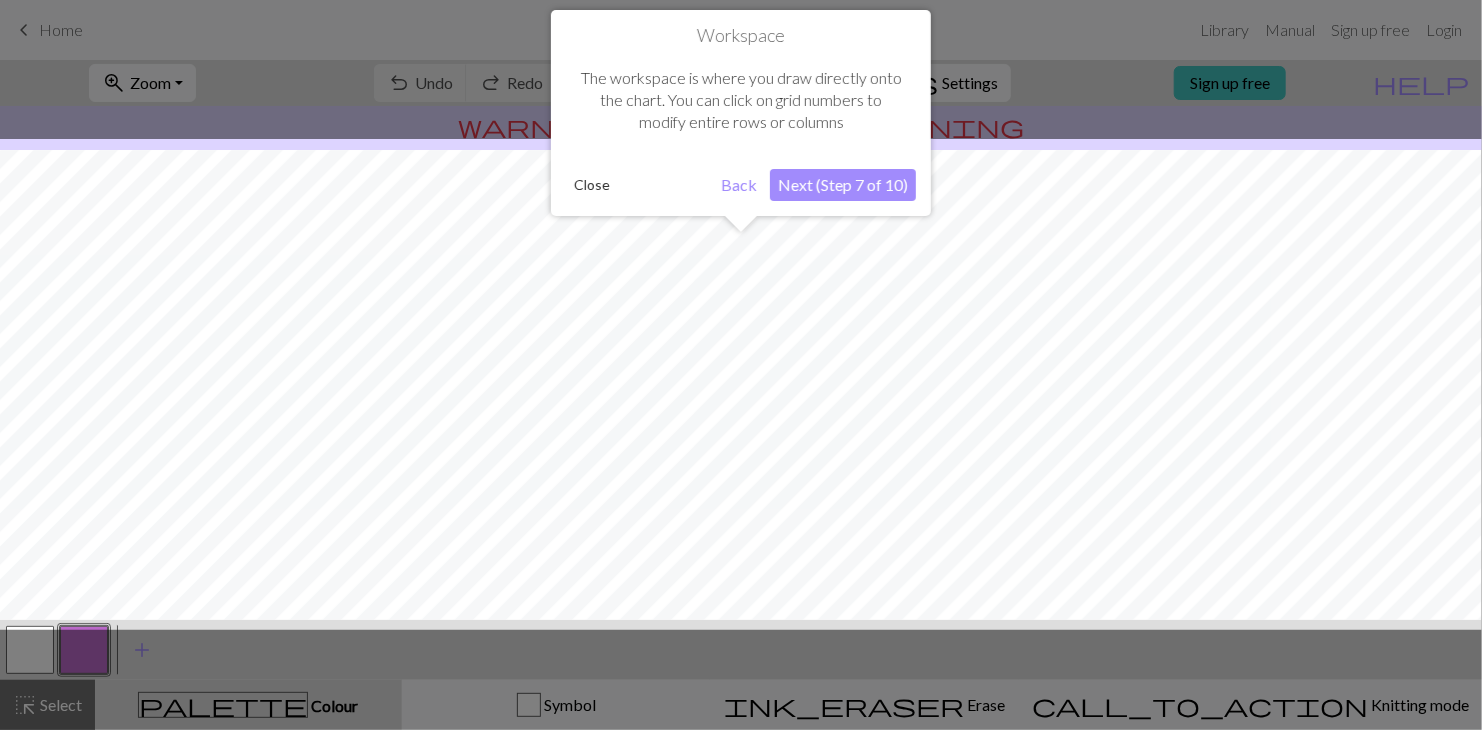 click on "Next (Step 7 of 10)" at bounding box center [843, 185] 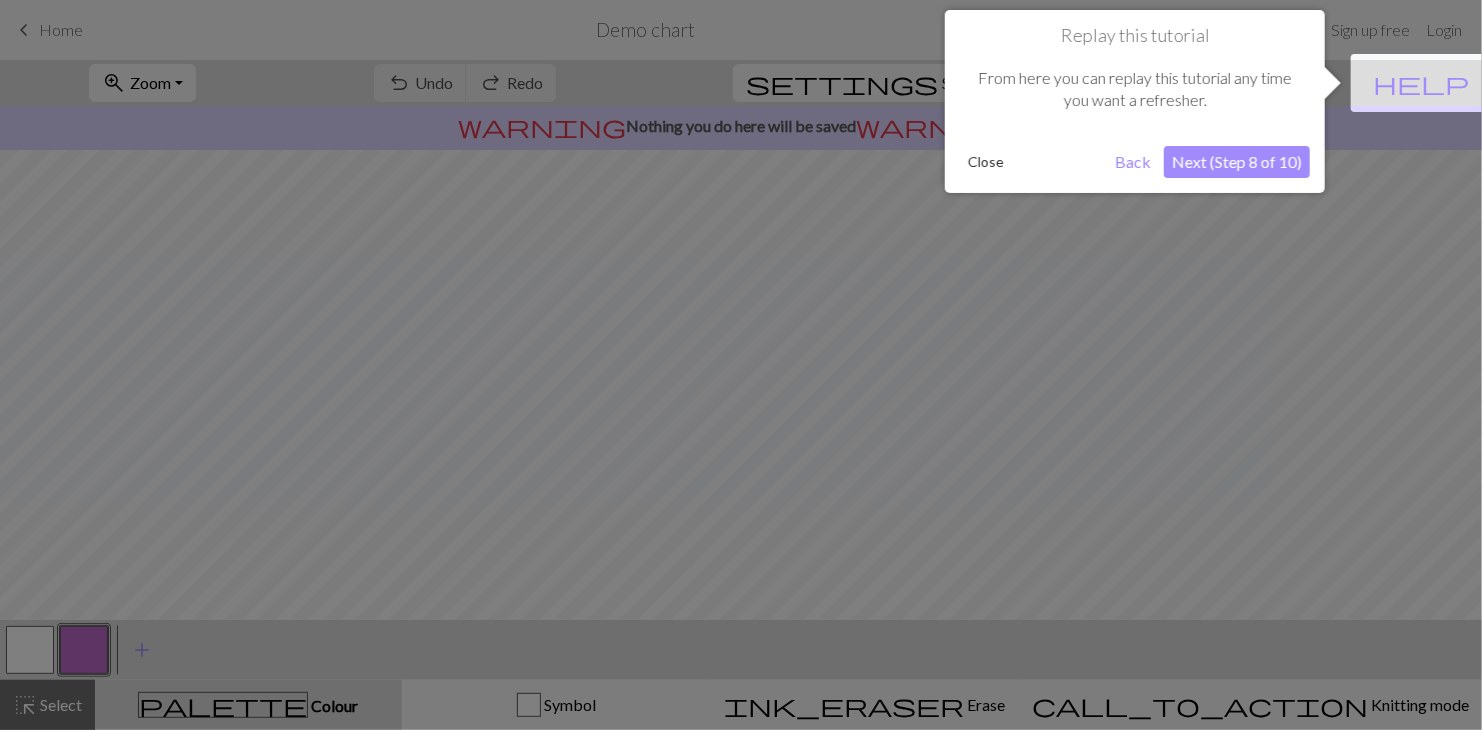 click on "Next (Step 8 of 10)" at bounding box center (1237, 162) 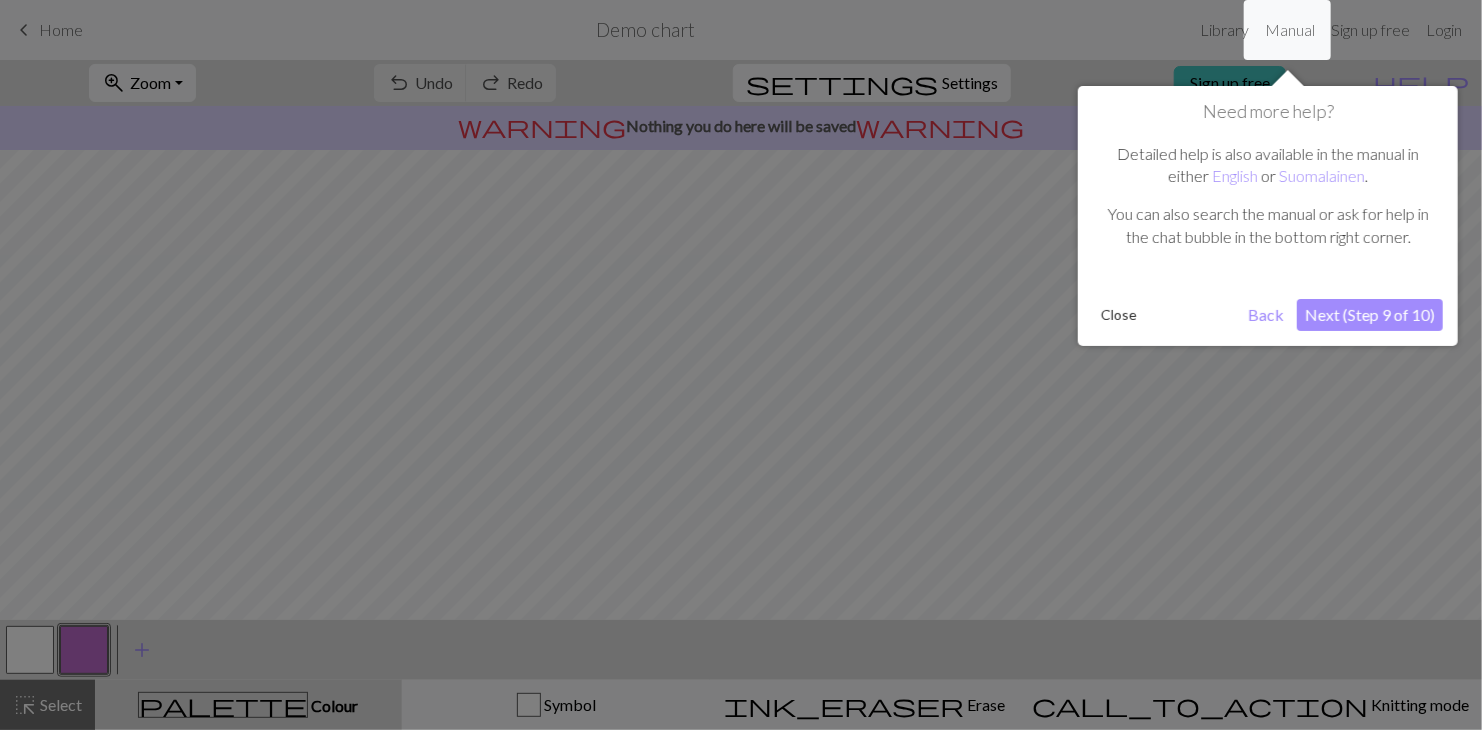 click on "Next (Step 9 of 10)" at bounding box center [1370, 315] 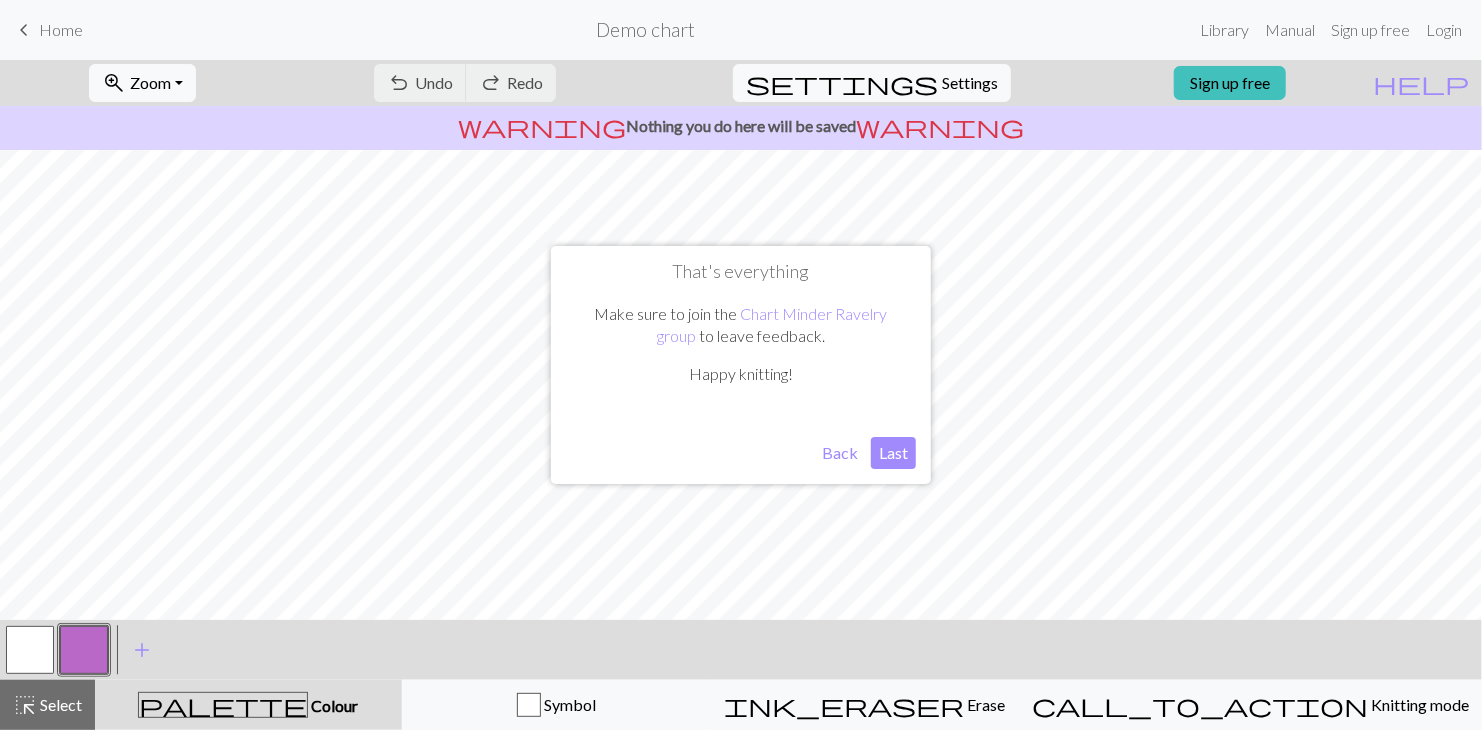 click on "Last" at bounding box center (893, 453) 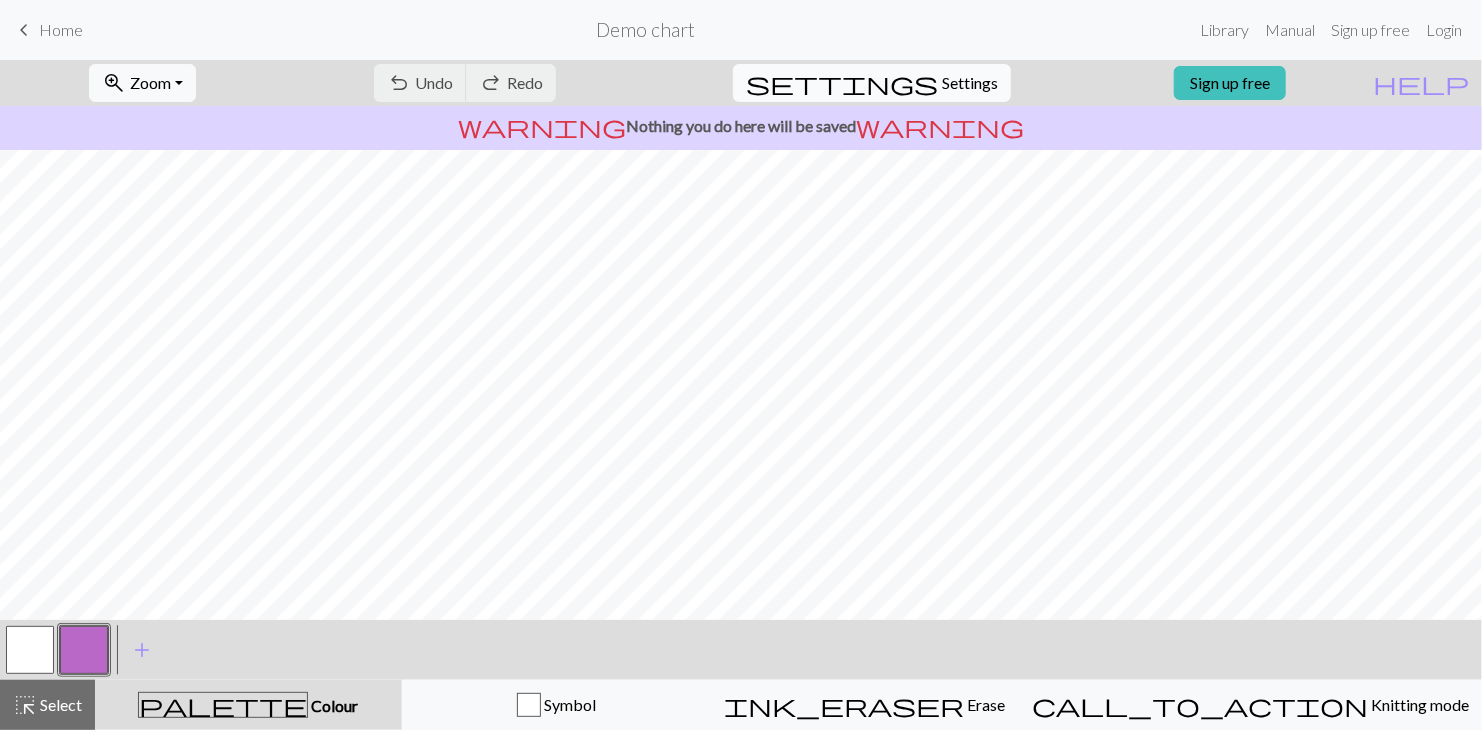 click on "Settings" at bounding box center [970, 83] 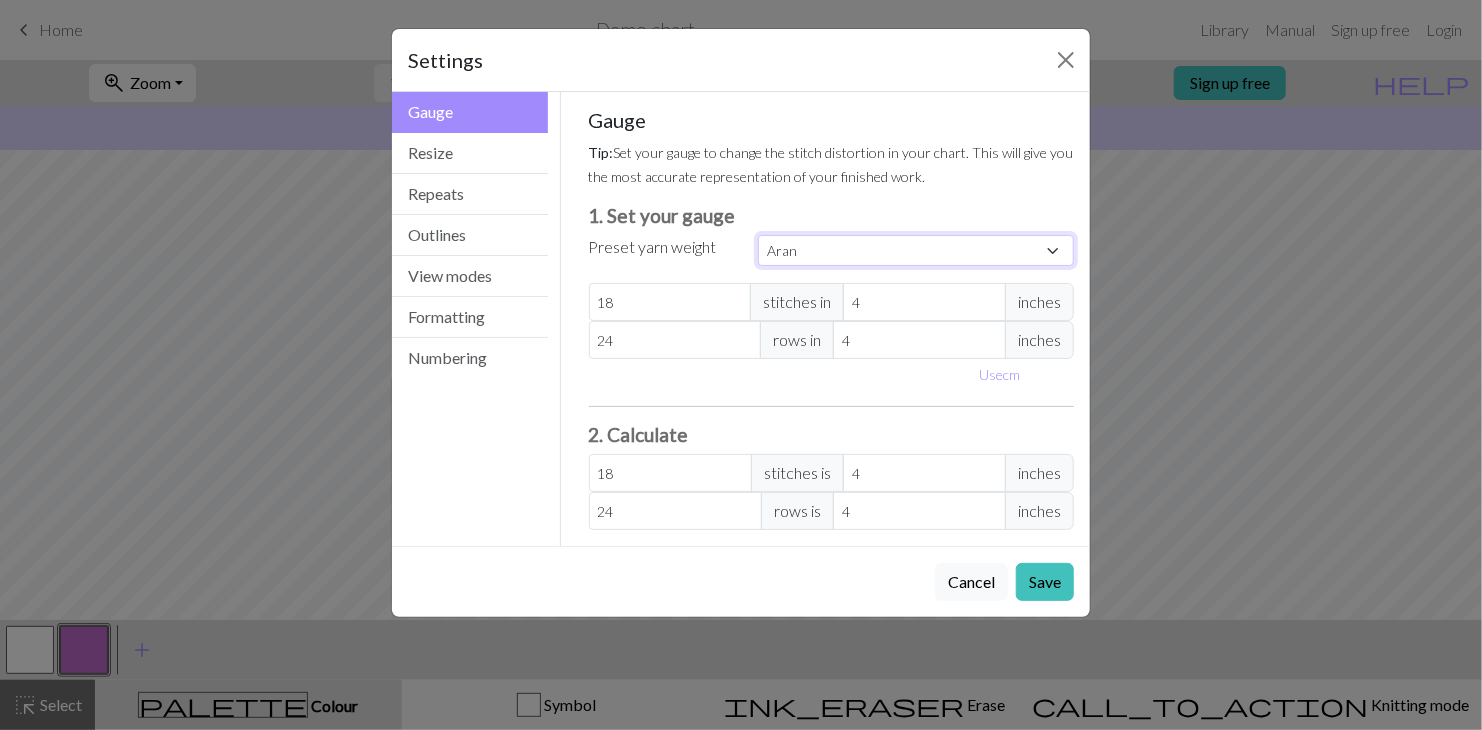 click on "Custom Square Lace Light Fingering Fingering Sport Double knit Worsted Aran Bulky Super Bulky" at bounding box center (916, 250) 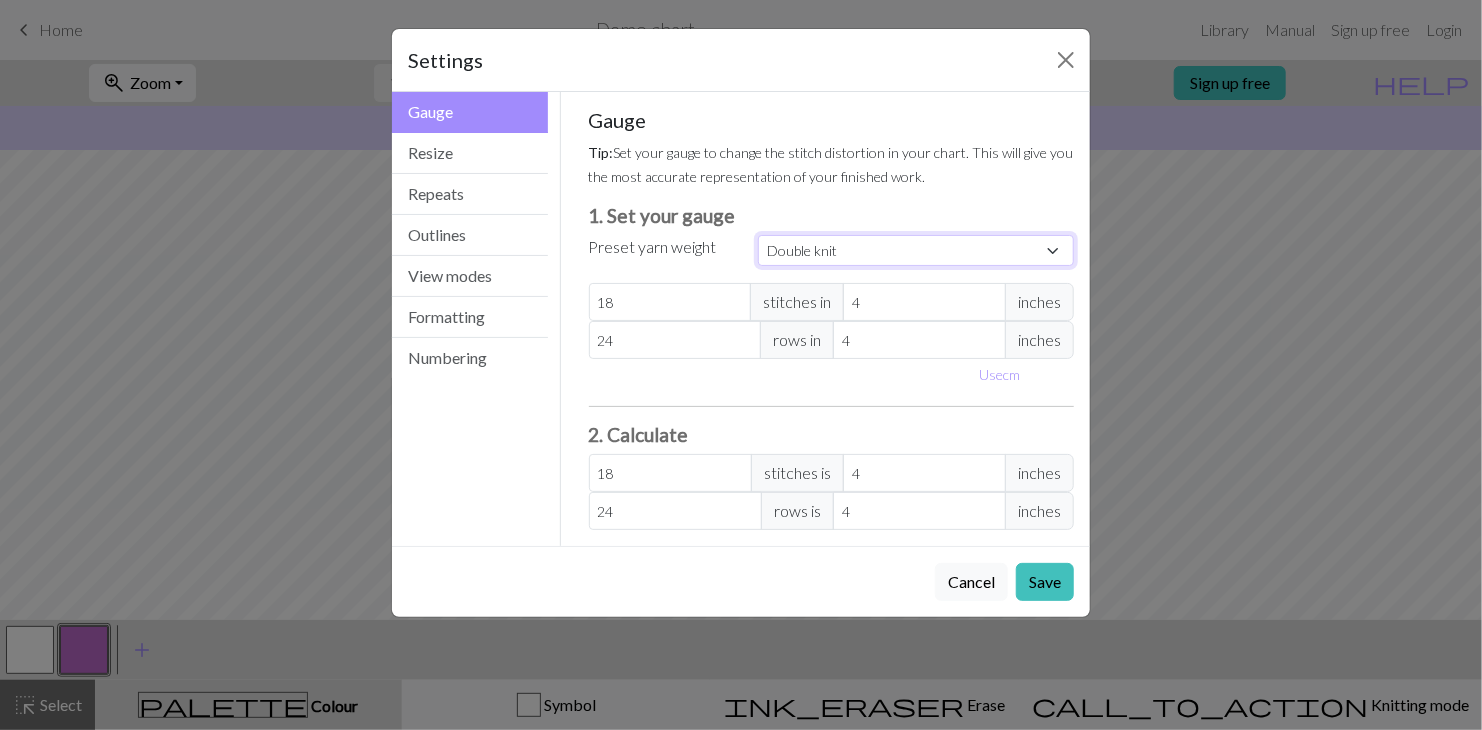 click on "Custom Square Lace Light Fingering Fingering Sport Double knit Worsted Aran Bulky Super Bulky" at bounding box center [916, 250] 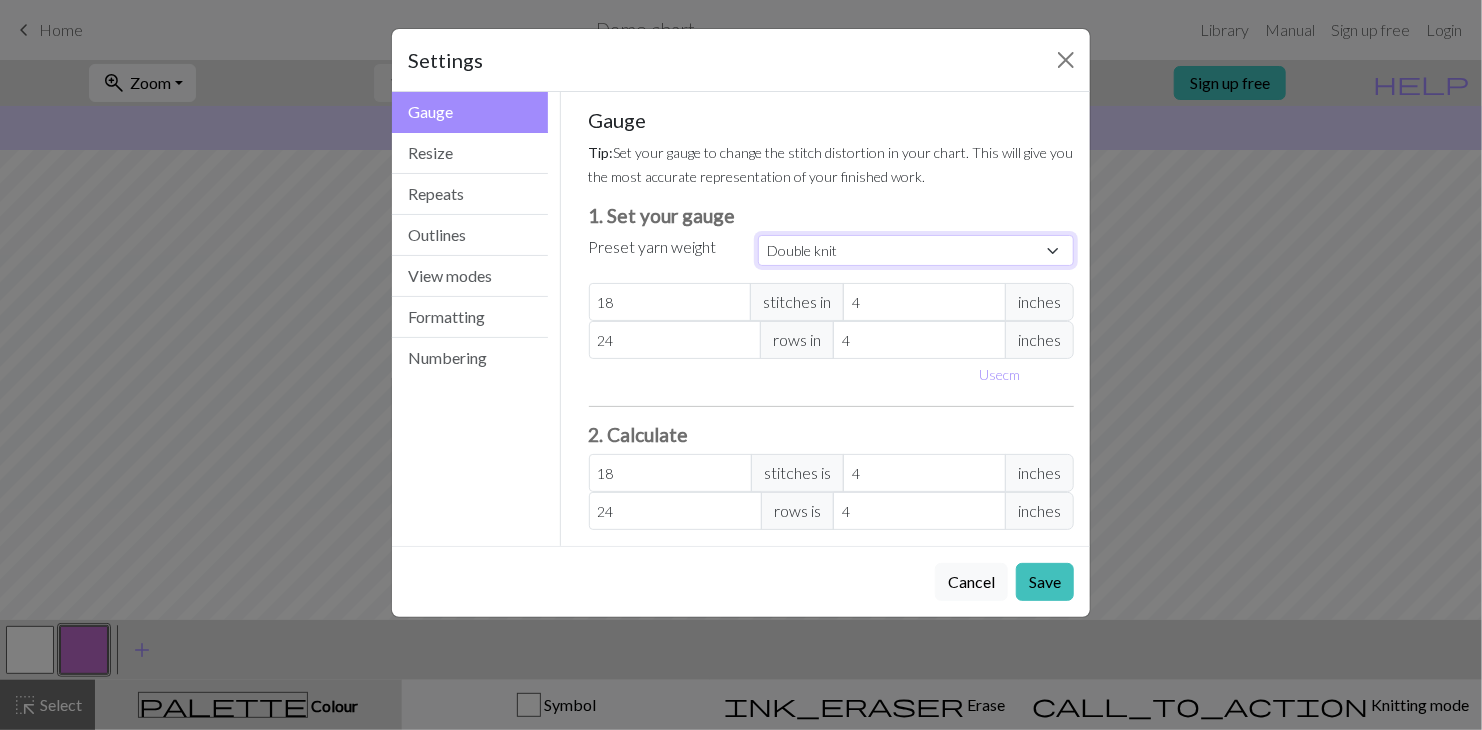 type on "22" 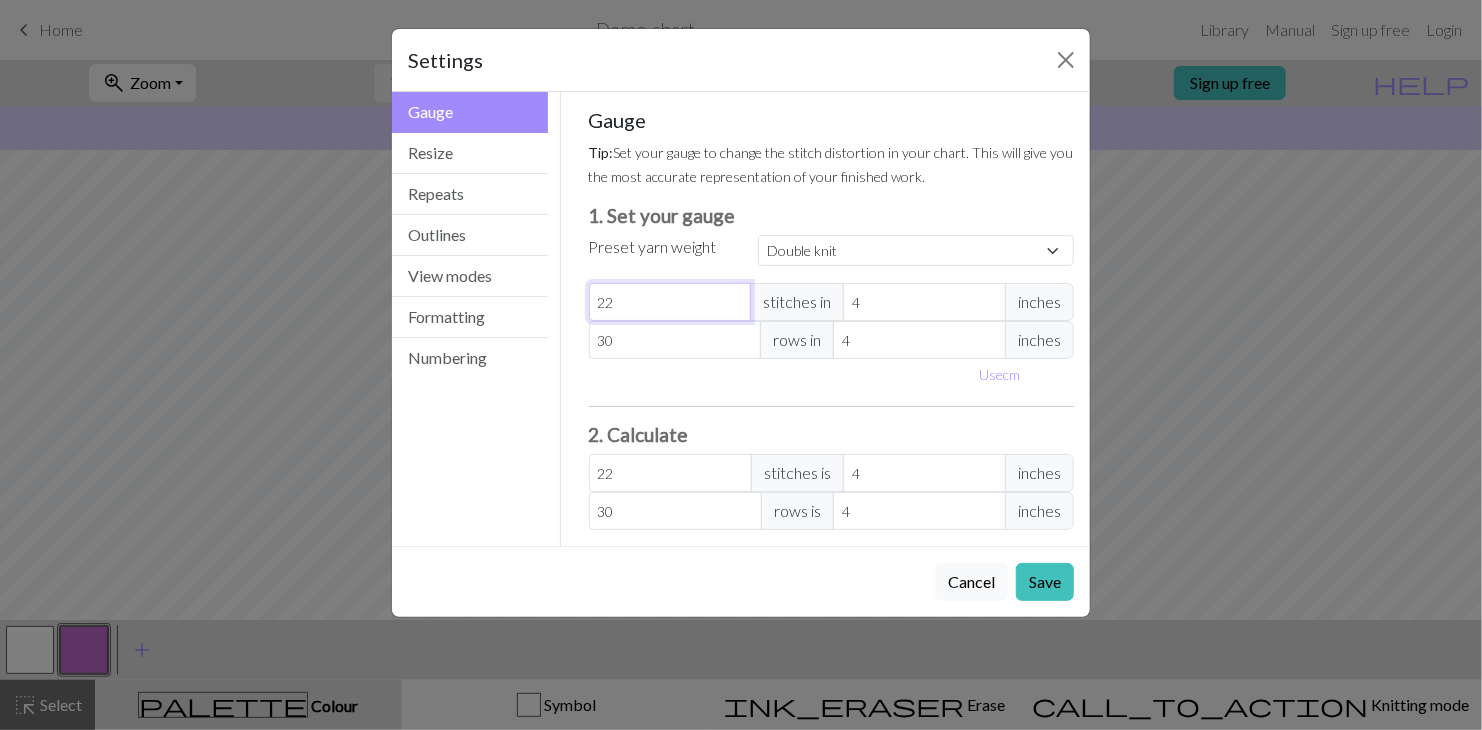 click on "22" at bounding box center (670, 302) 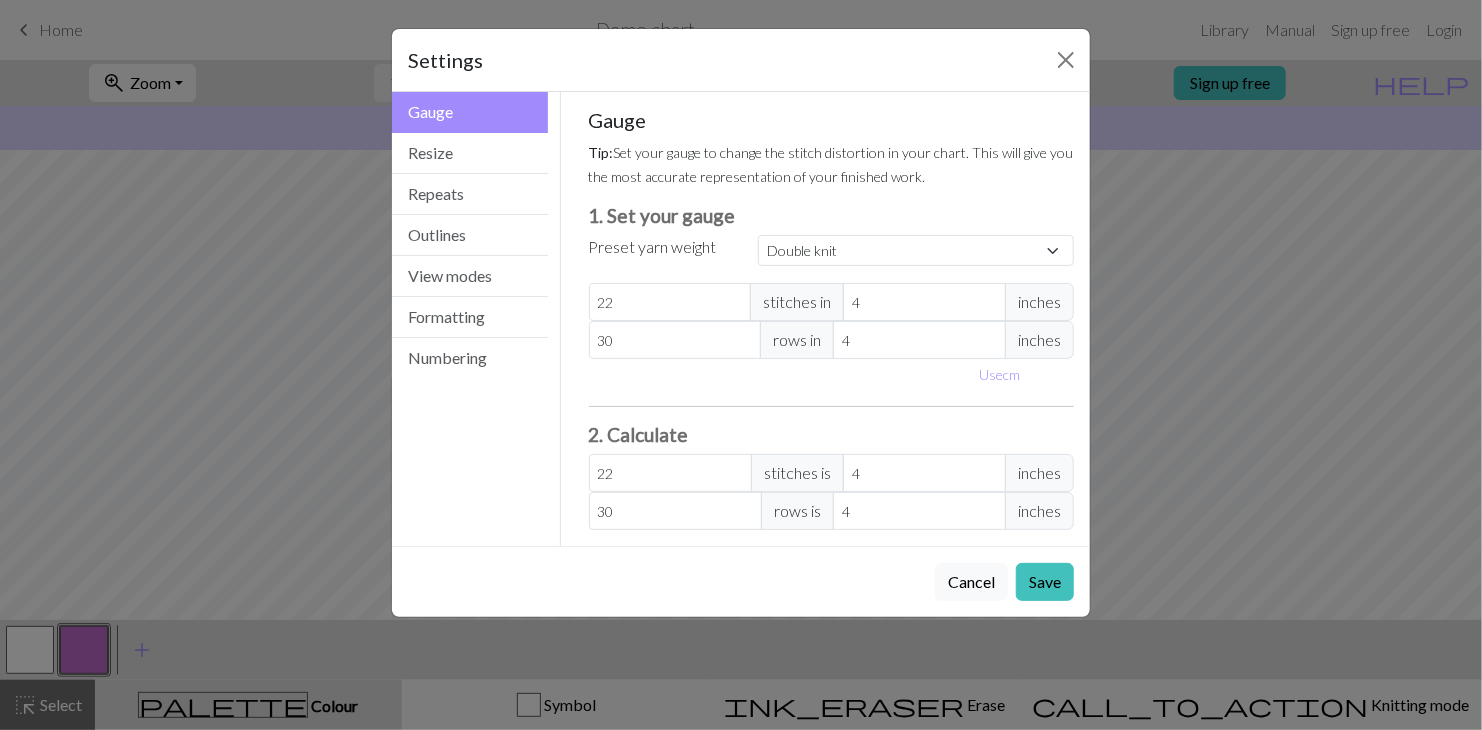 click on "Gauge Tip:  Set your gauge to change the stitch distortion in your chart. This will give you the most accurate representation of your finished work. 1. Set your gauge Preset yarn weight Custom Square Lace Light Fingering Fingering Sport Double knit Worsted Aran Bulky Super Bulky 22 stitches in  4 inches 30 rows in  4 inches Use  cm 2. Calculate 22 stitches is 4 inches 30 rows is 4 inches" at bounding box center (832, 319) 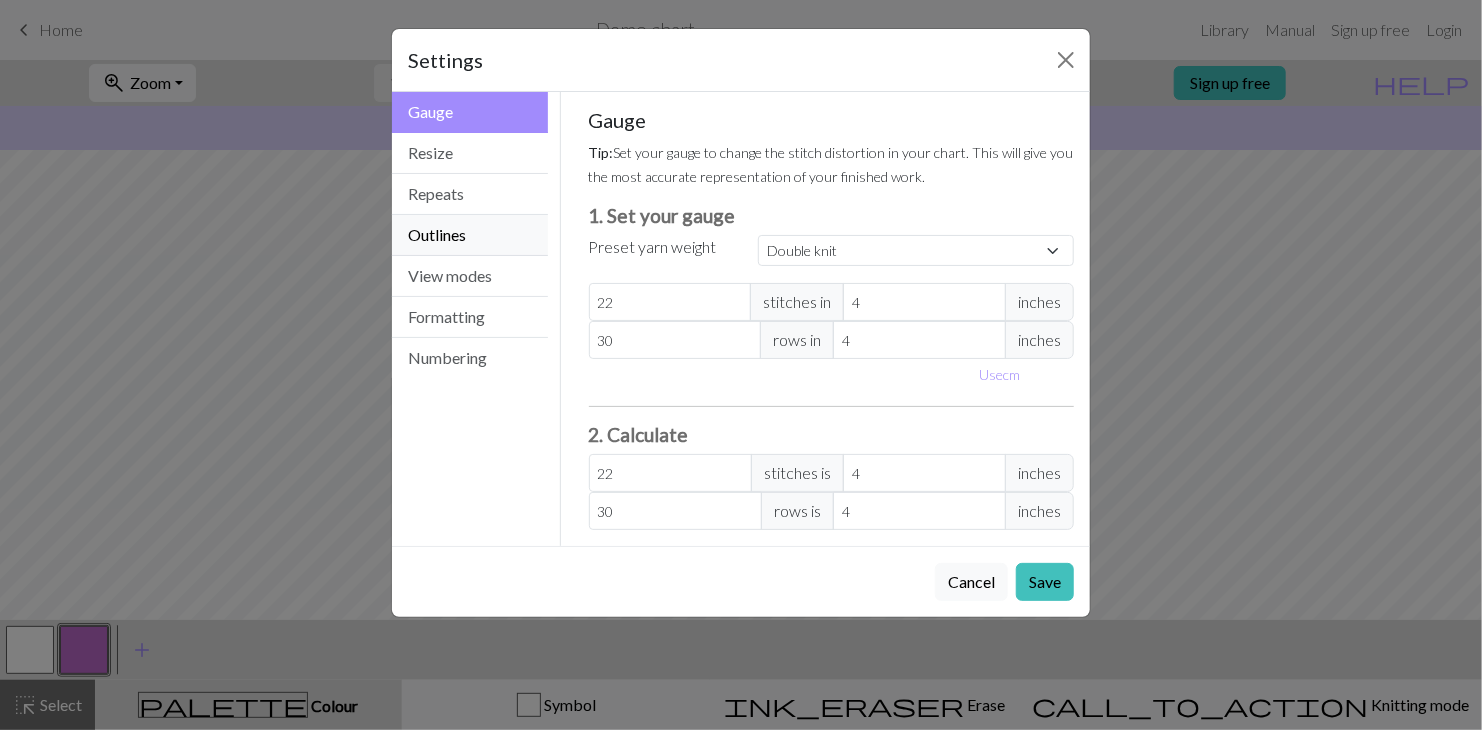 click on "Outlines" at bounding box center (470, 235) 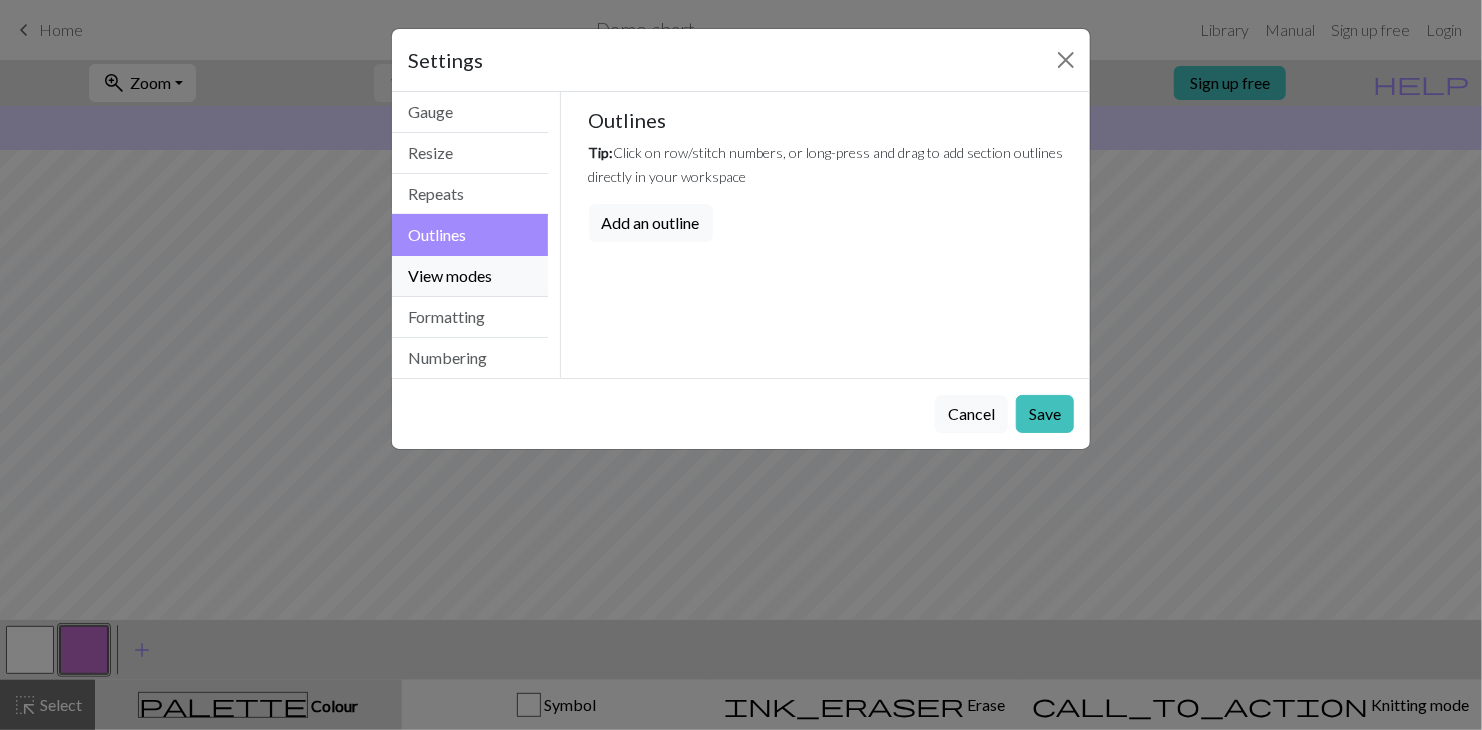 click on "View modes" at bounding box center [470, 276] 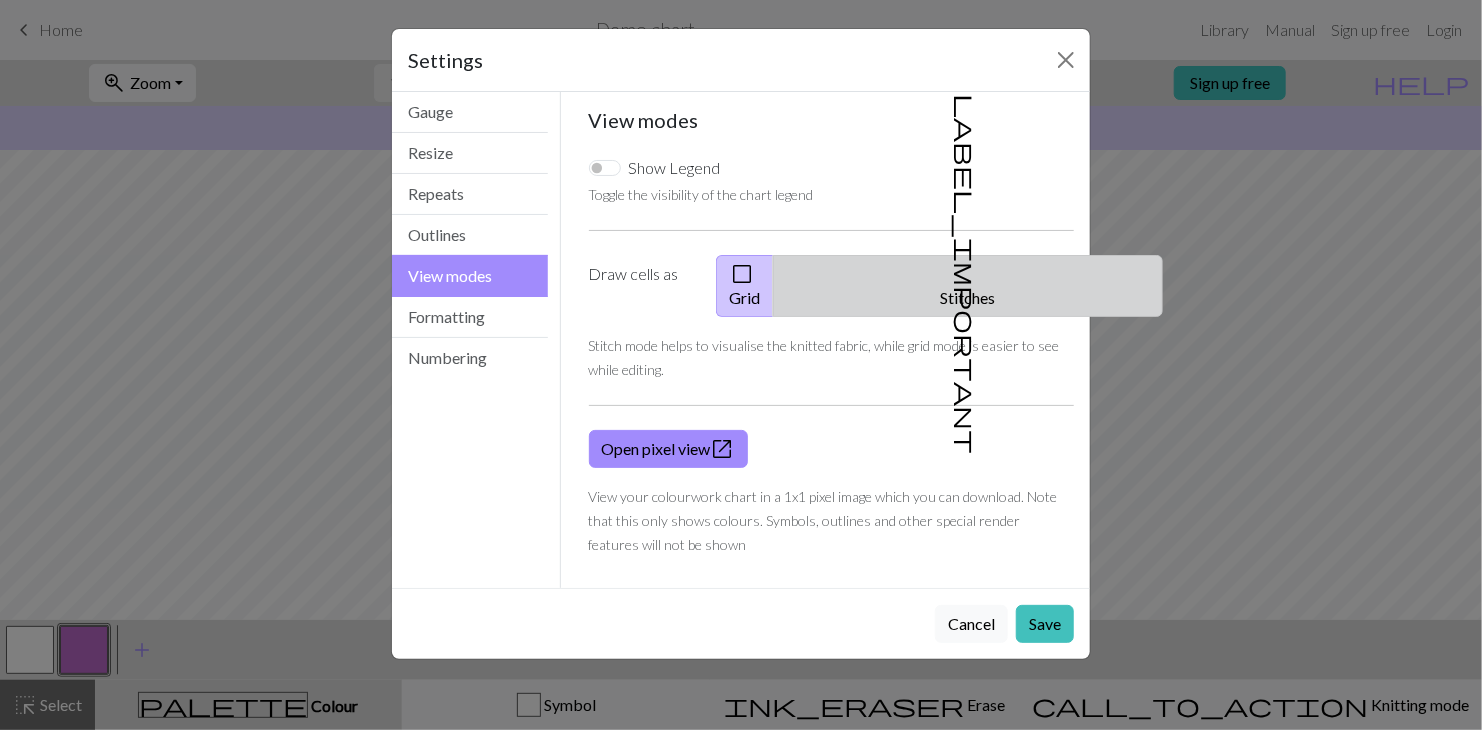 click on "label_important Stitches" at bounding box center [968, 286] 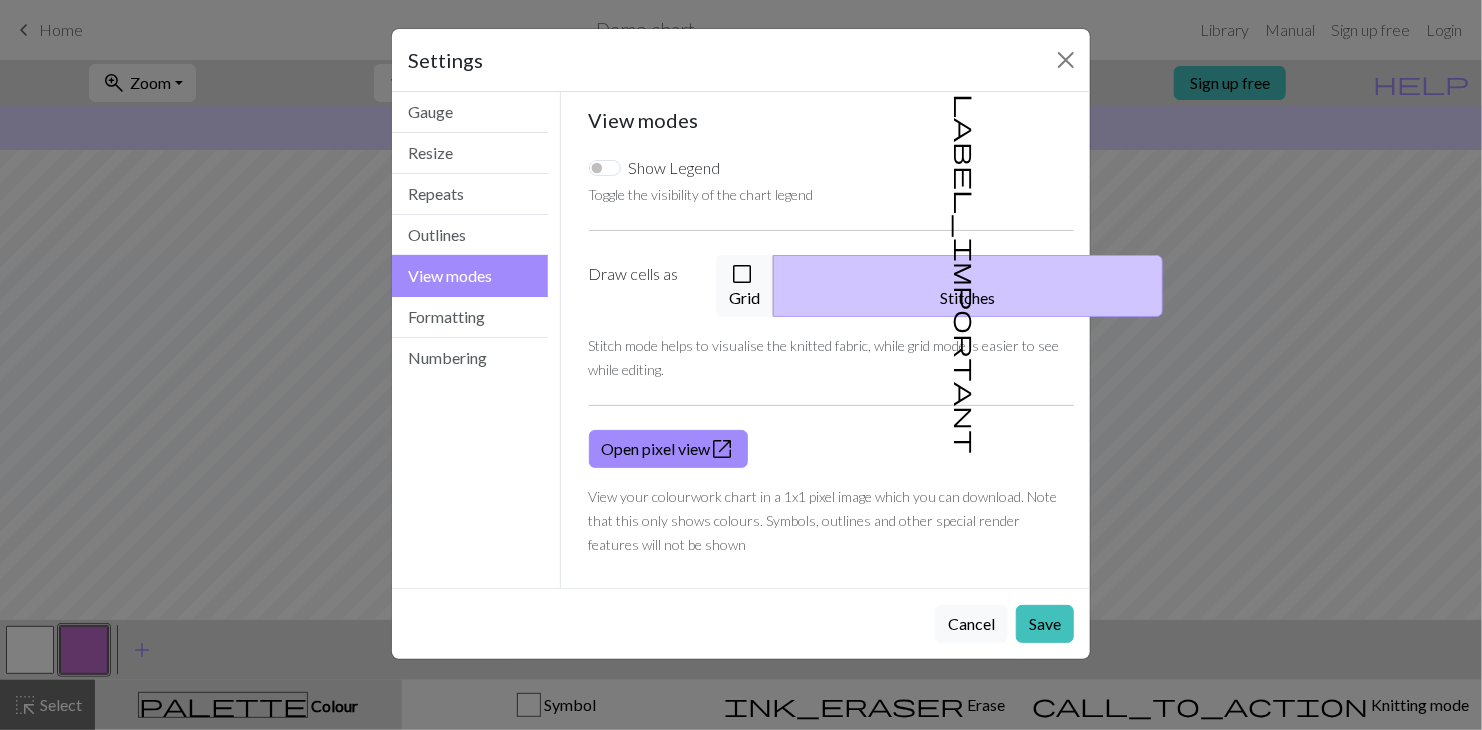 click on "label_important Stitches" at bounding box center (968, 286) 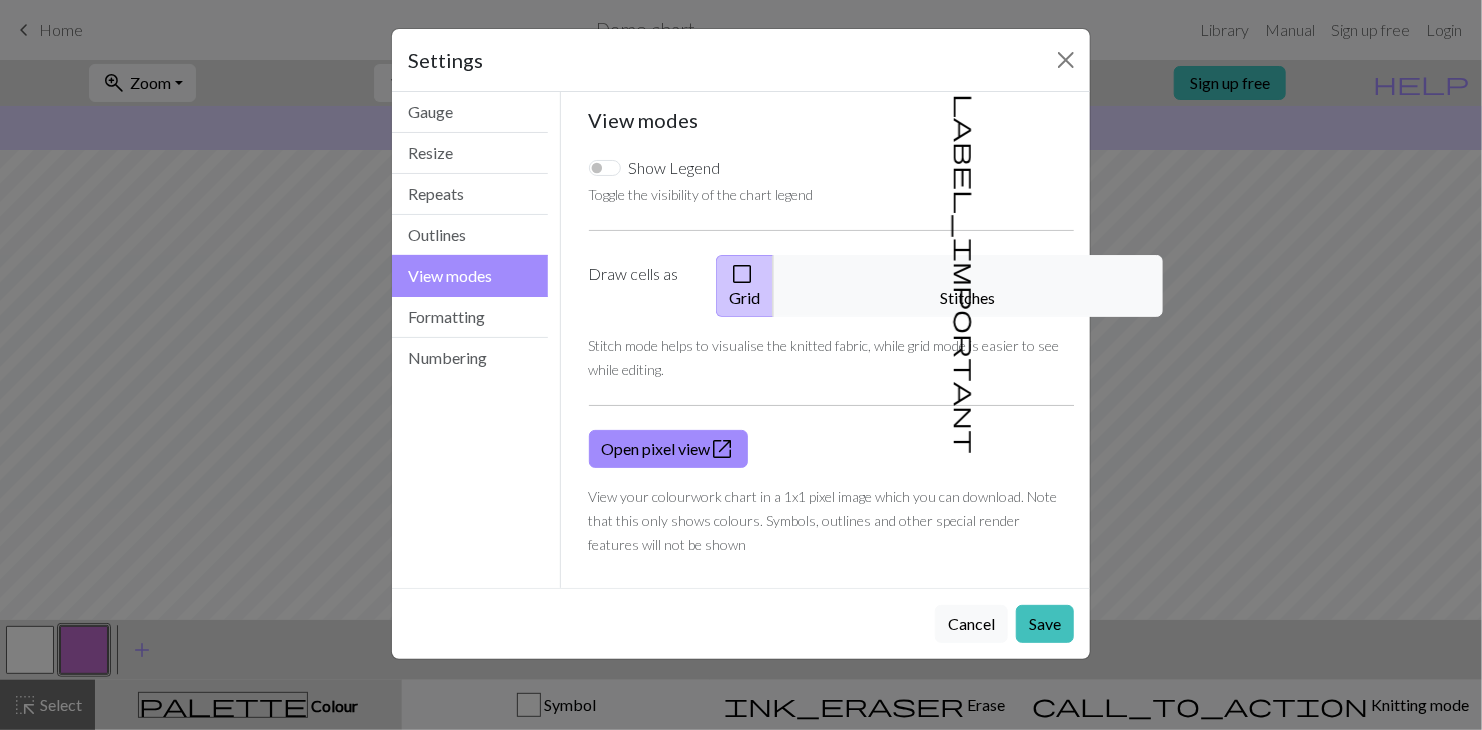 click on "check_box_outline_blank" at bounding box center [742, 274] 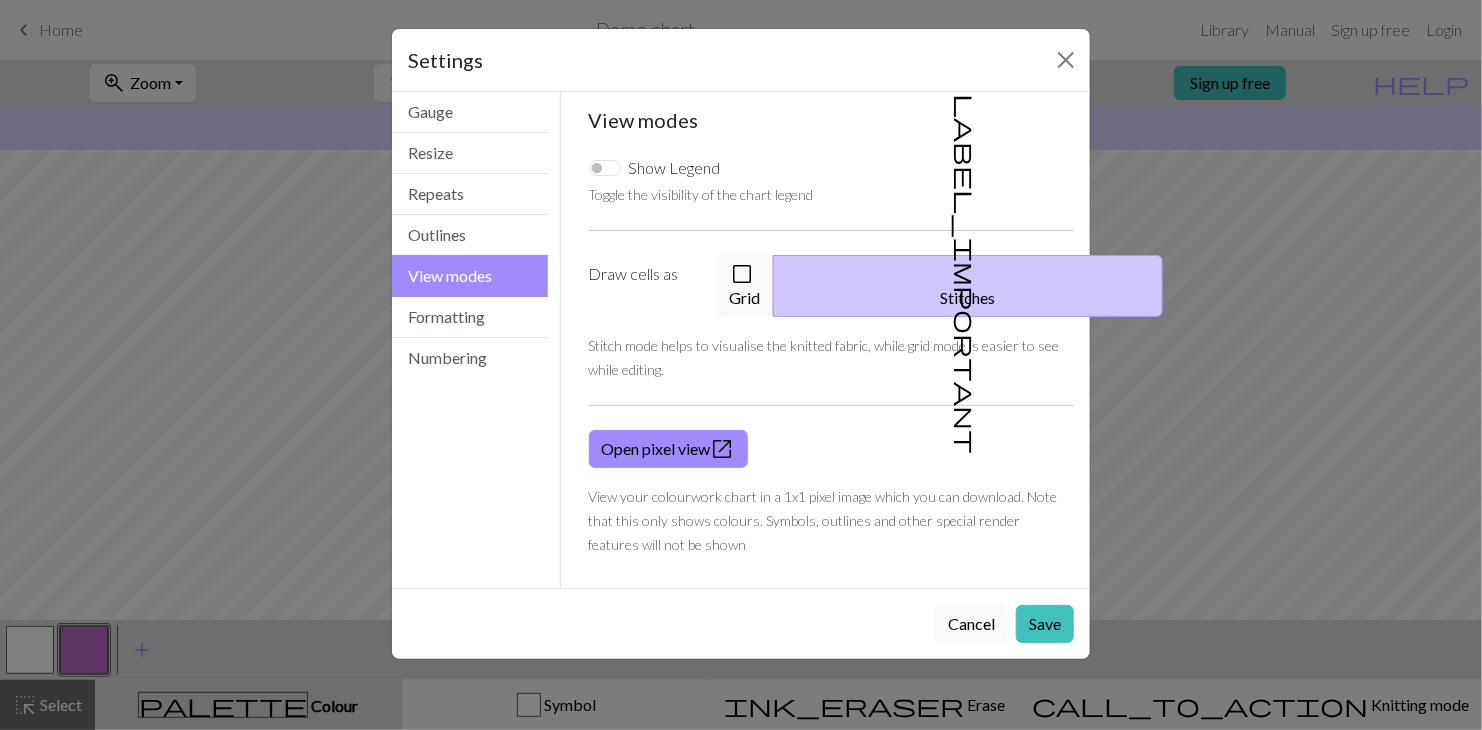 click on "label_important Stitches" at bounding box center (968, 286) 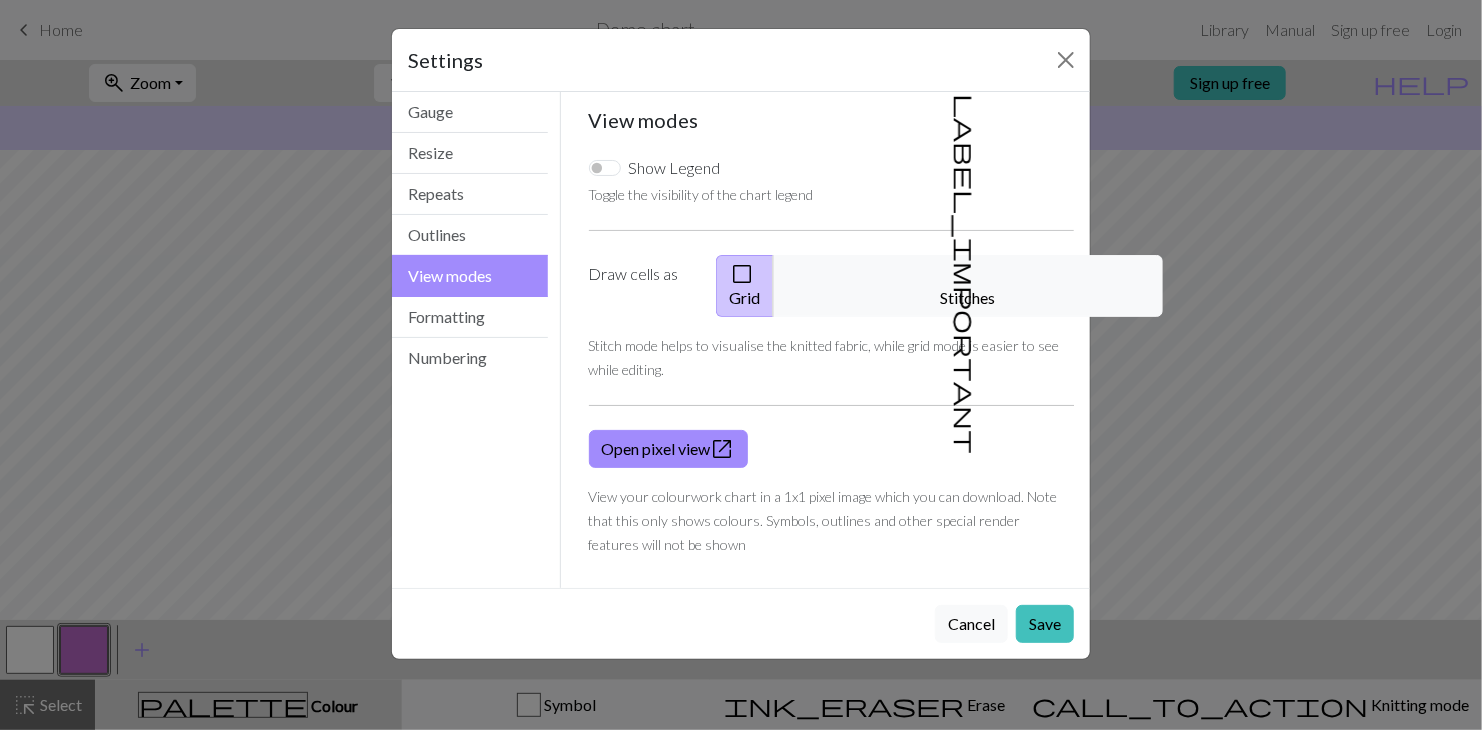 click on "check_box_outline_blank" at bounding box center [742, 274] 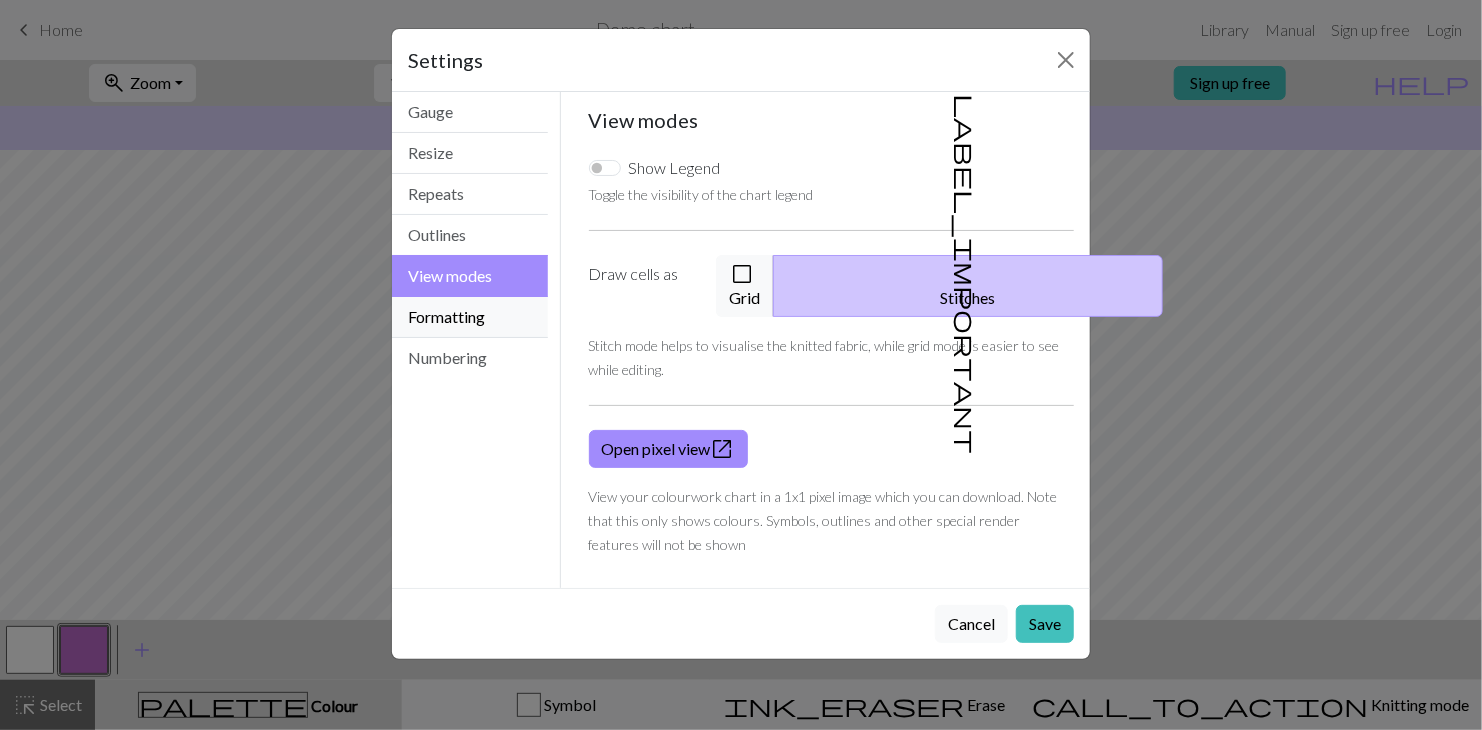 click on "Formatting" at bounding box center (470, 317) 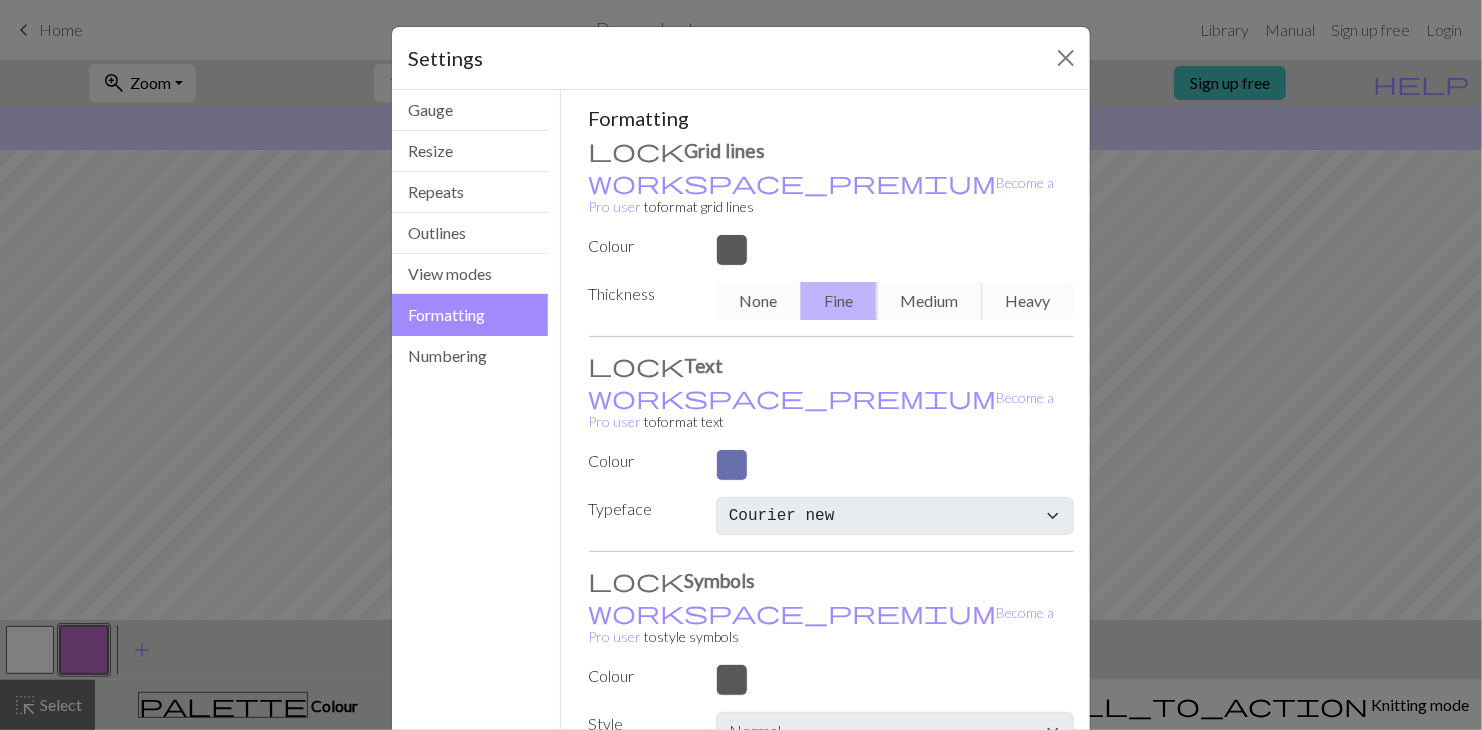 scroll, scrollTop: 0, scrollLeft: 0, axis: both 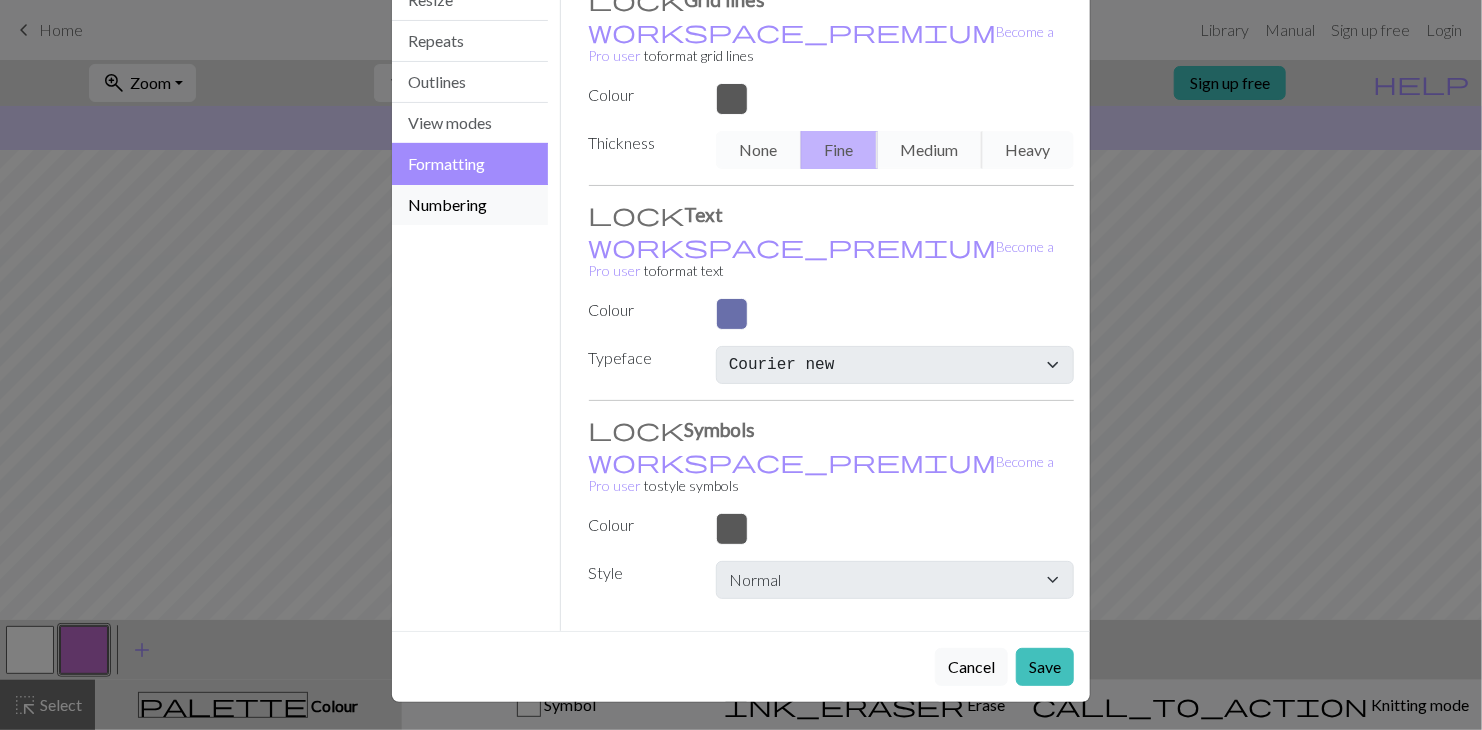 click on "Numbering" at bounding box center (470, 205) 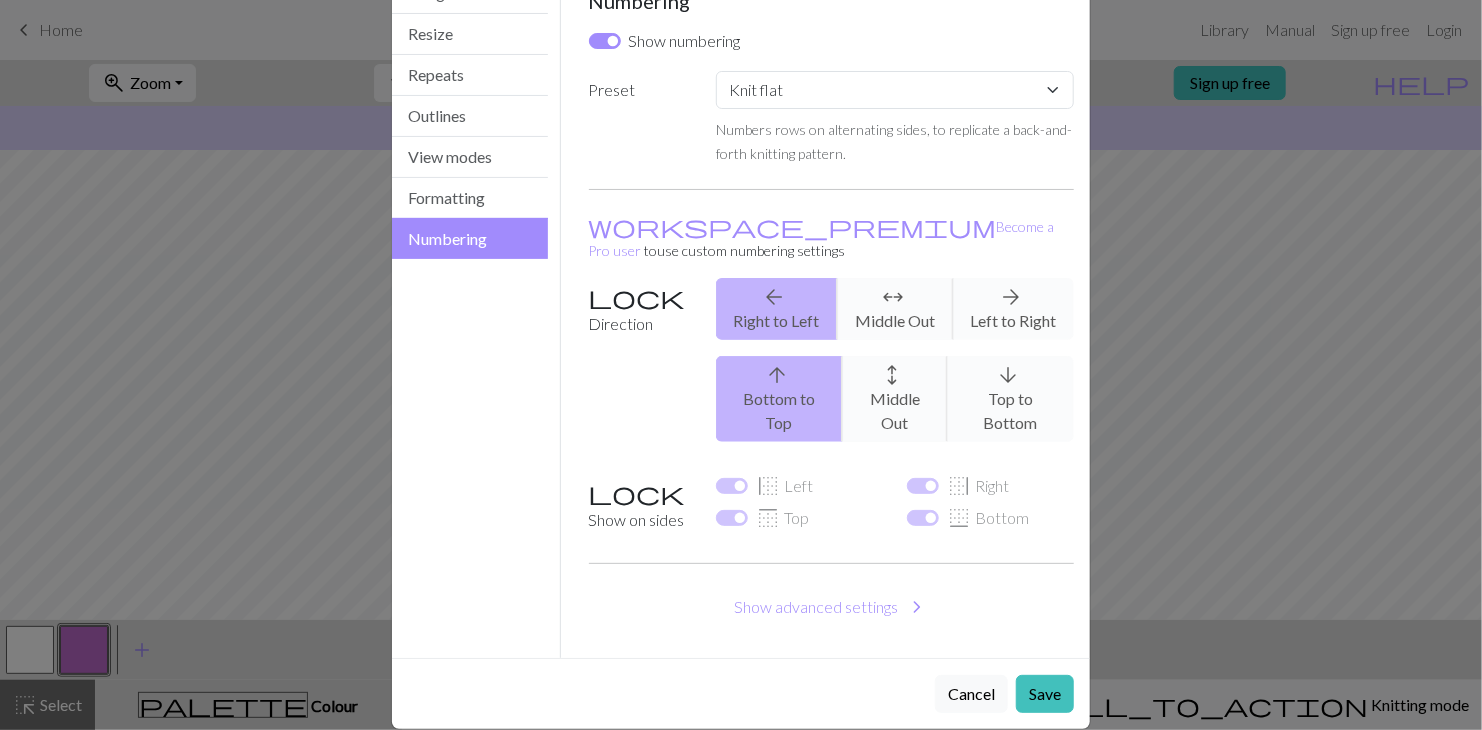 scroll, scrollTop: 120, scrollLeft: 0, axis: vertical 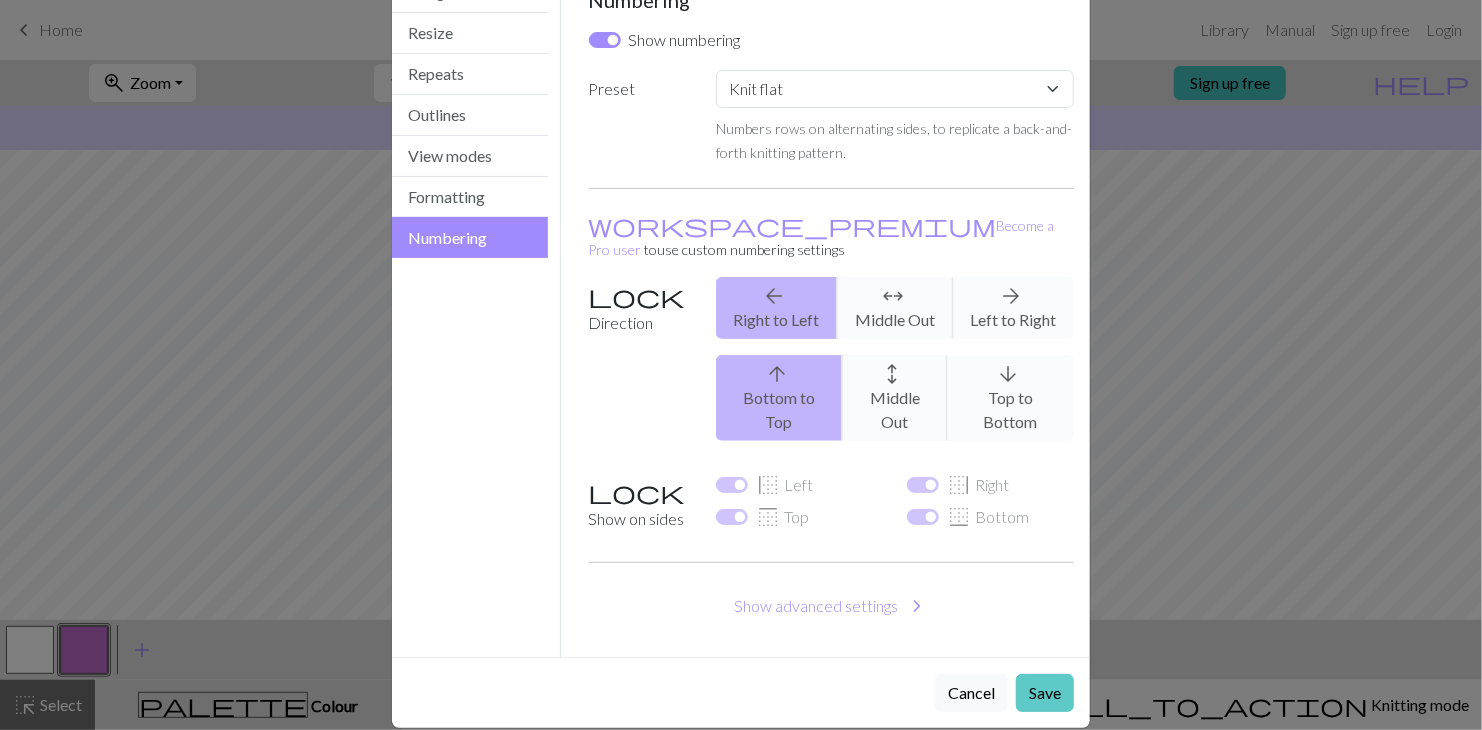 click on "Save" at bounding box center [1045, 693] 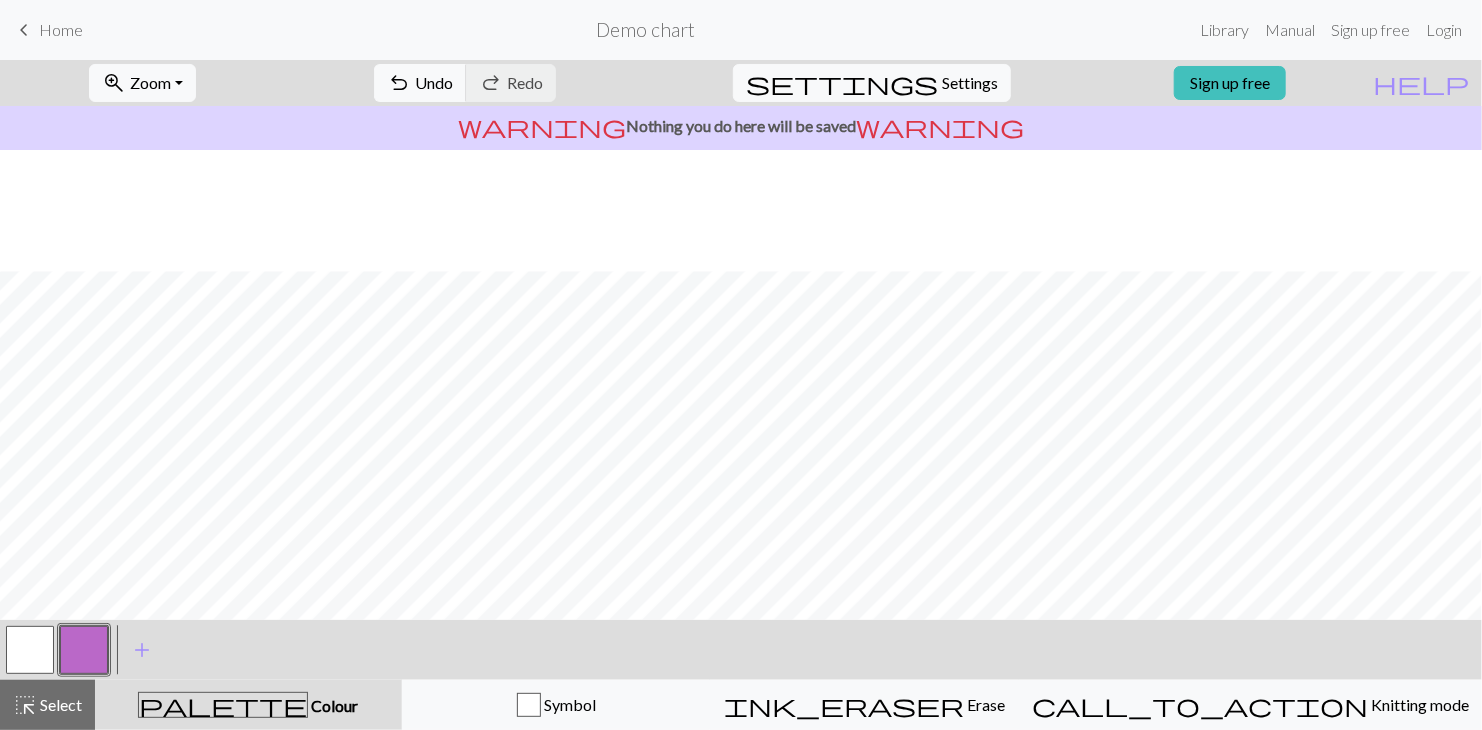 scroll, scrollTop: 273, scrollLeft: 0, axis: vertical 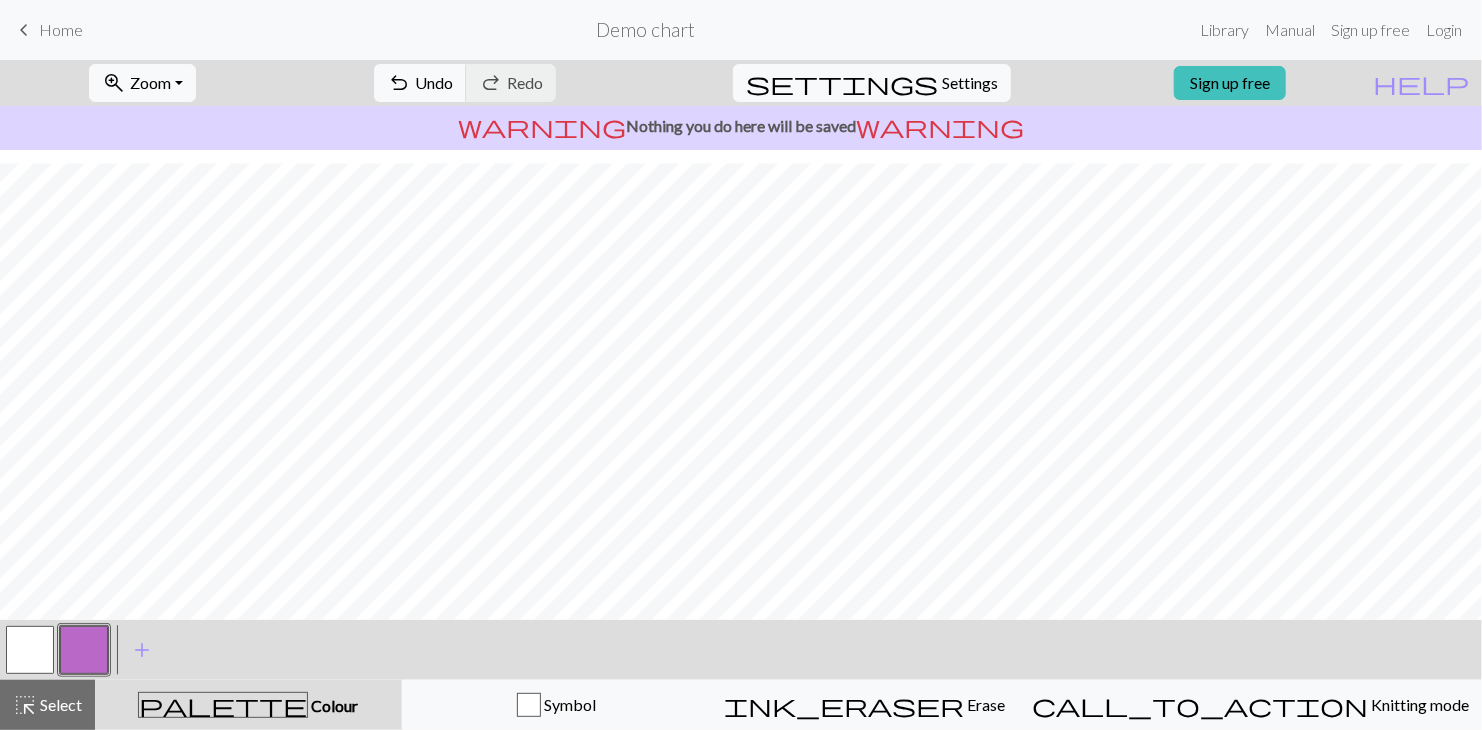 click at bounding box center [30, 650] 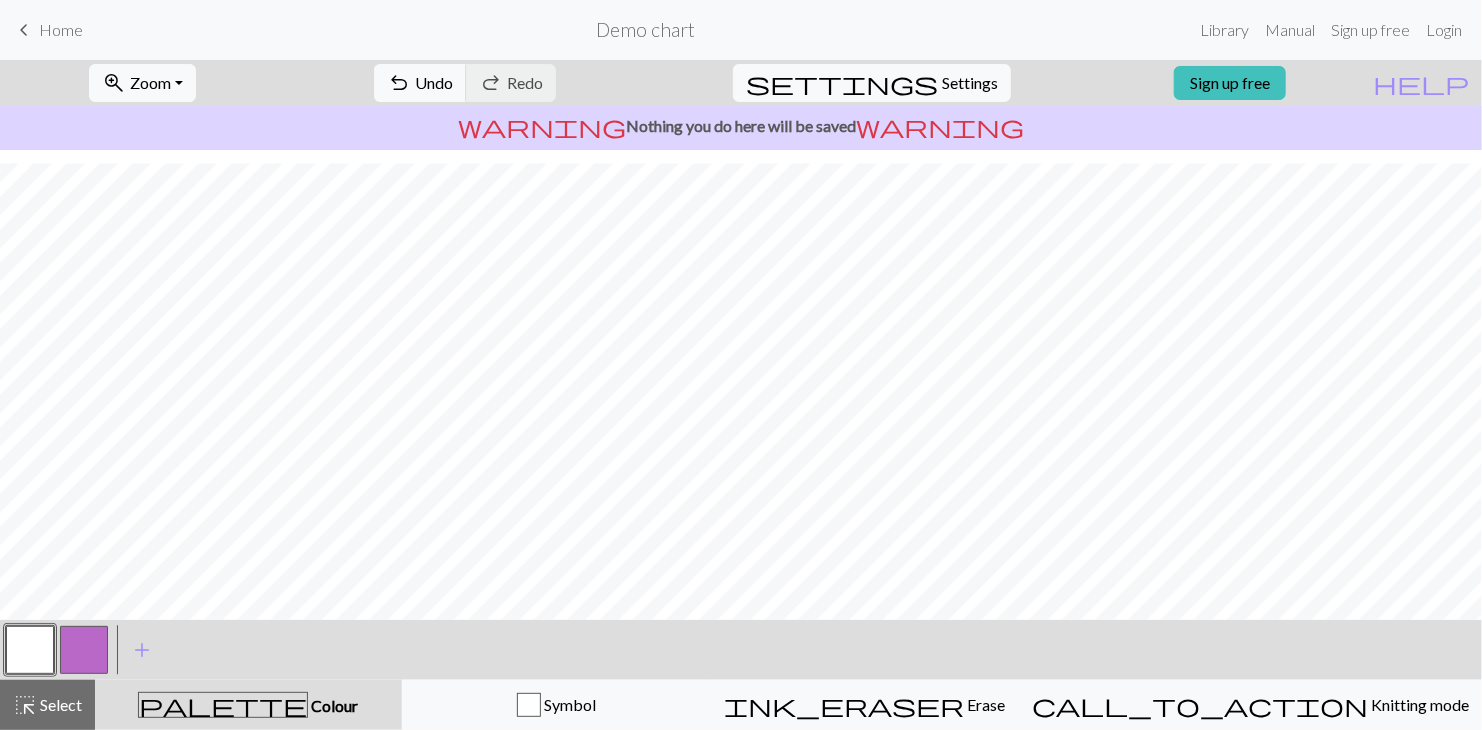 scroll, scrollTop: 0, scrollLeft: 0, axis: both 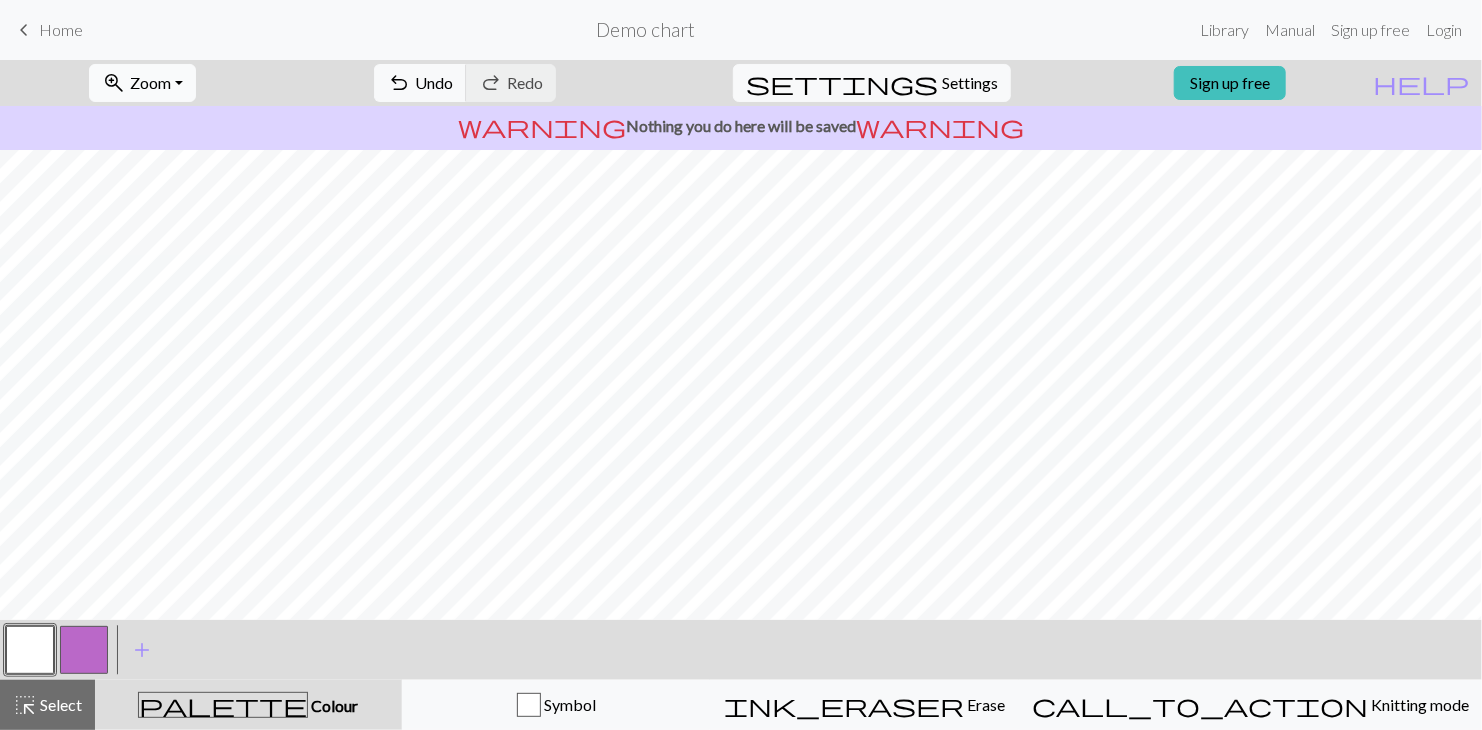 click on "zoom_in Zoom Zoom" at bounding box center (142, 83) 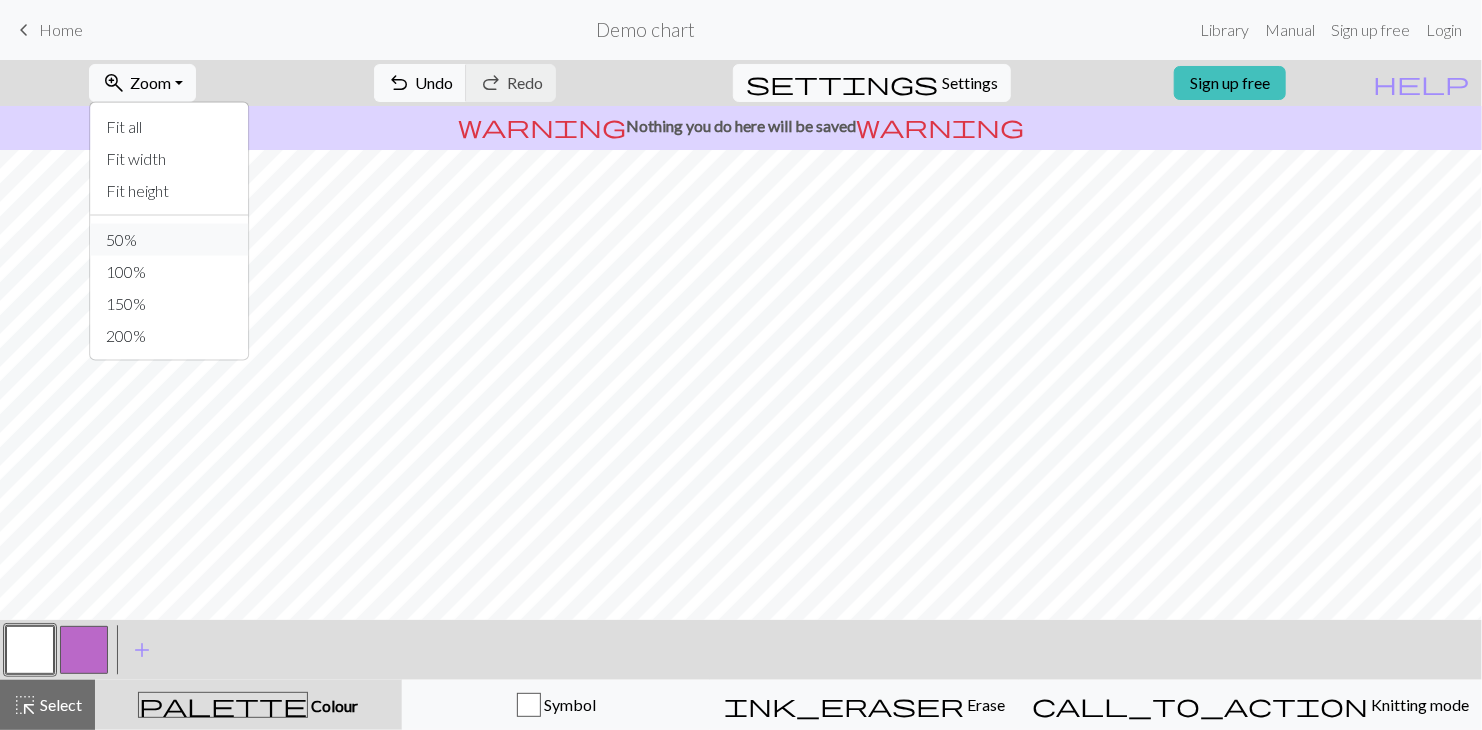 click on "50%" at bounding box center (169, 240) 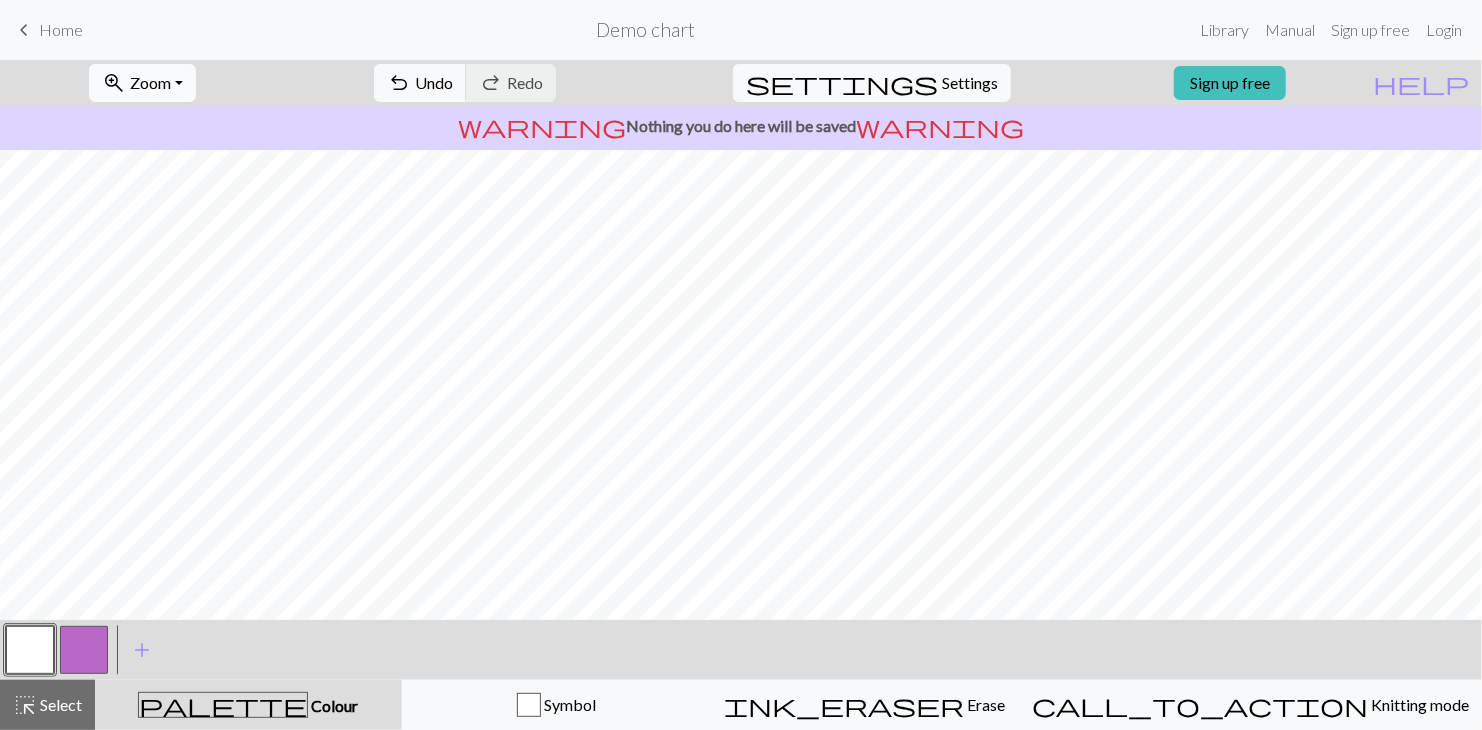 click on "zoom_in Zoom Zoom" at bounding box center [142, 83] 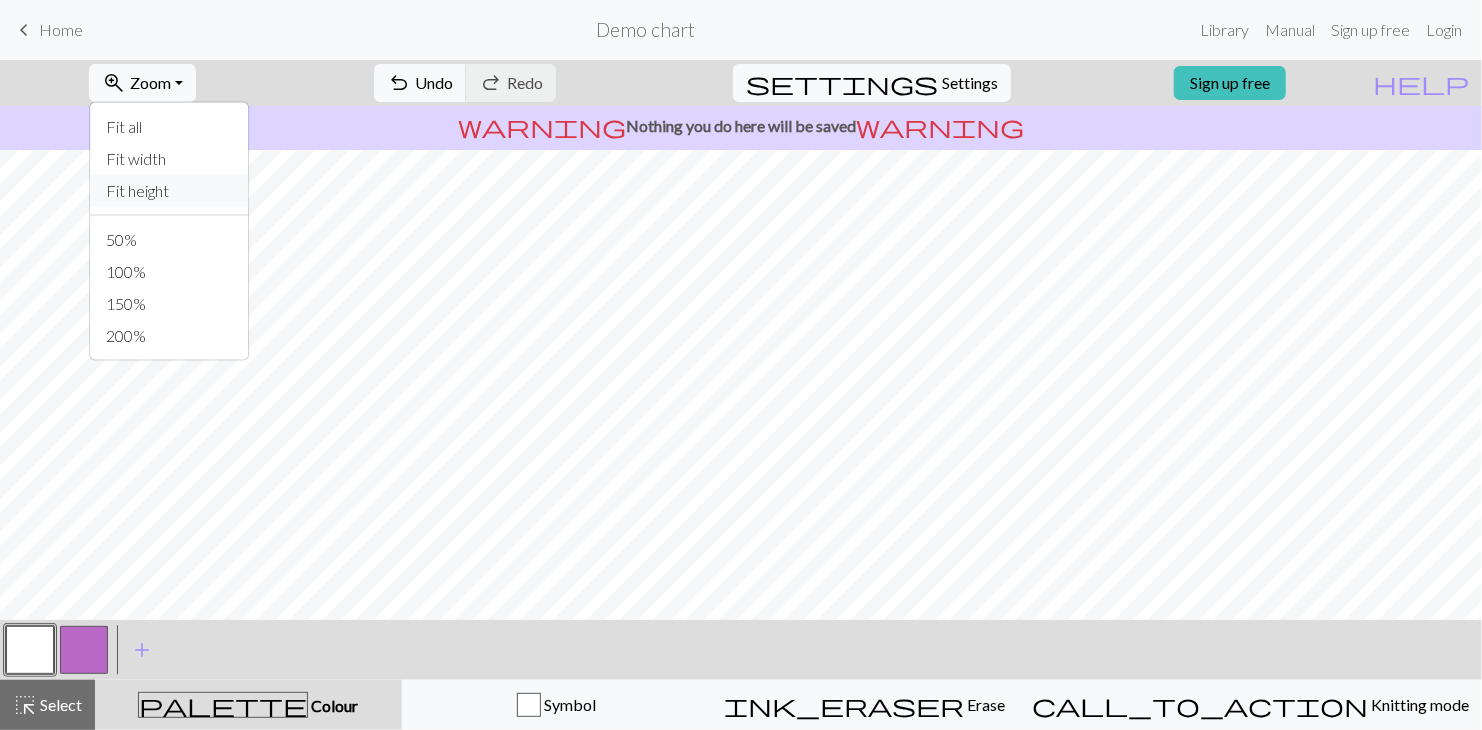 click on "Fit height" at bounding box center [169, 191] 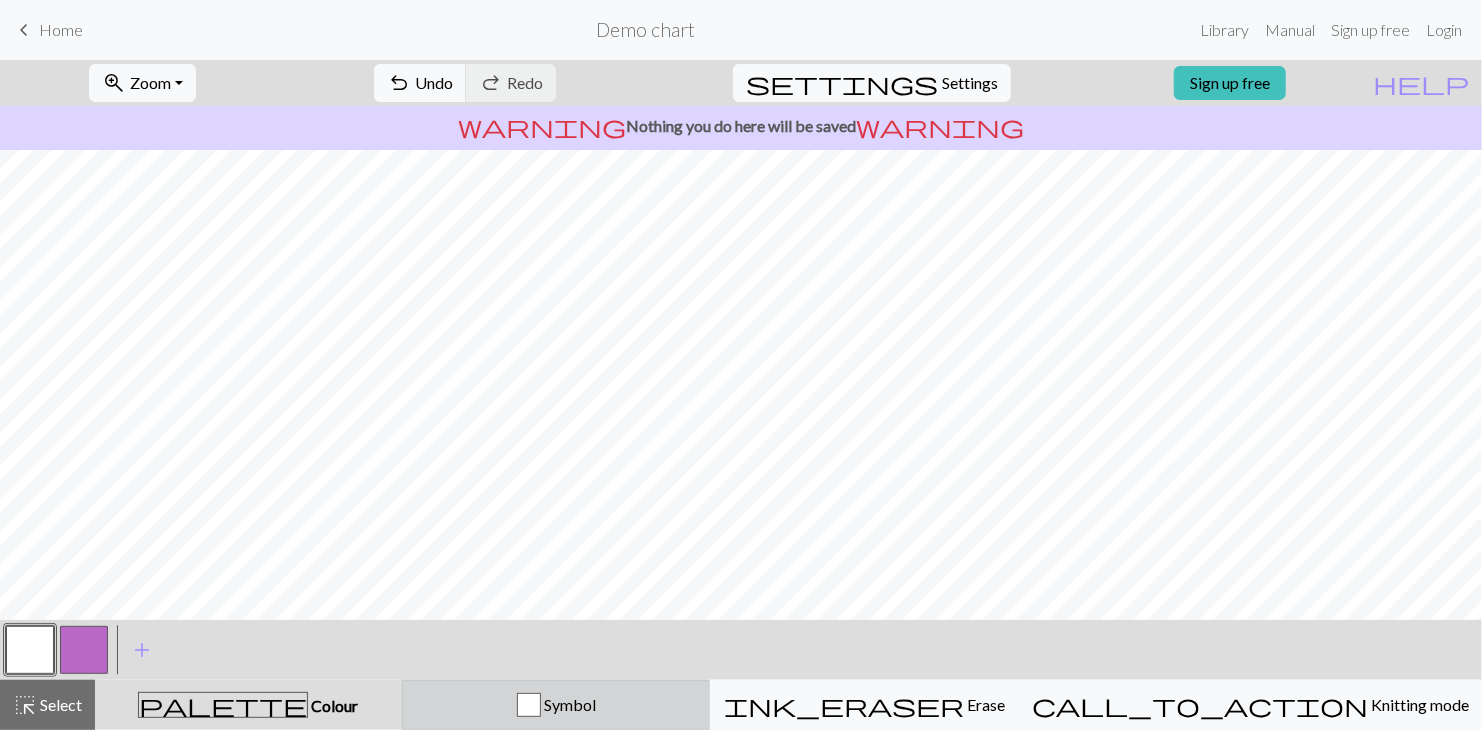 click at bounding box center [529, 705] 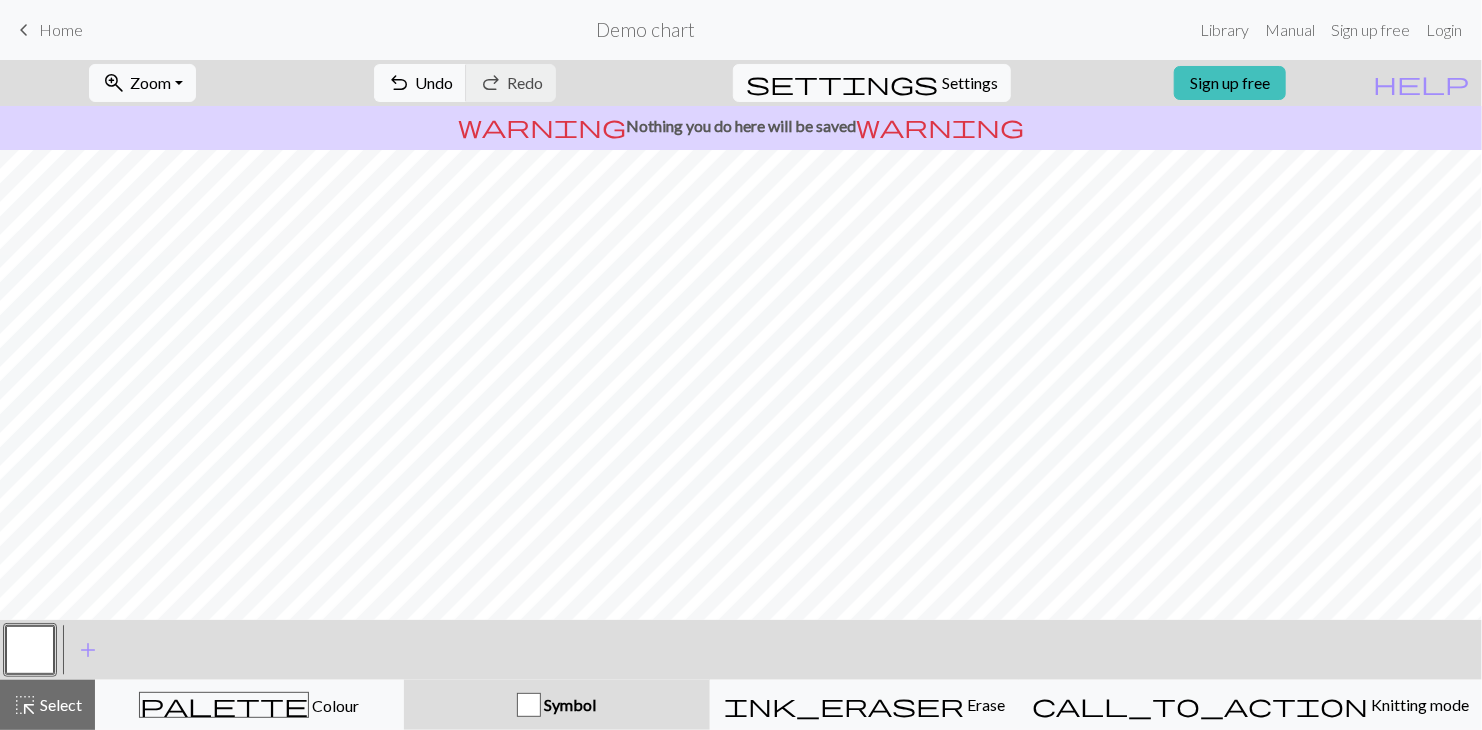 click at bounding box center [529, 705] 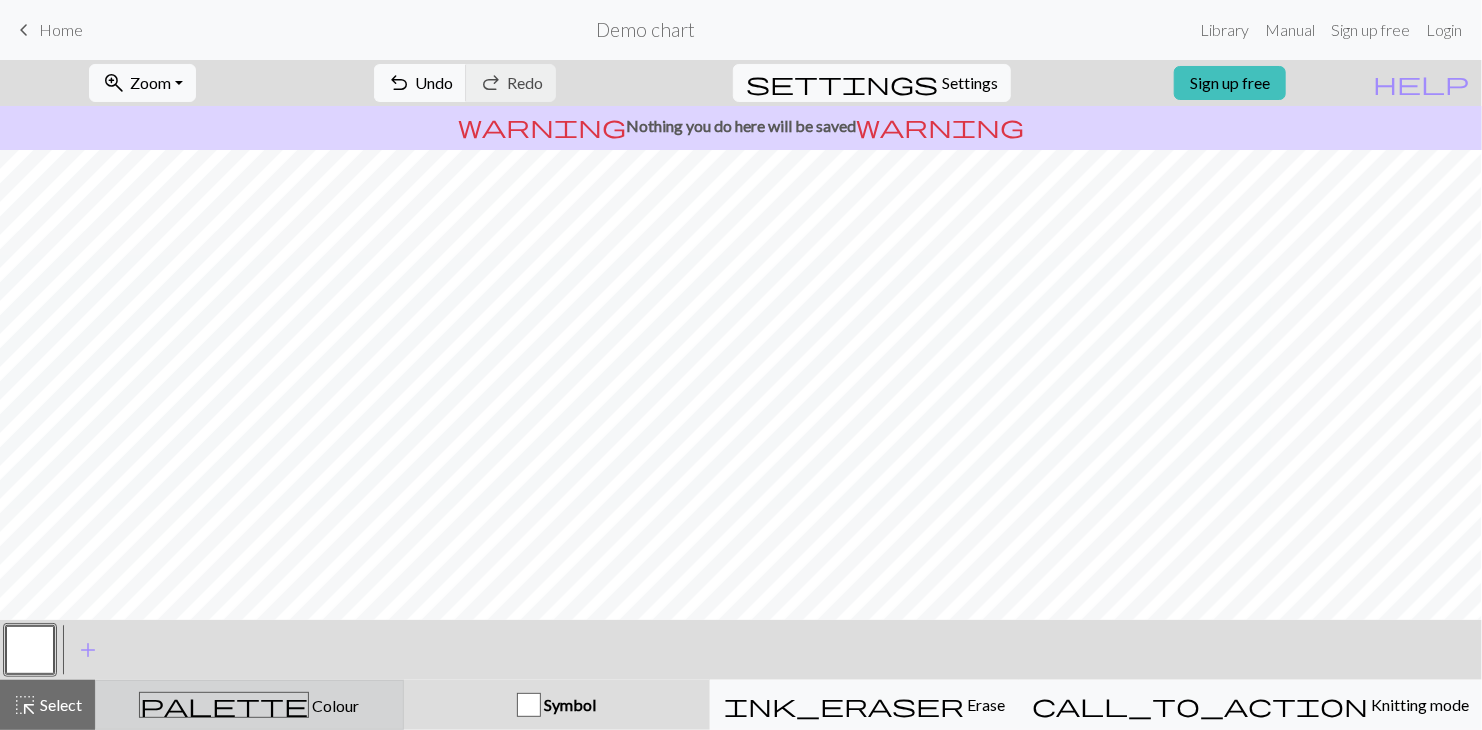 click on "Colour" at bounding box center [334, 705] 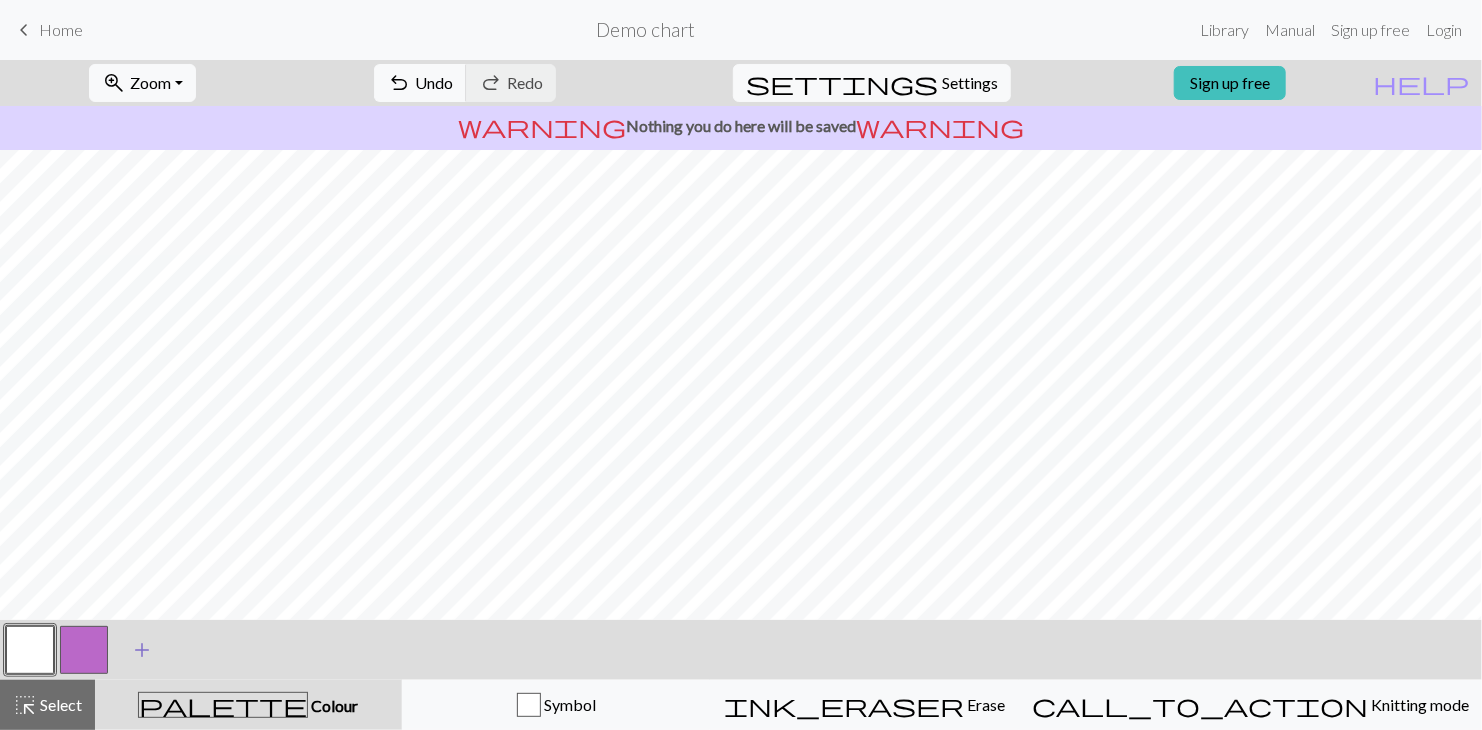 click on "add" at bounding box center [142, 650] 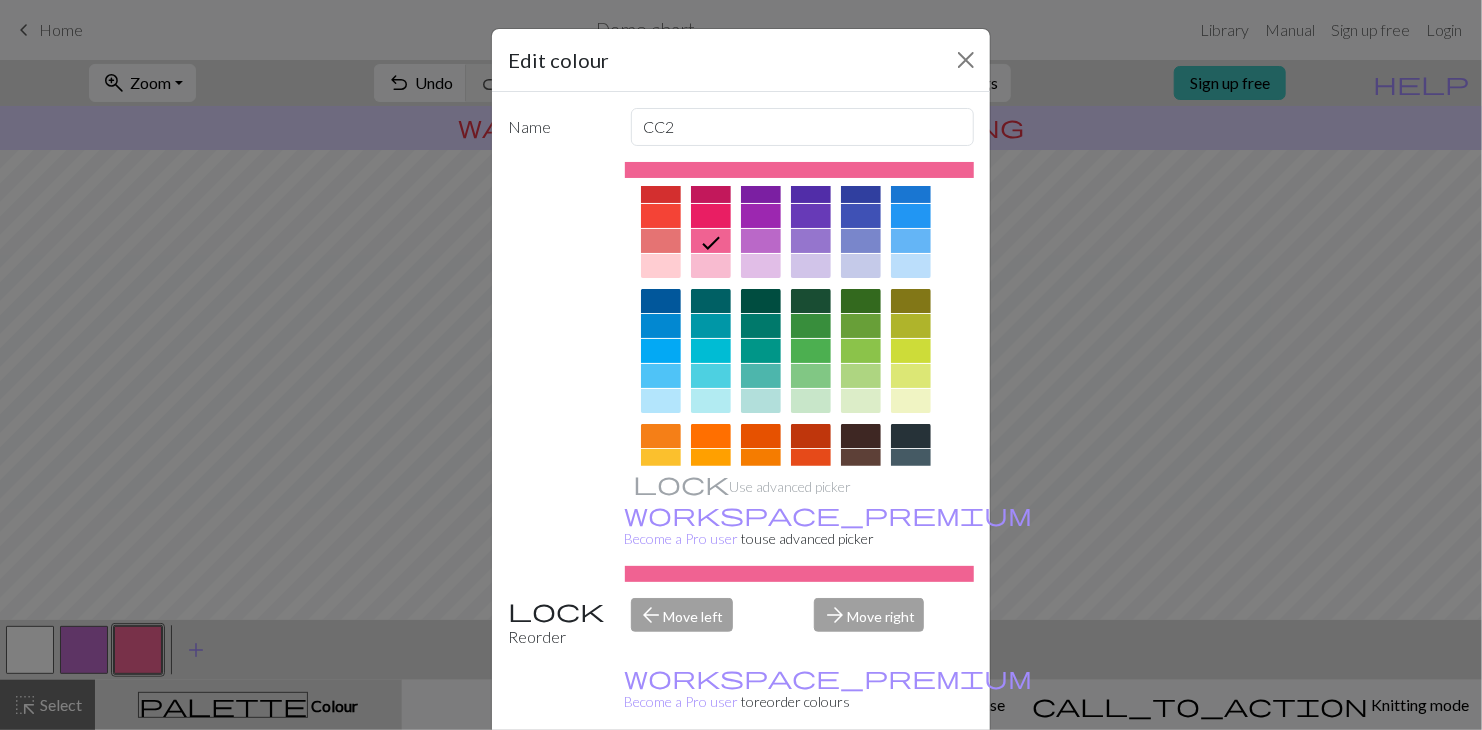 scroll, scrollTop: 0, scrollLeft: 0, axis: both 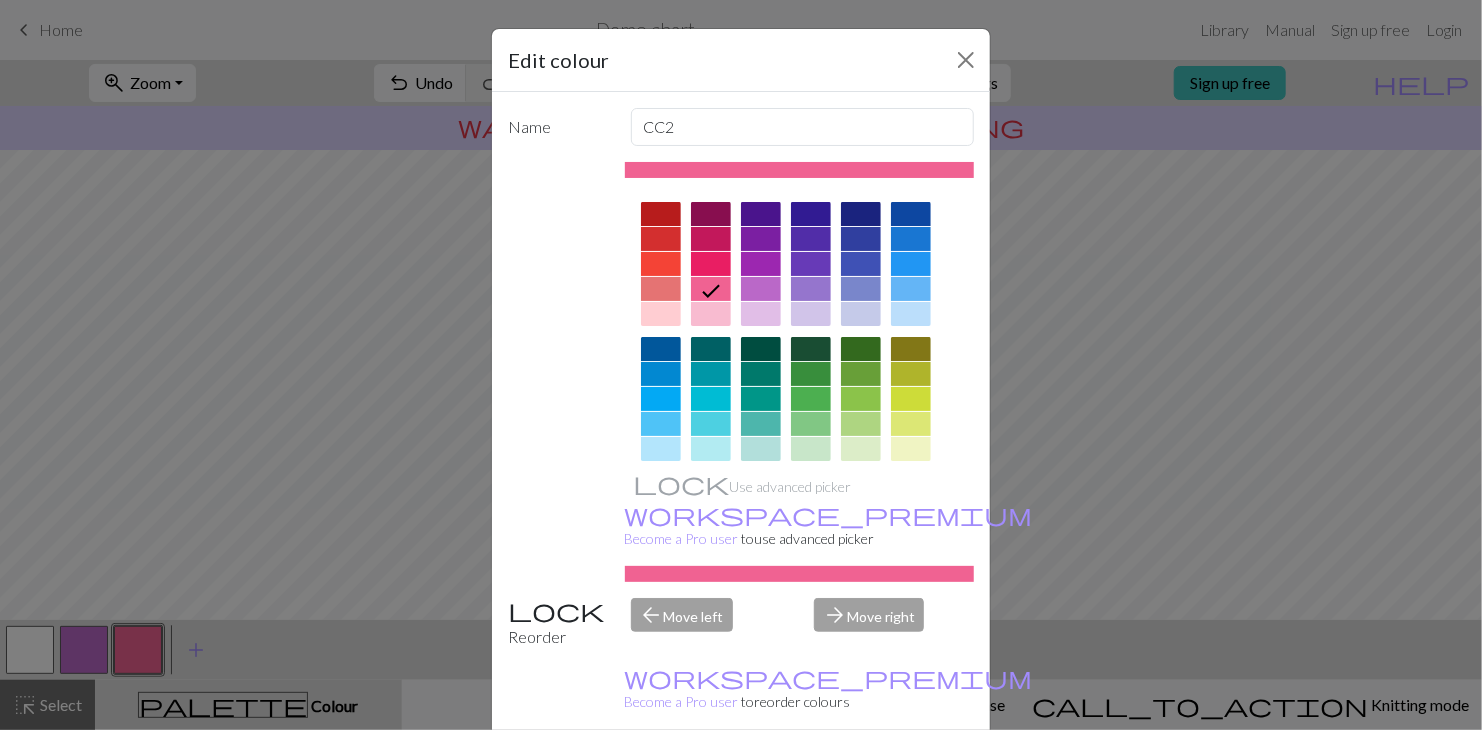 click at bounding box center [861, 214] 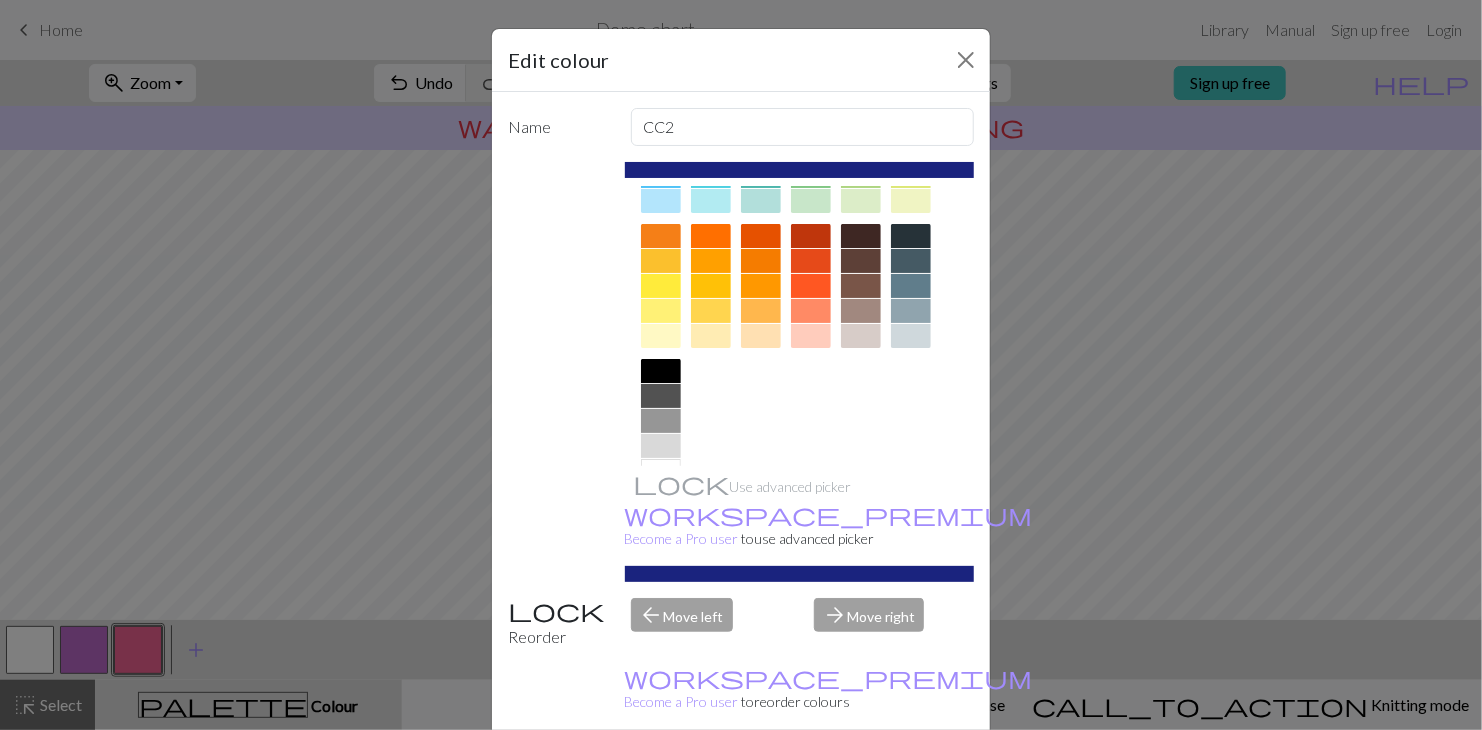 scroll, scrollTop: 287, scrollLeft: 0, axis: vertical 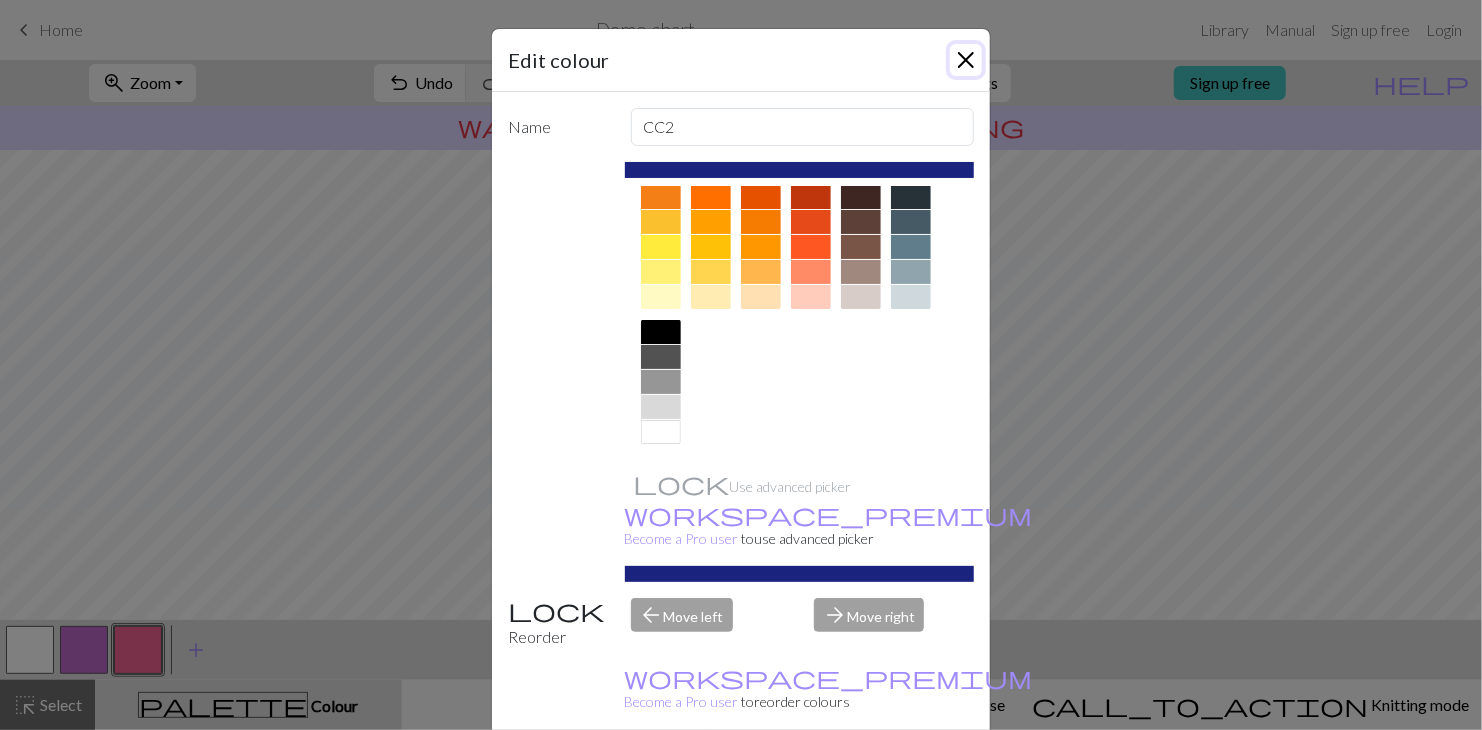 click at bounding box center (966, 60) 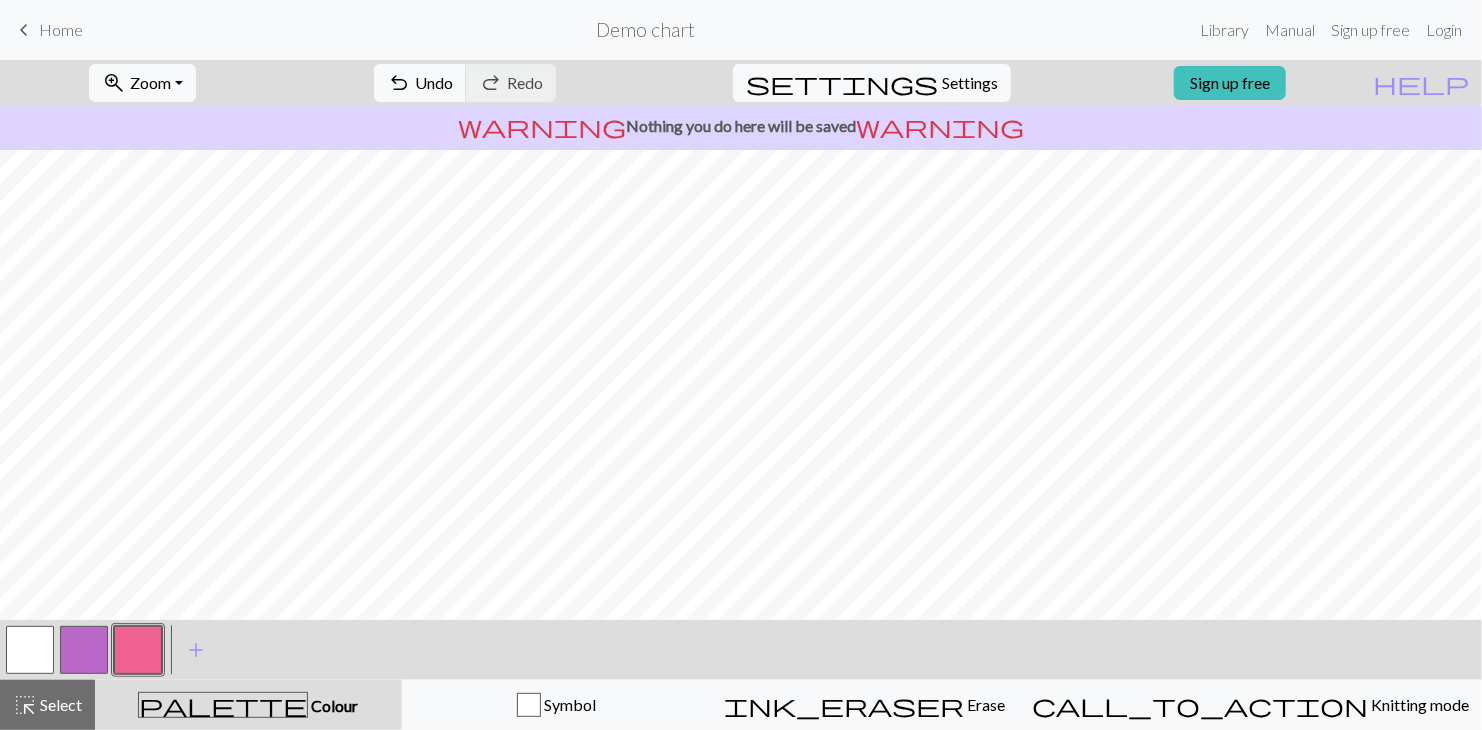 click at bounding box center [138, 650] 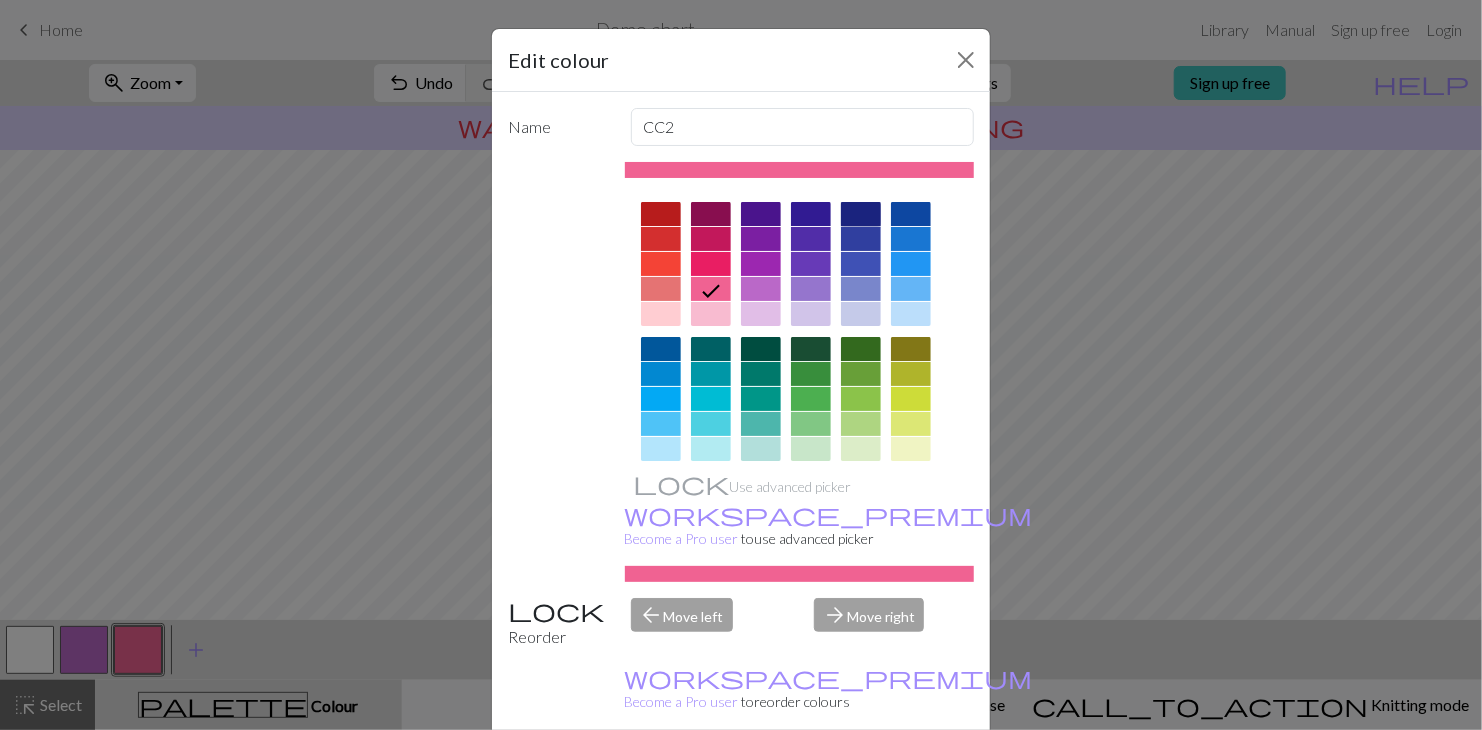 click at bounding box center [861, 214] 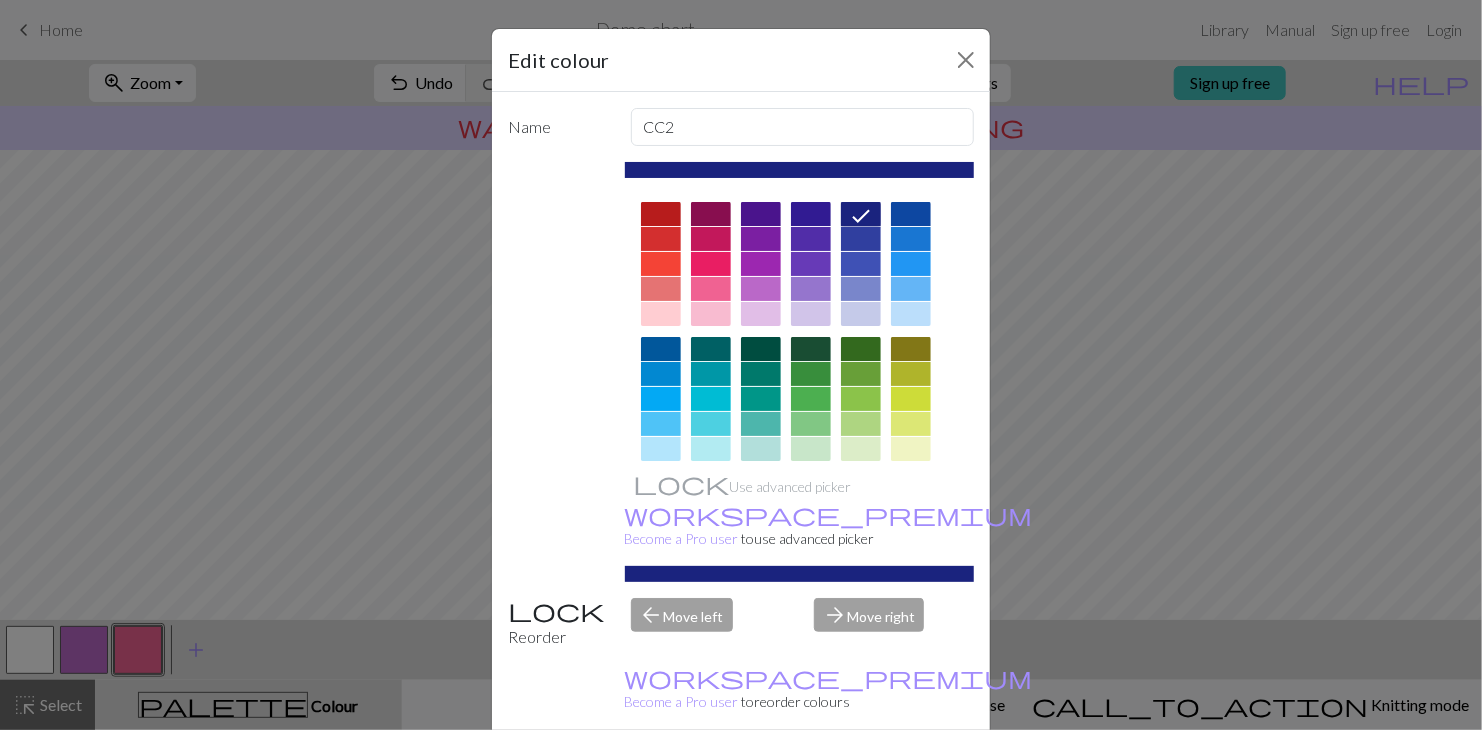 click 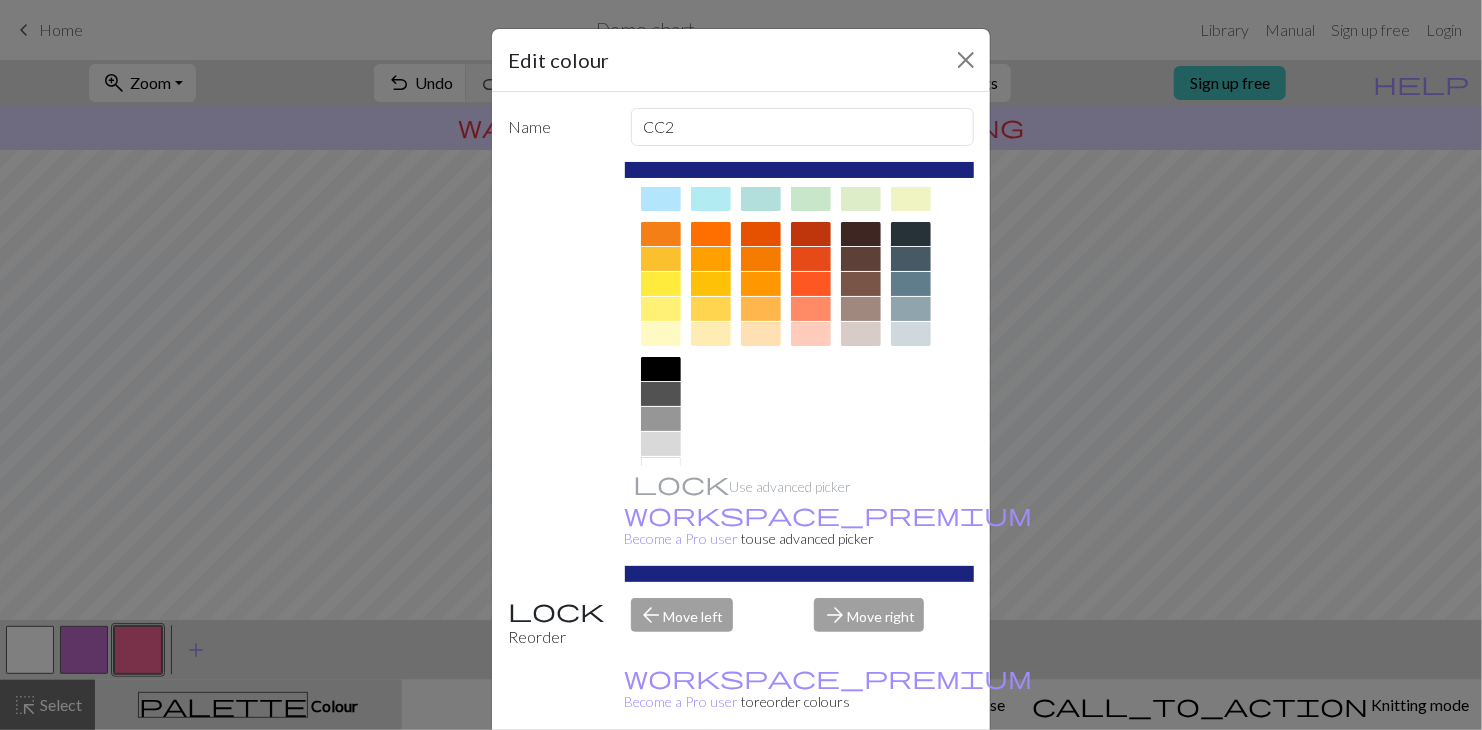 scroll, scrollTop: 287, scrollLeft: 0, axis: vertical 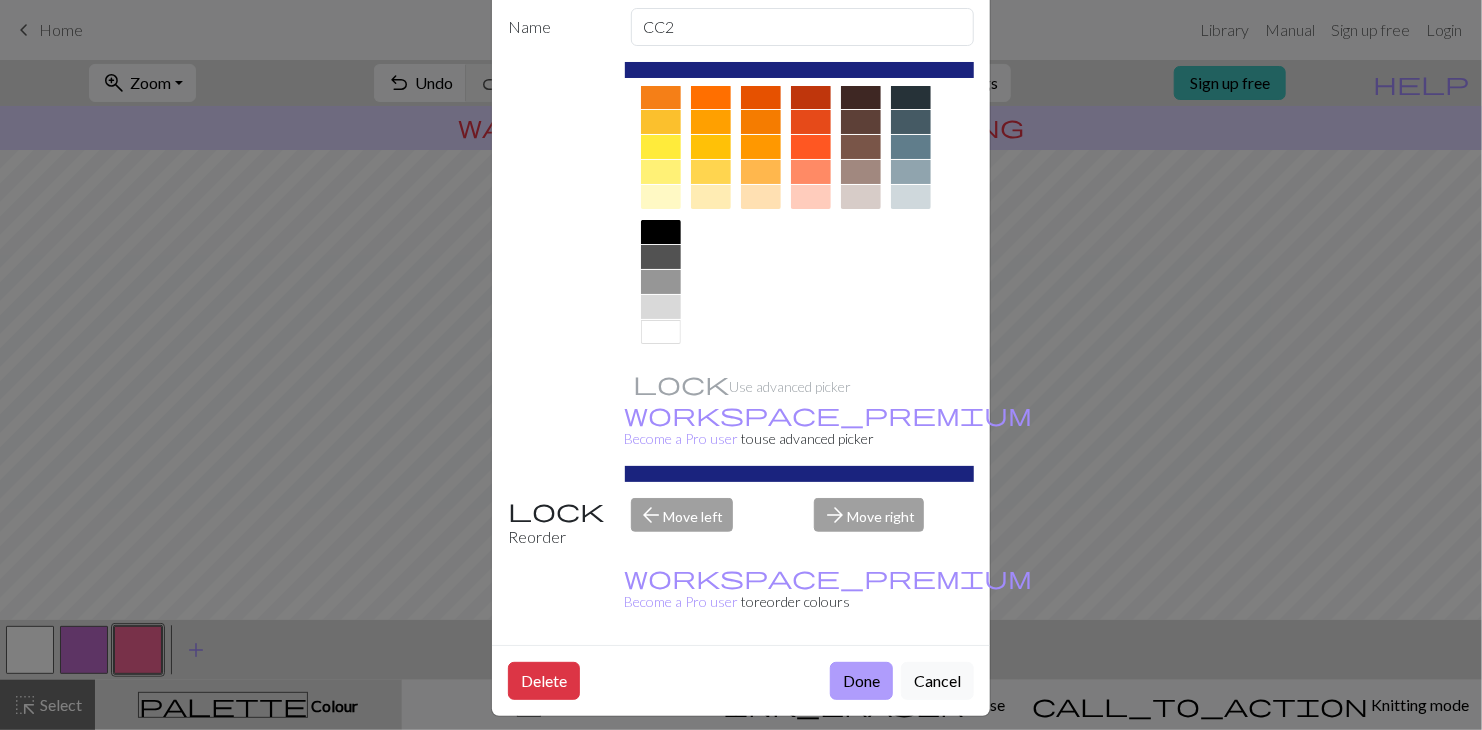click on "Done" at bounding box center [861, 681] 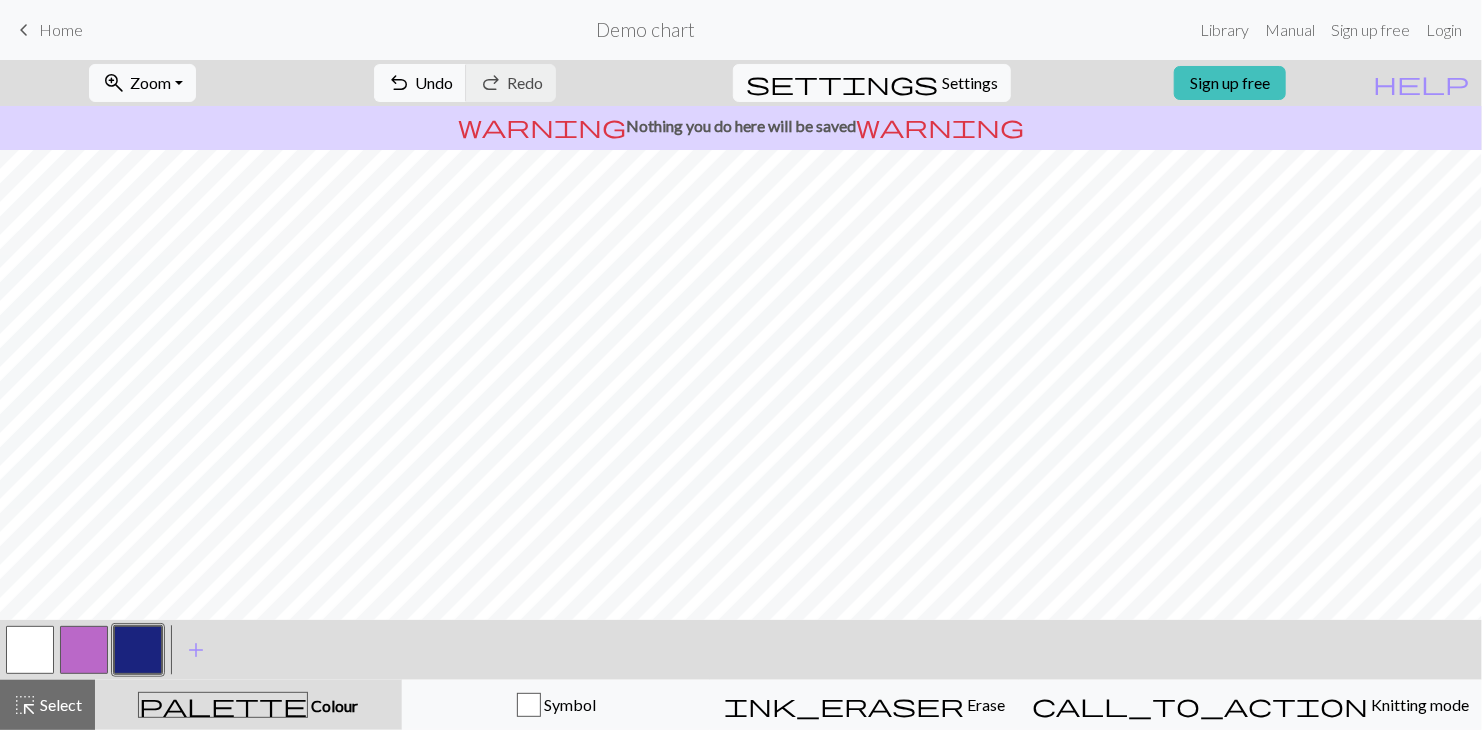 click at bounding box center (84, 650) 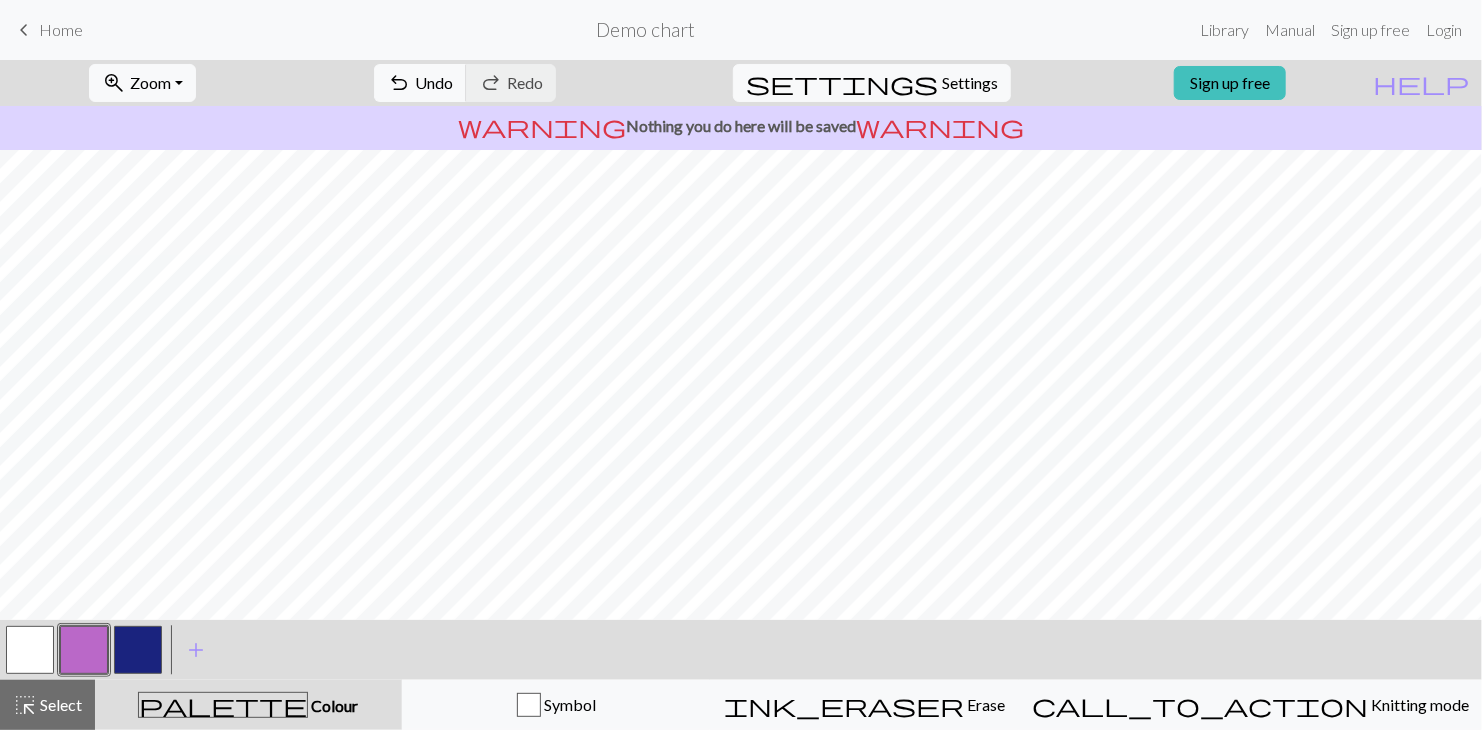 click at bounding box center [84, 650] 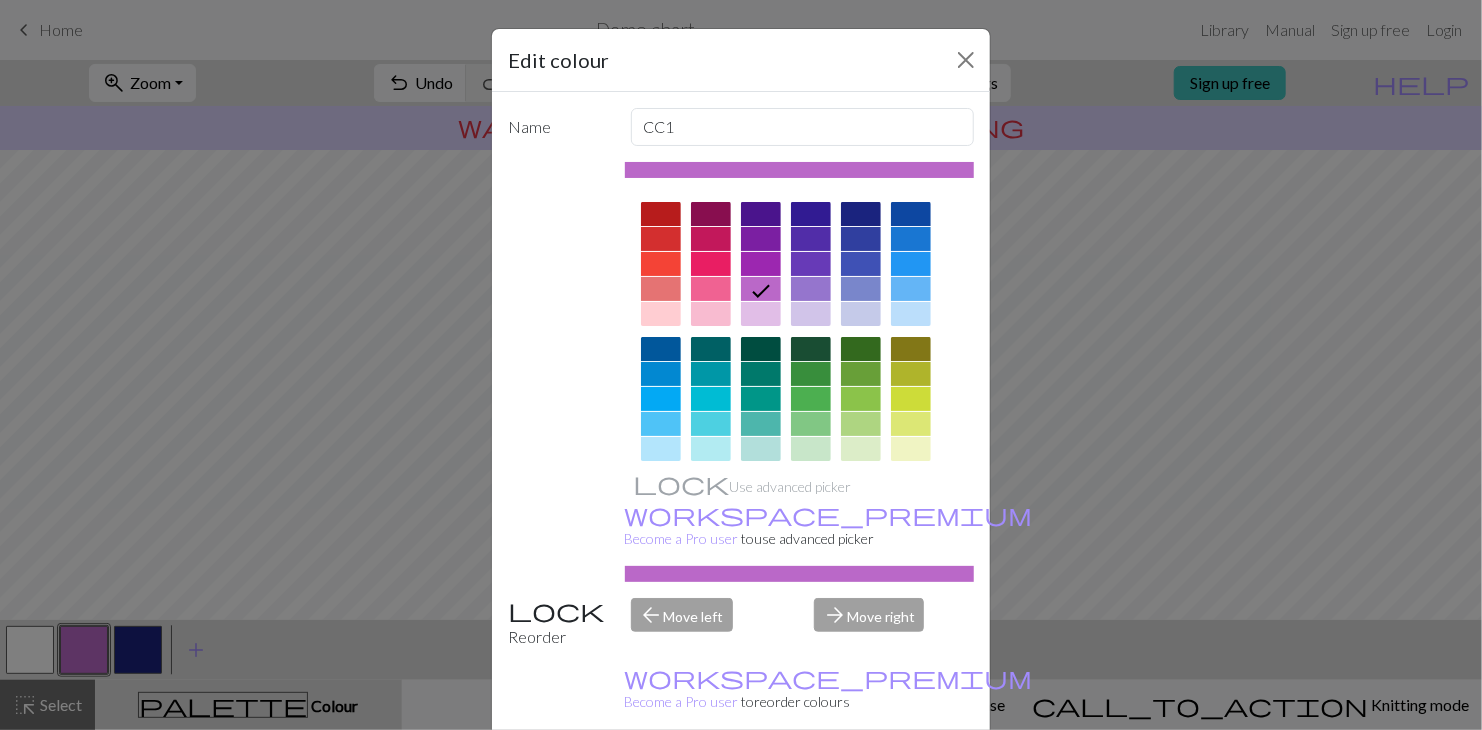 click at bounding box center (661, 424) 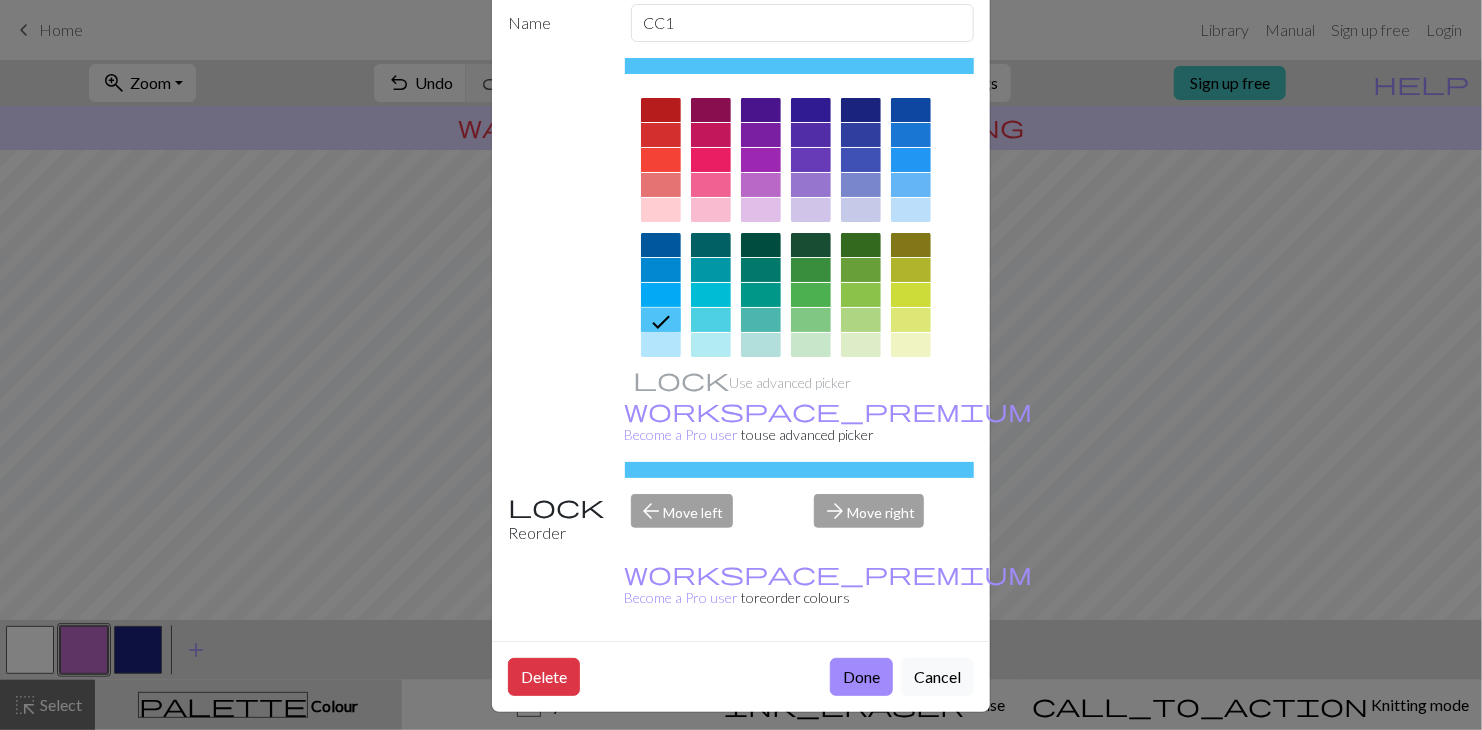 scroll, scrollTop: 114, scrollLeft: 0, axis: vertical 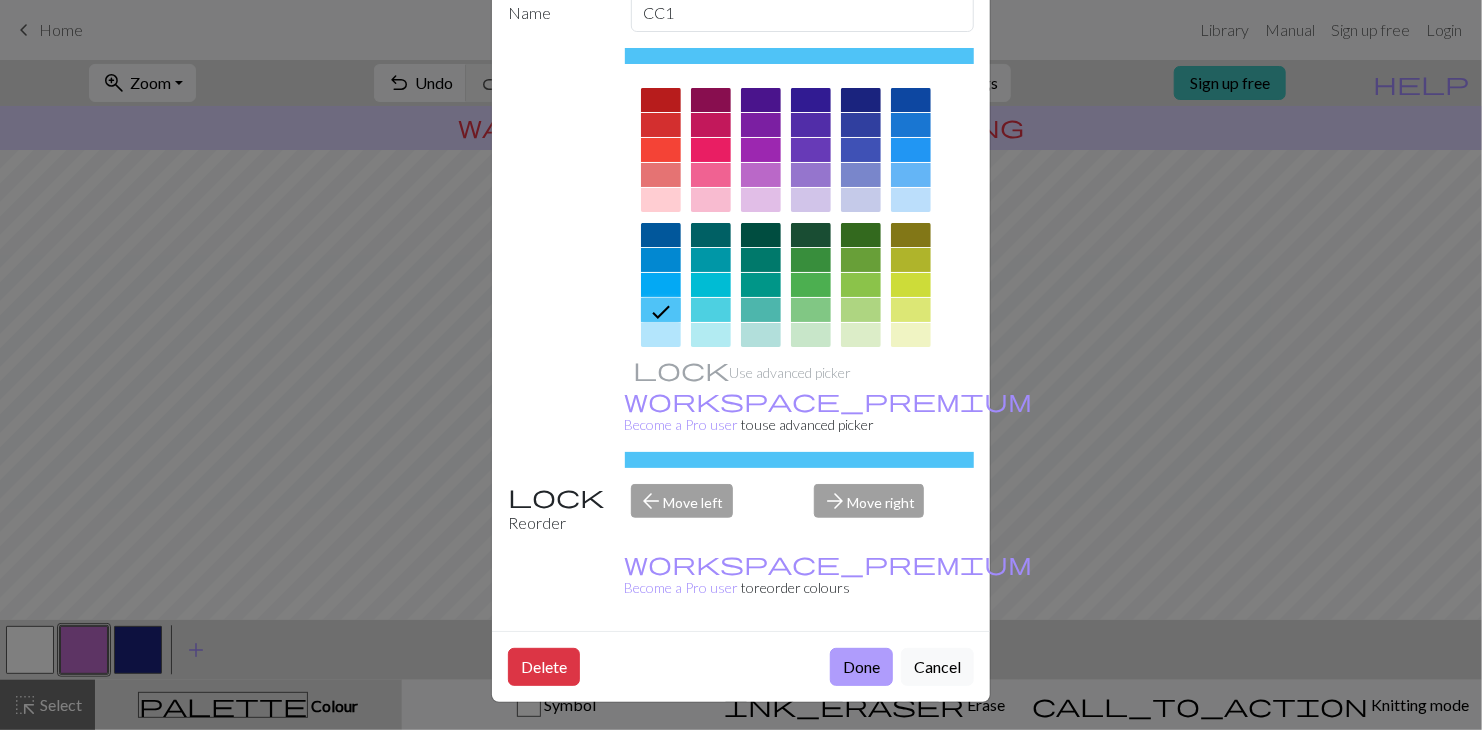 click on "Done" at bounding box center (861, 667) 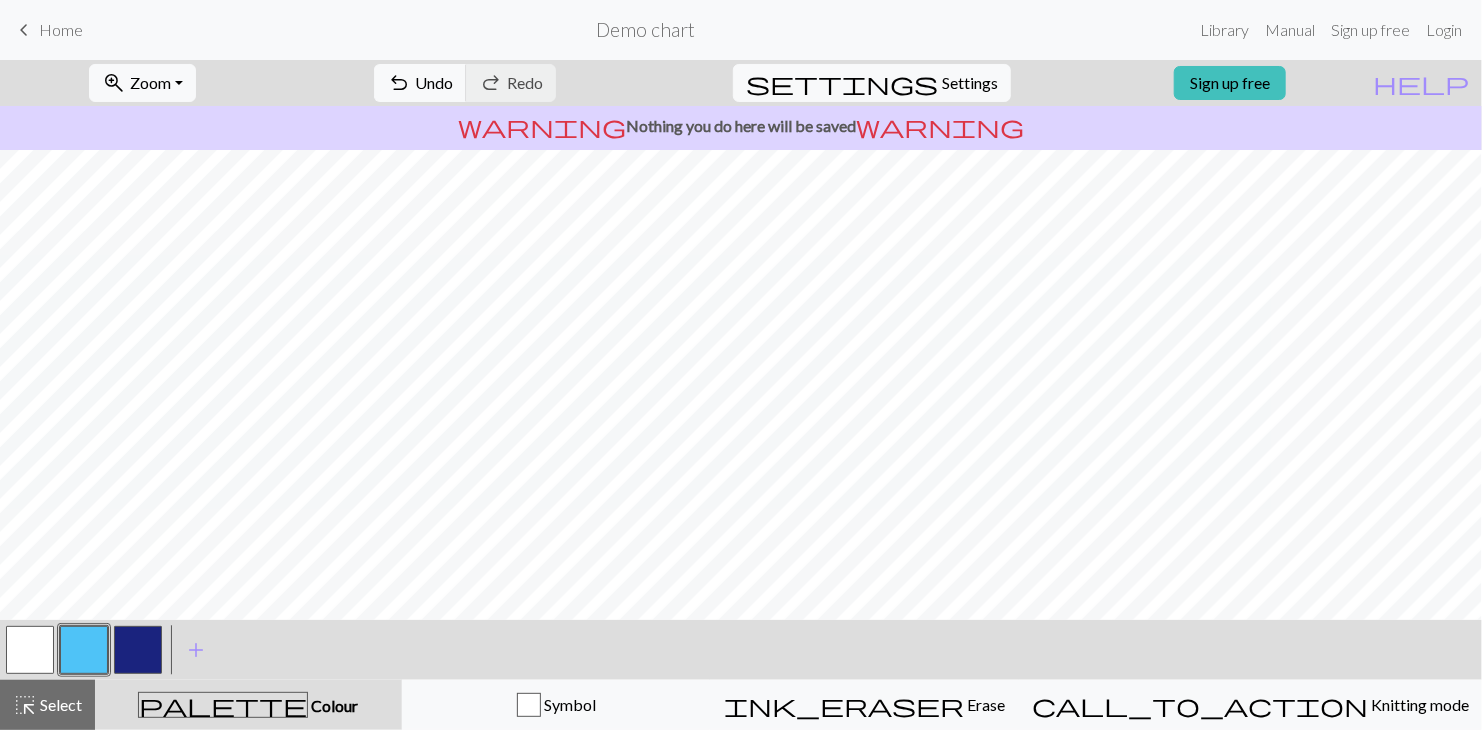click at bounding box center [30, 650] 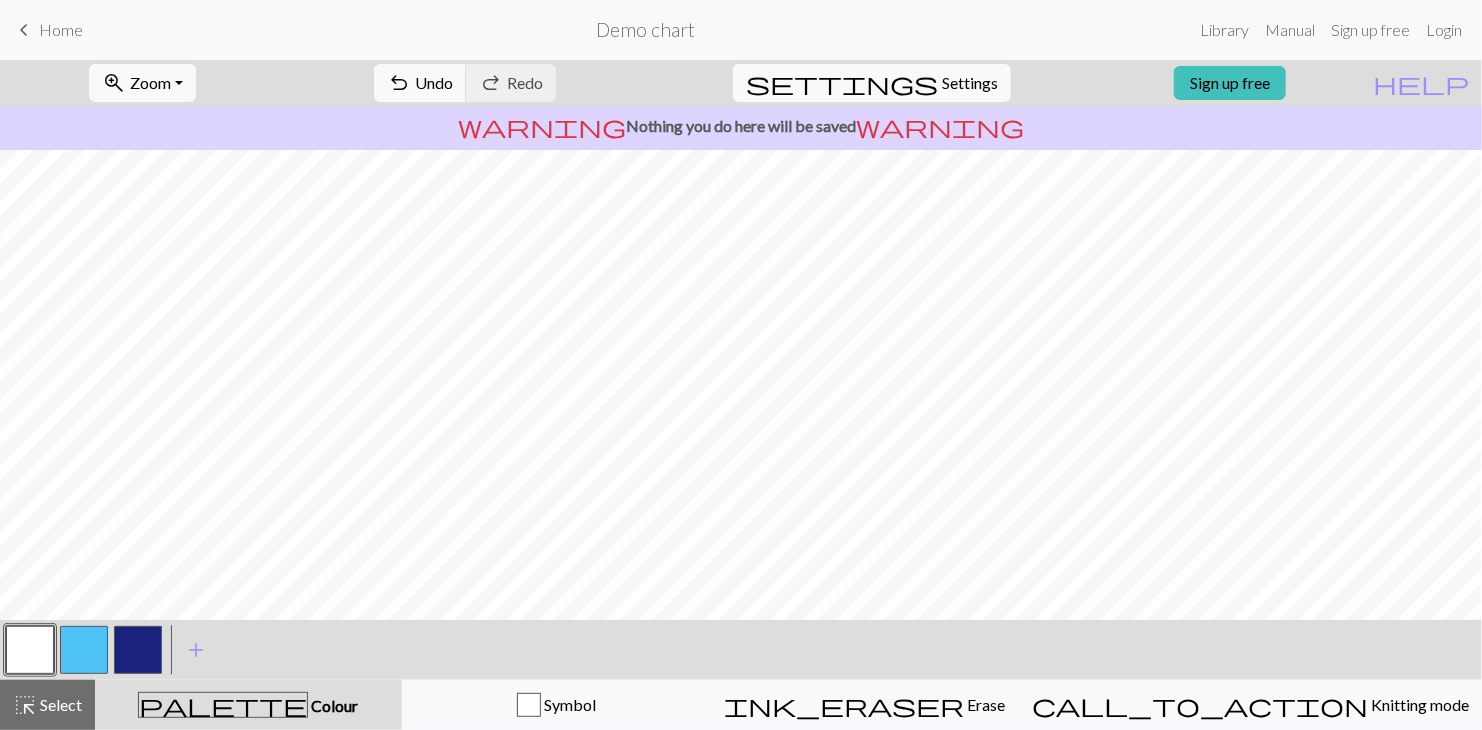 click at bounding box center (30, 650) 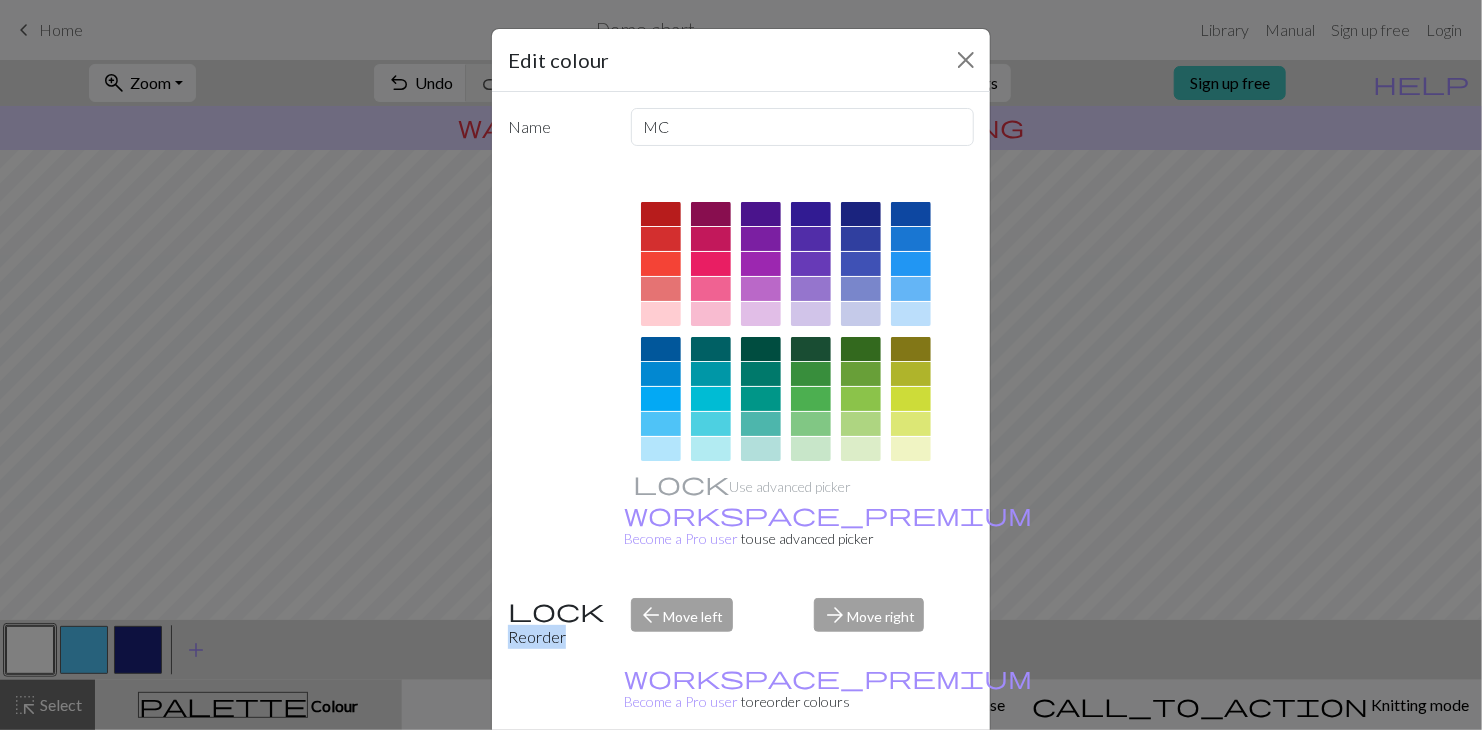 click on "Edit colour Name MC Use advanced picker workspace_premium Become a Pro user   to  use advanced picker Reorder arrow_back Move left arrow_forward Move right workspace_premium Become a Pro user   to  reorder colours Delete Done Cancel" at bounding box center (741, 365) 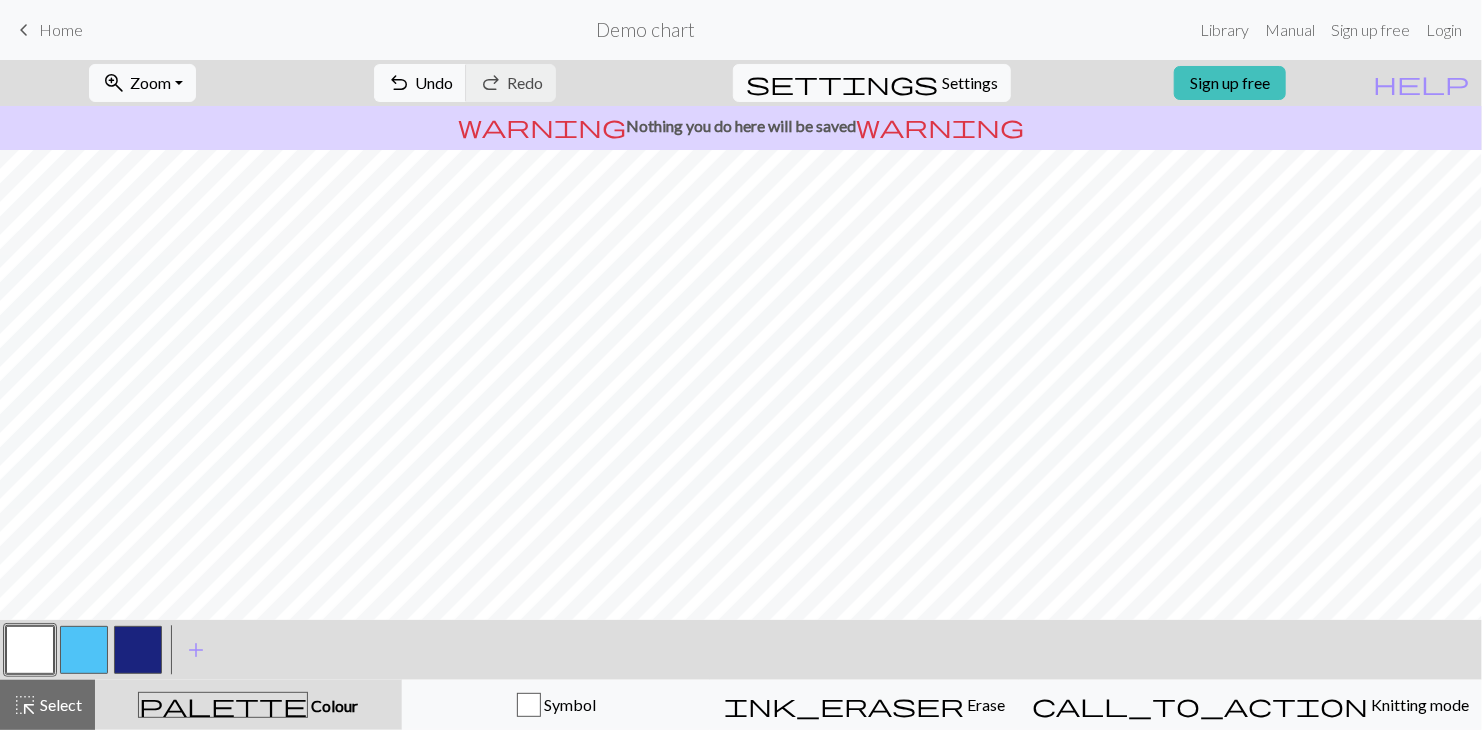 click at bounding box center [30, 650] 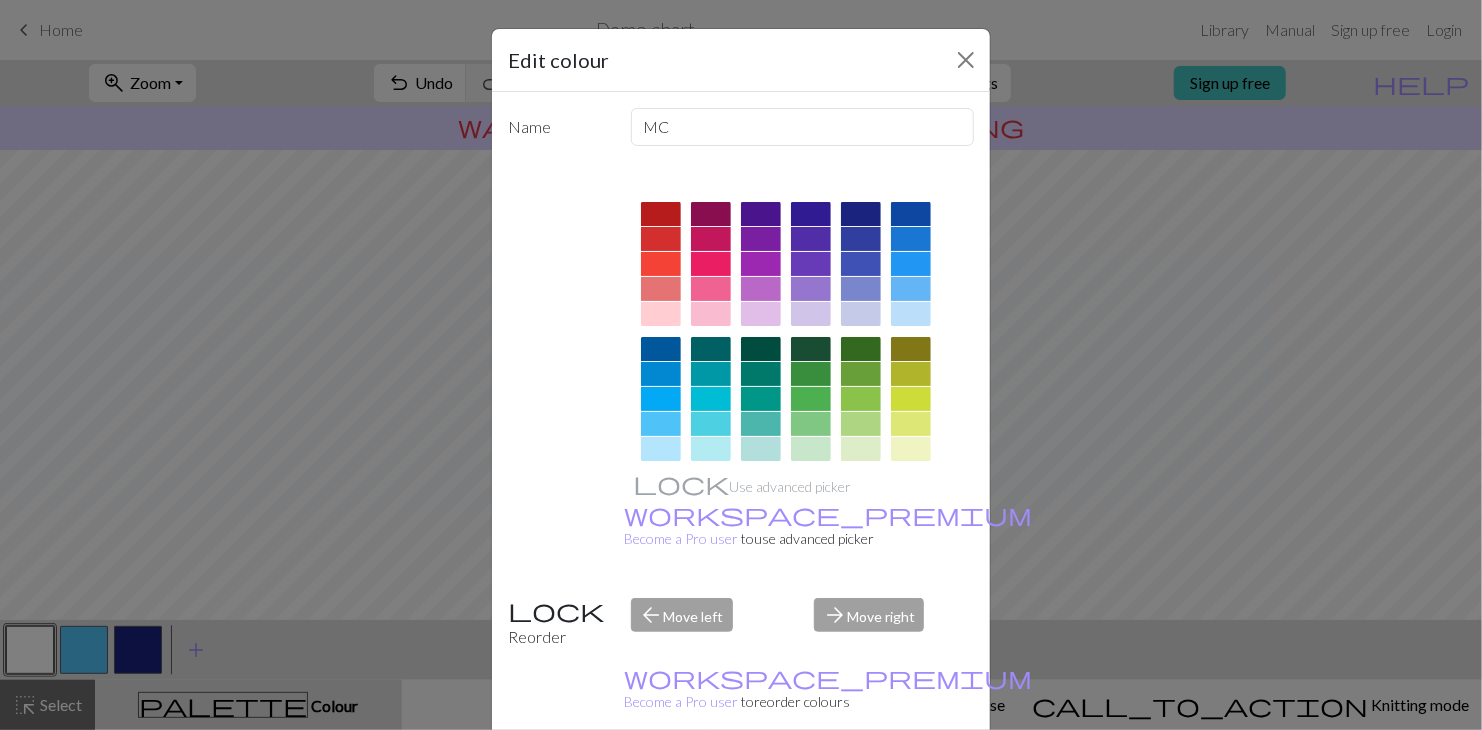 click at bounding box center [861, 239] 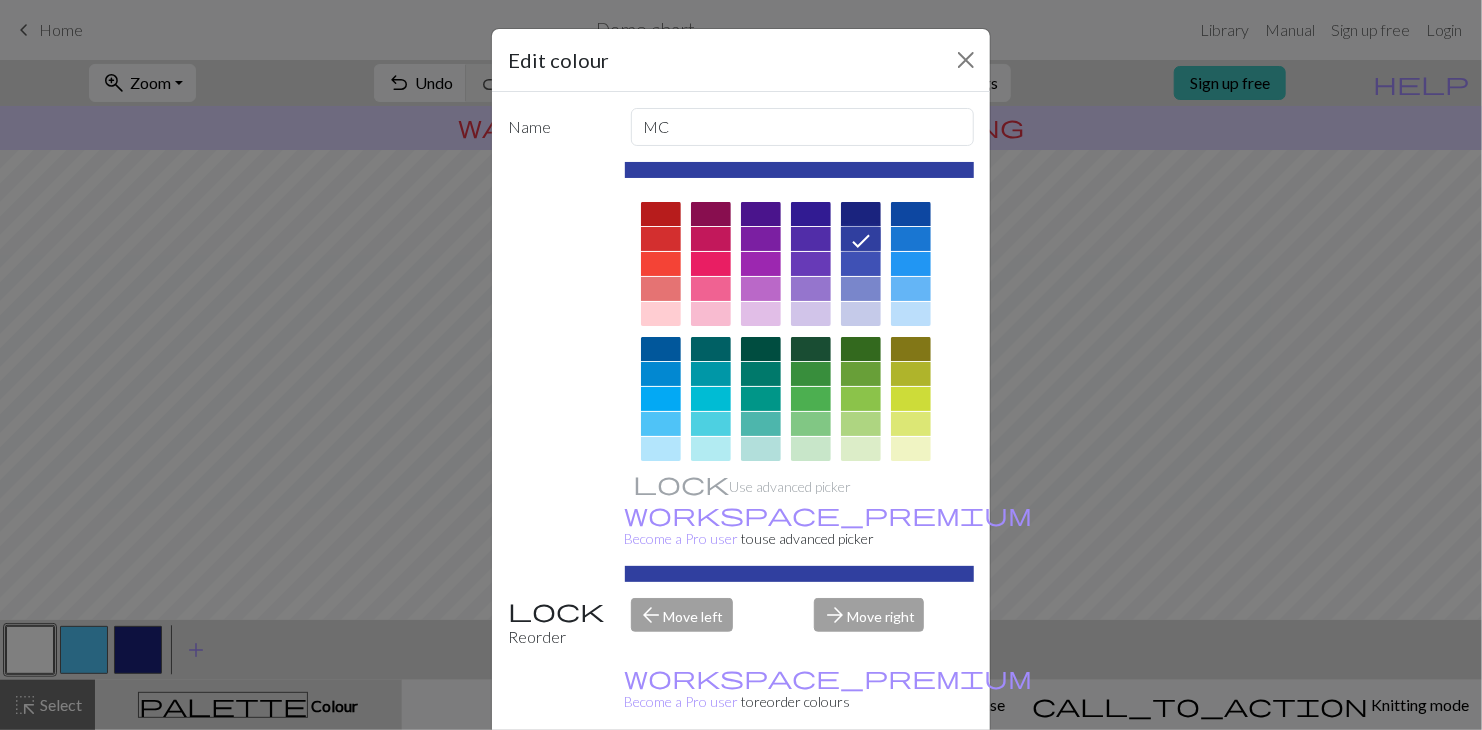 click 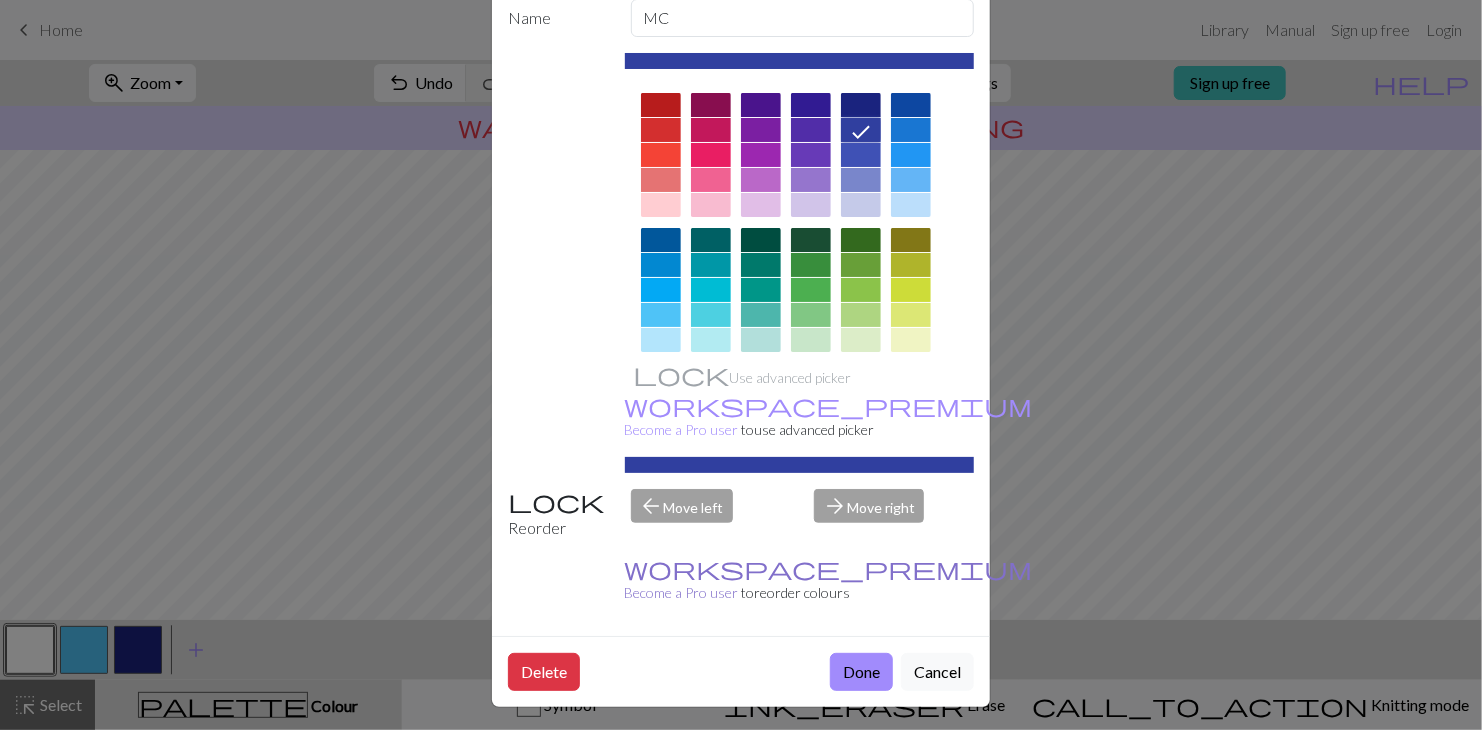 scroll, scrollTop: 114, scrollLeft: 0, axis: vertical 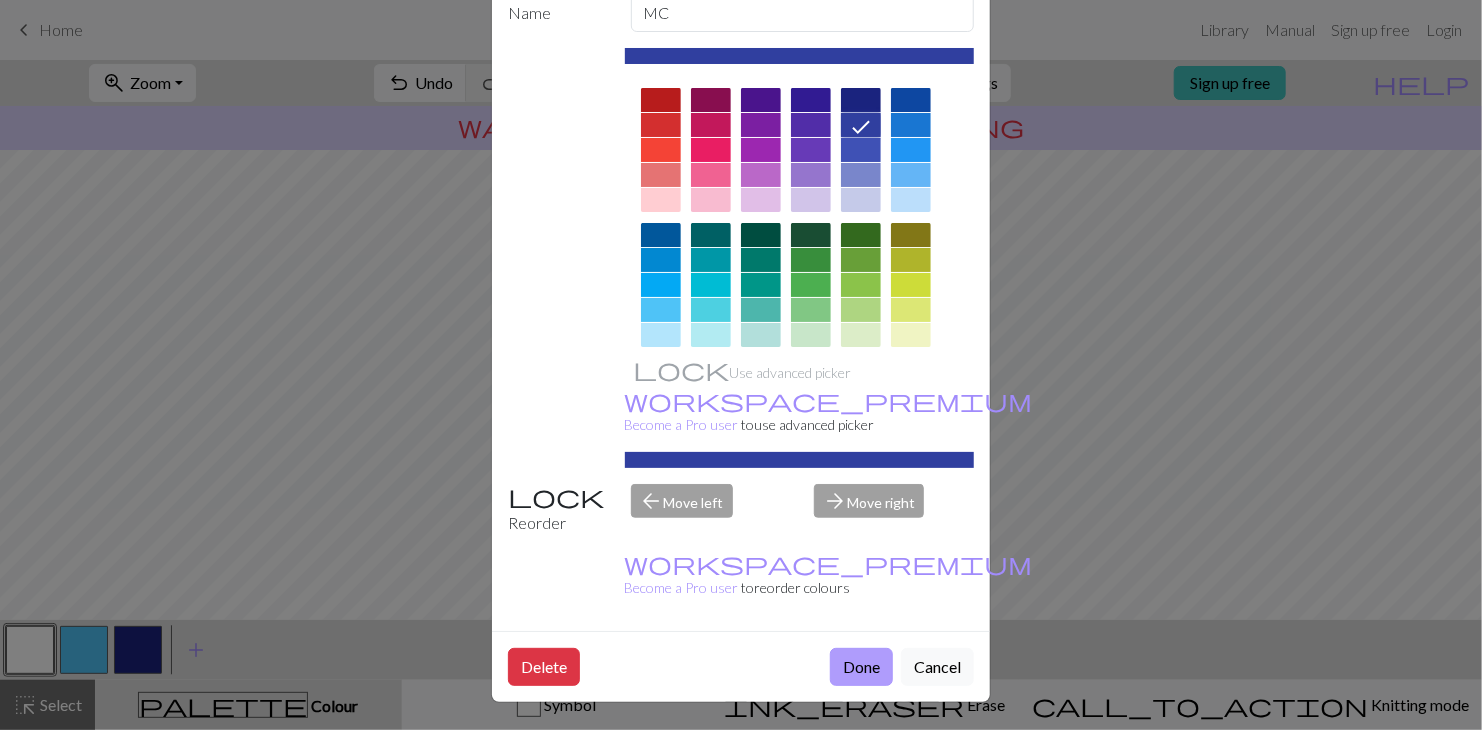 click on "Done" at bounding box center [861, 667] 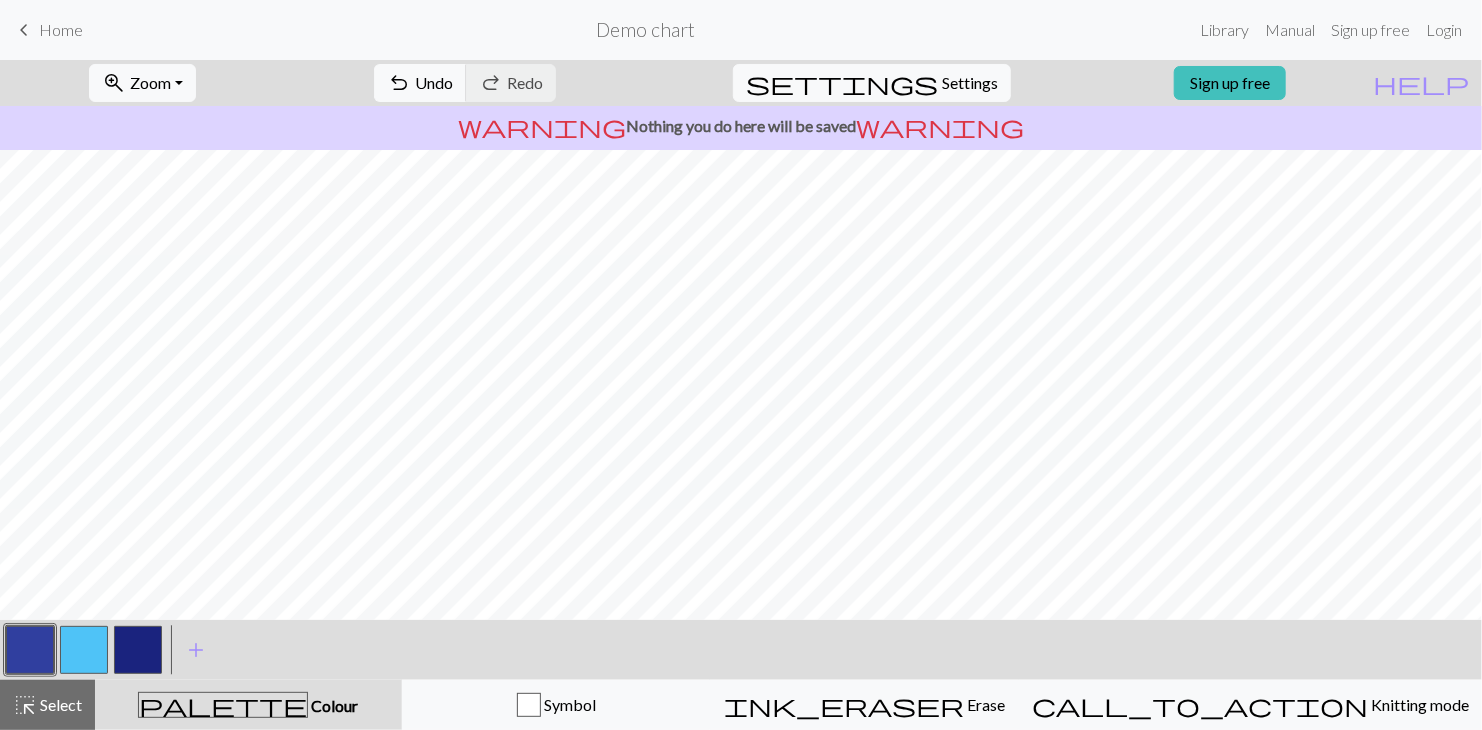 click at bounding box center (30, 650) 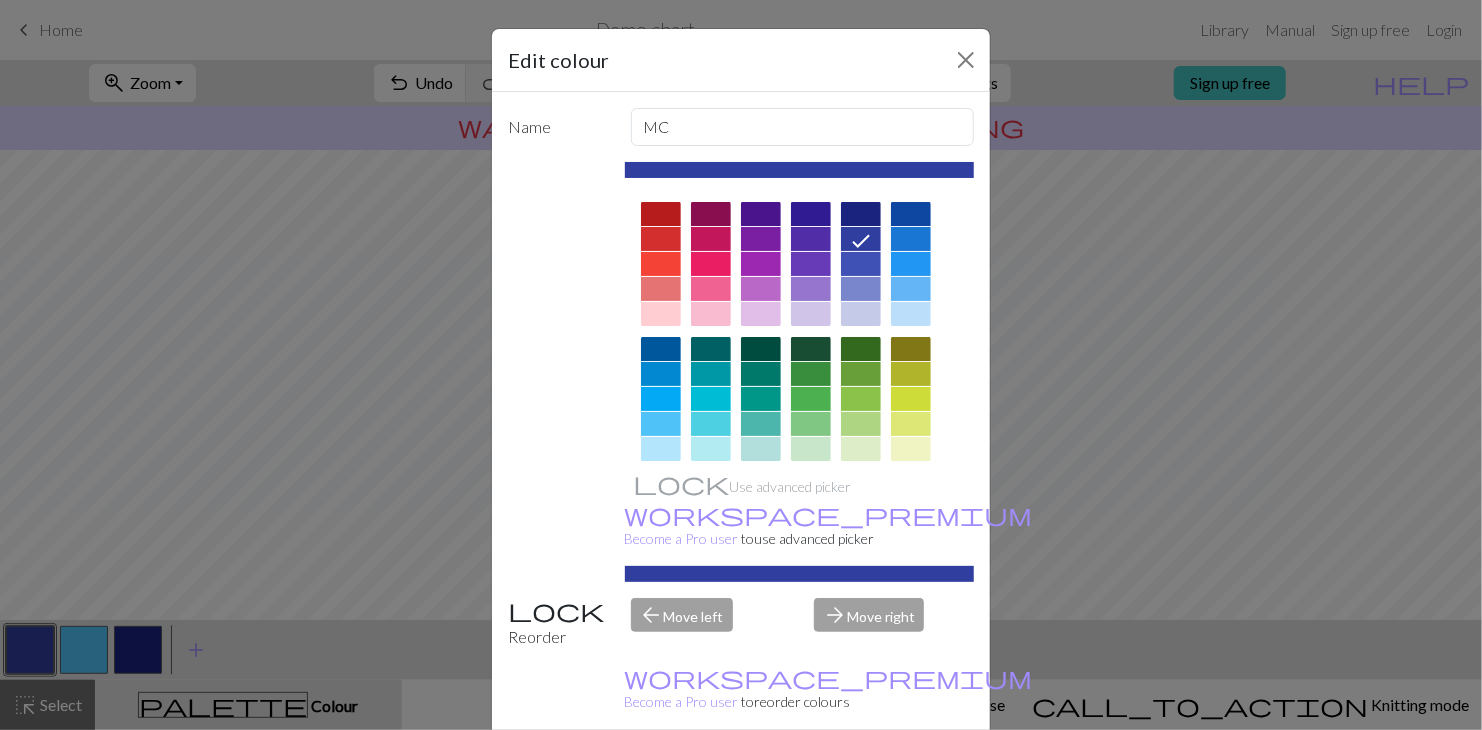 click at bounding box center (861, 214) 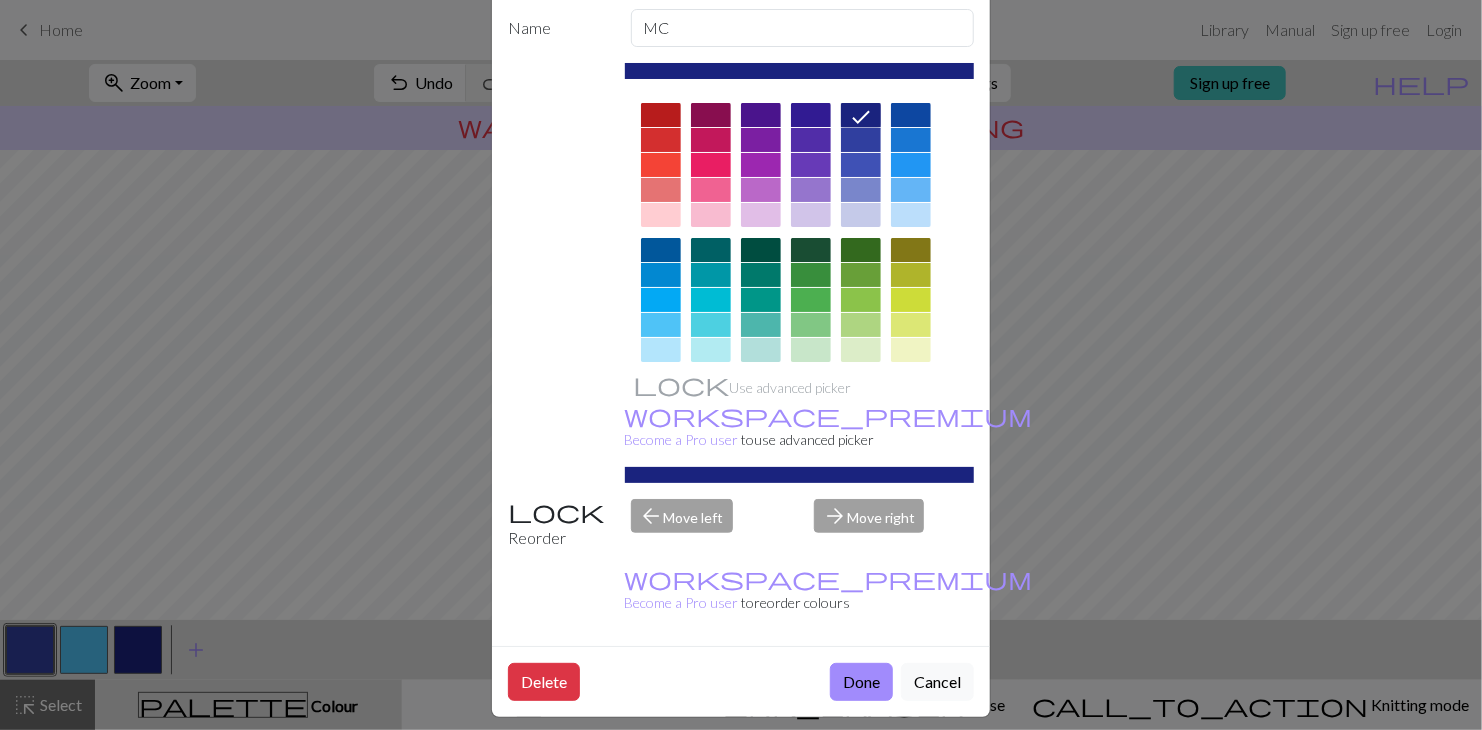 scroll, scrollTop: 114, scrollLeft: 0, axis: vertical 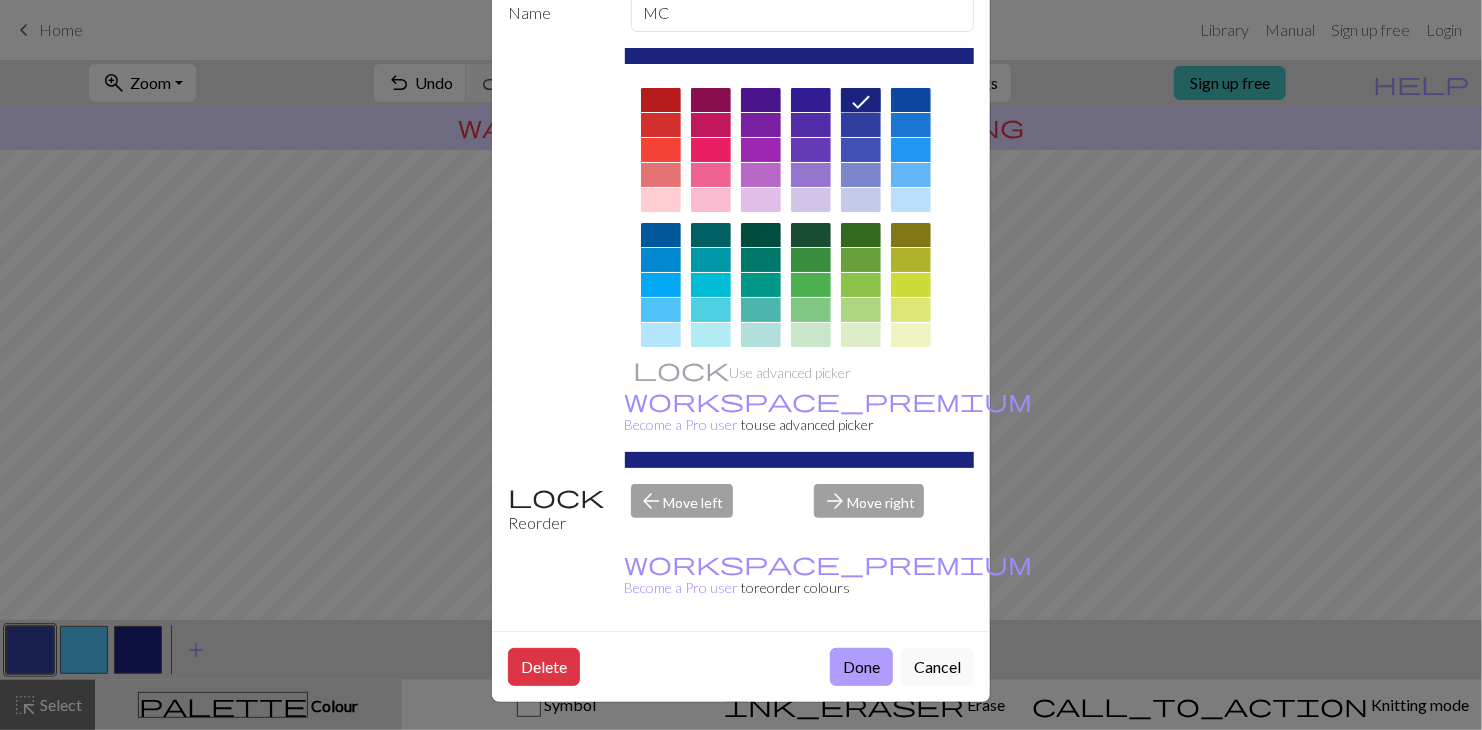click on "Done" at bounding box center [861, 667] 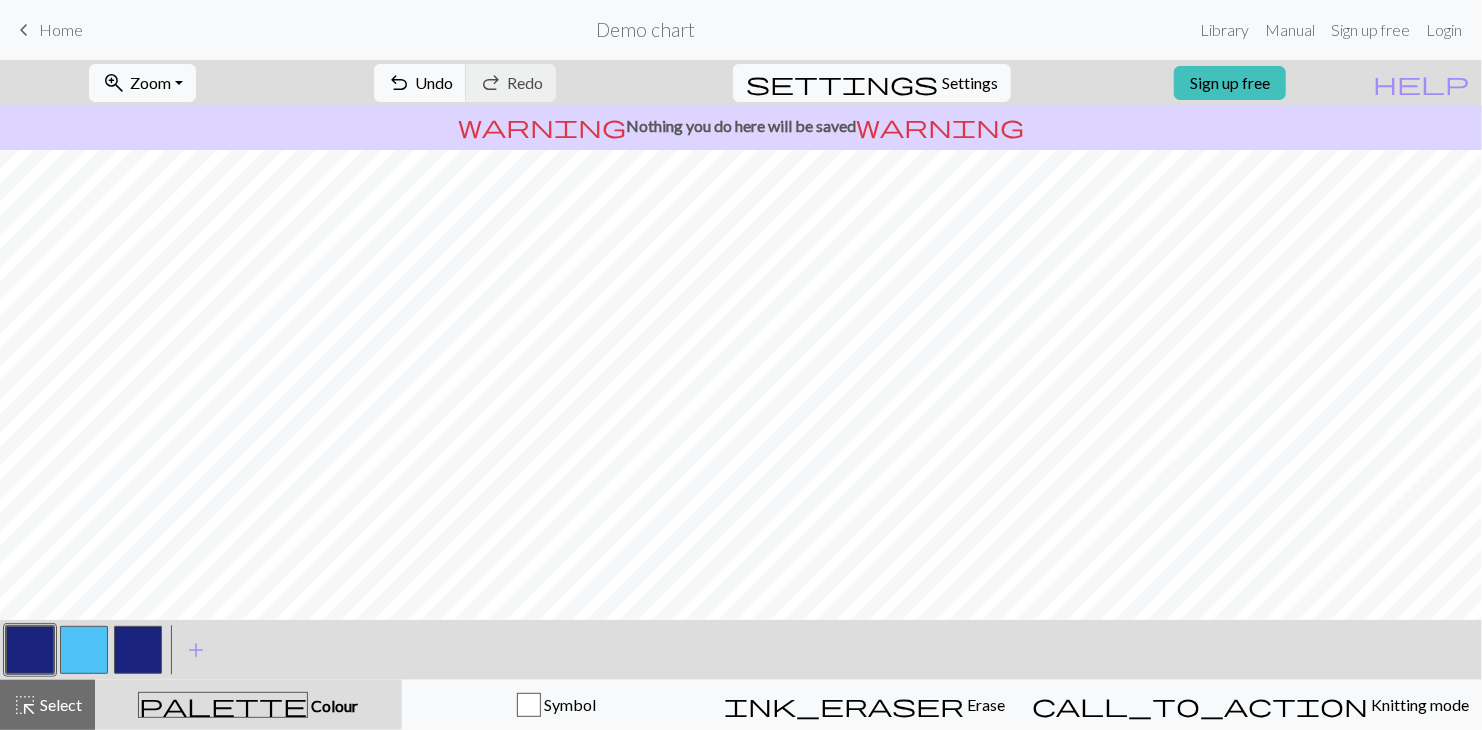 click at bounding box center [138, 650] 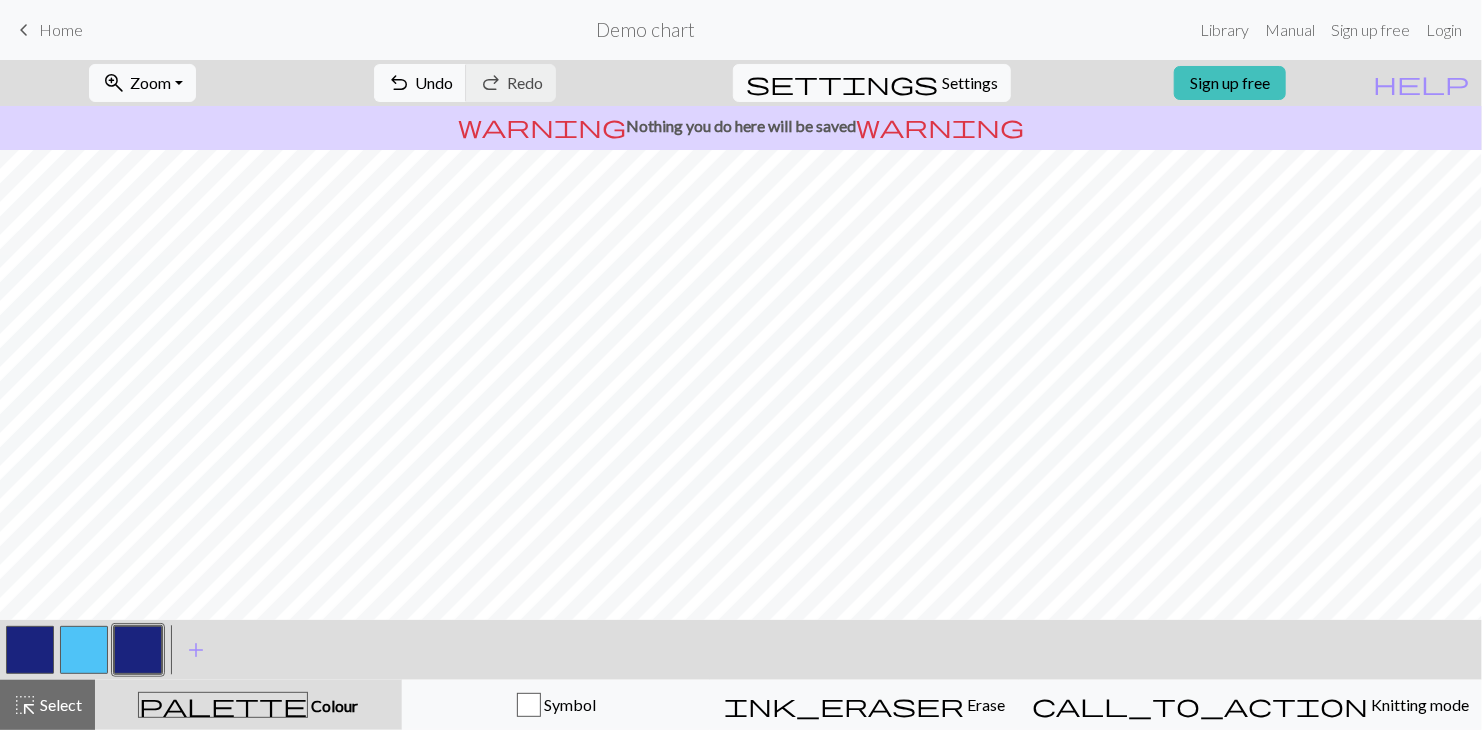 click at bounding box center (138, 650) 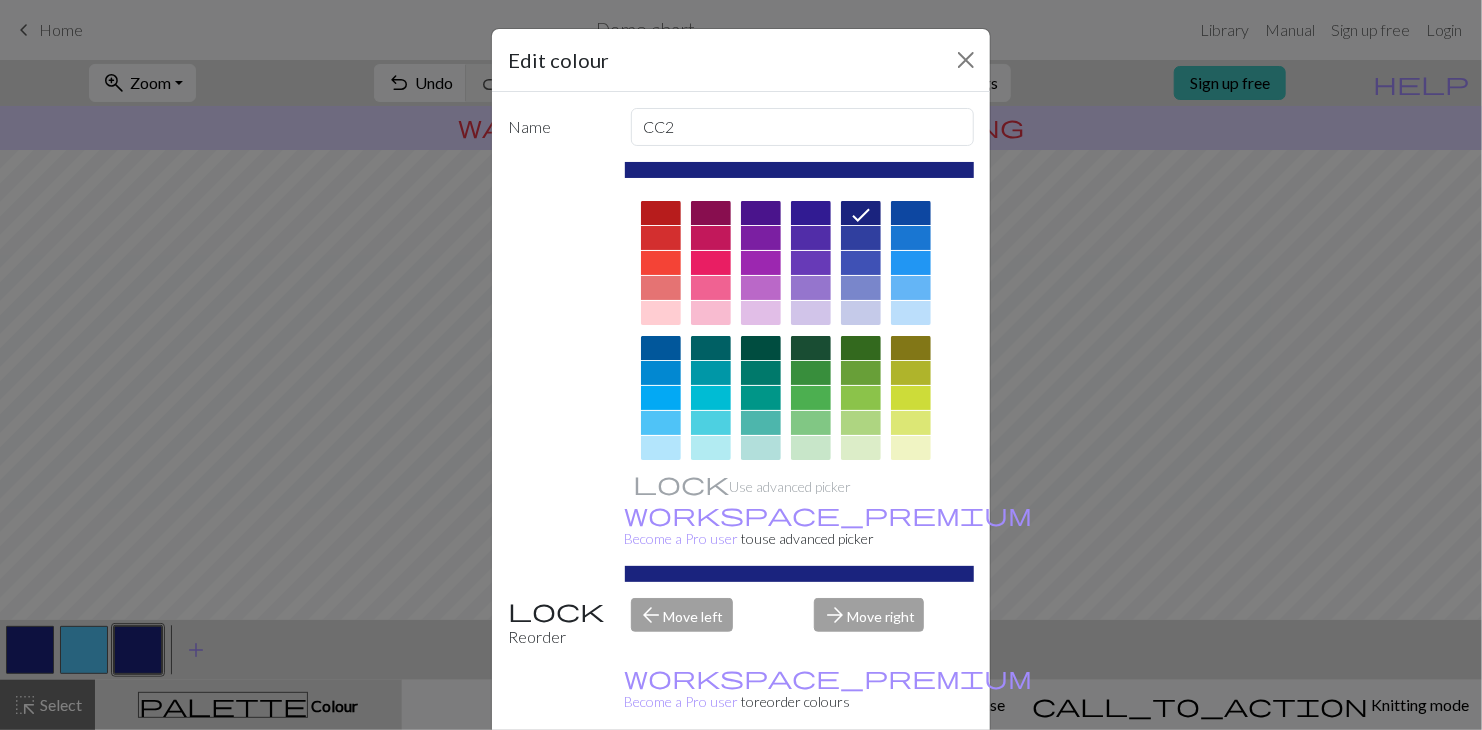 scroll, scrollTop: 0, scrollLeft: 0, axis: both 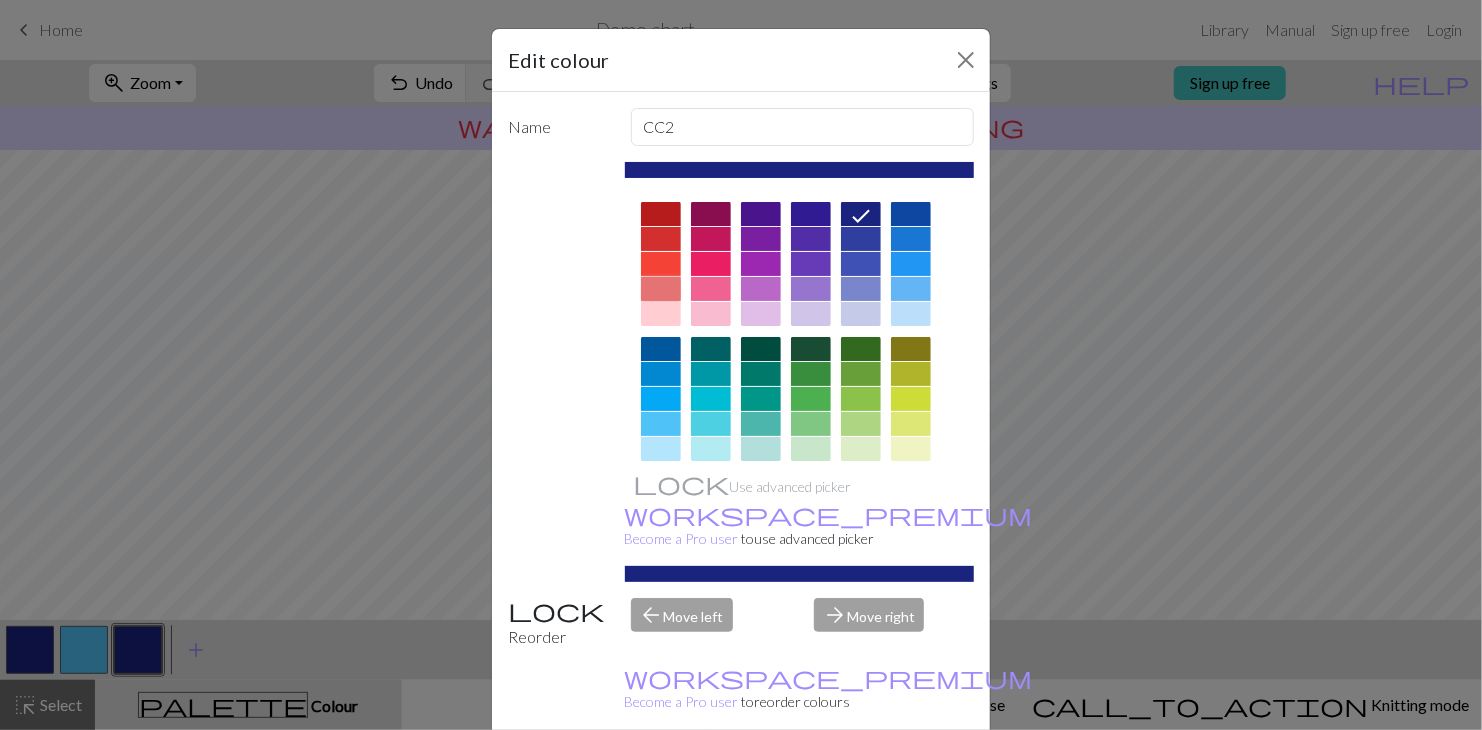 click at bounding box center (661, 289) 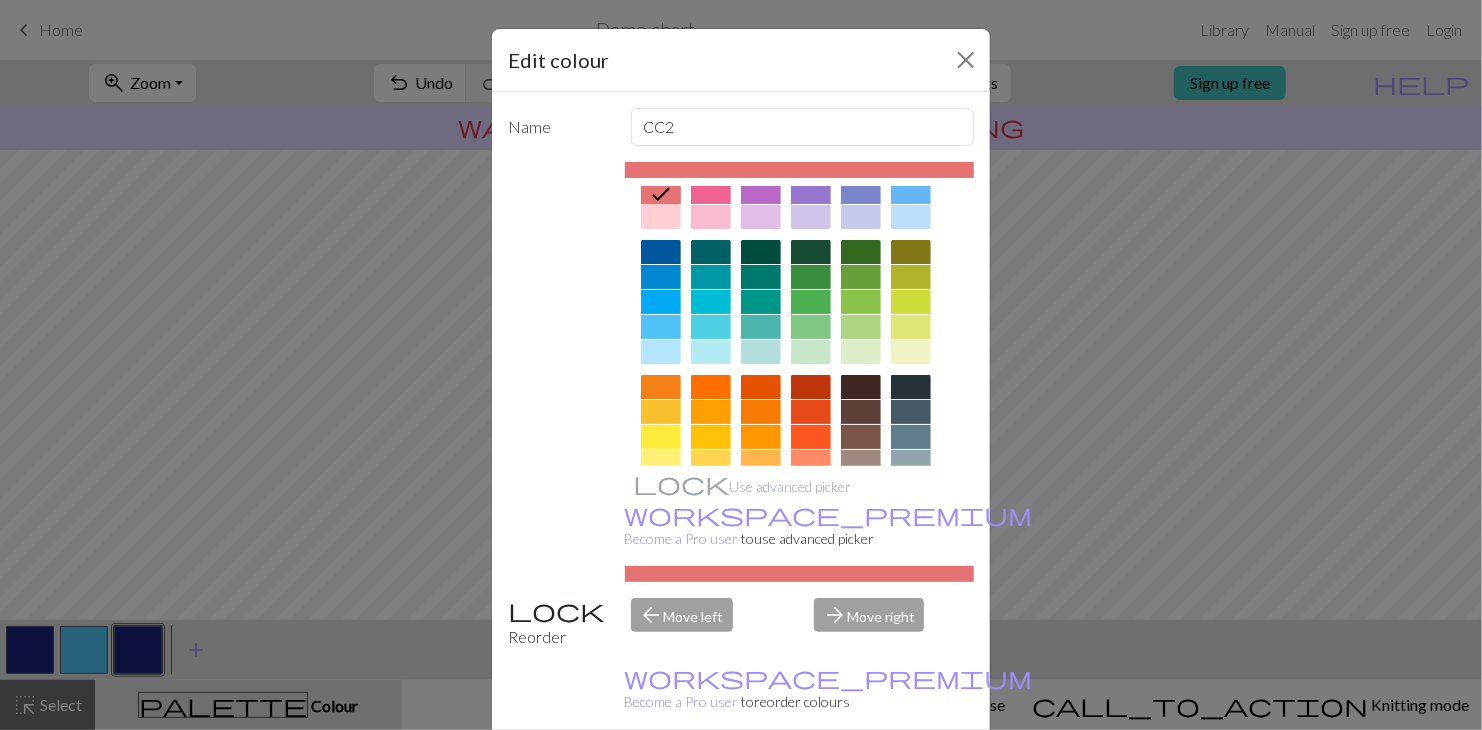 scroll, scrollTop: 100, scrollLeft: 0, axis: vertical 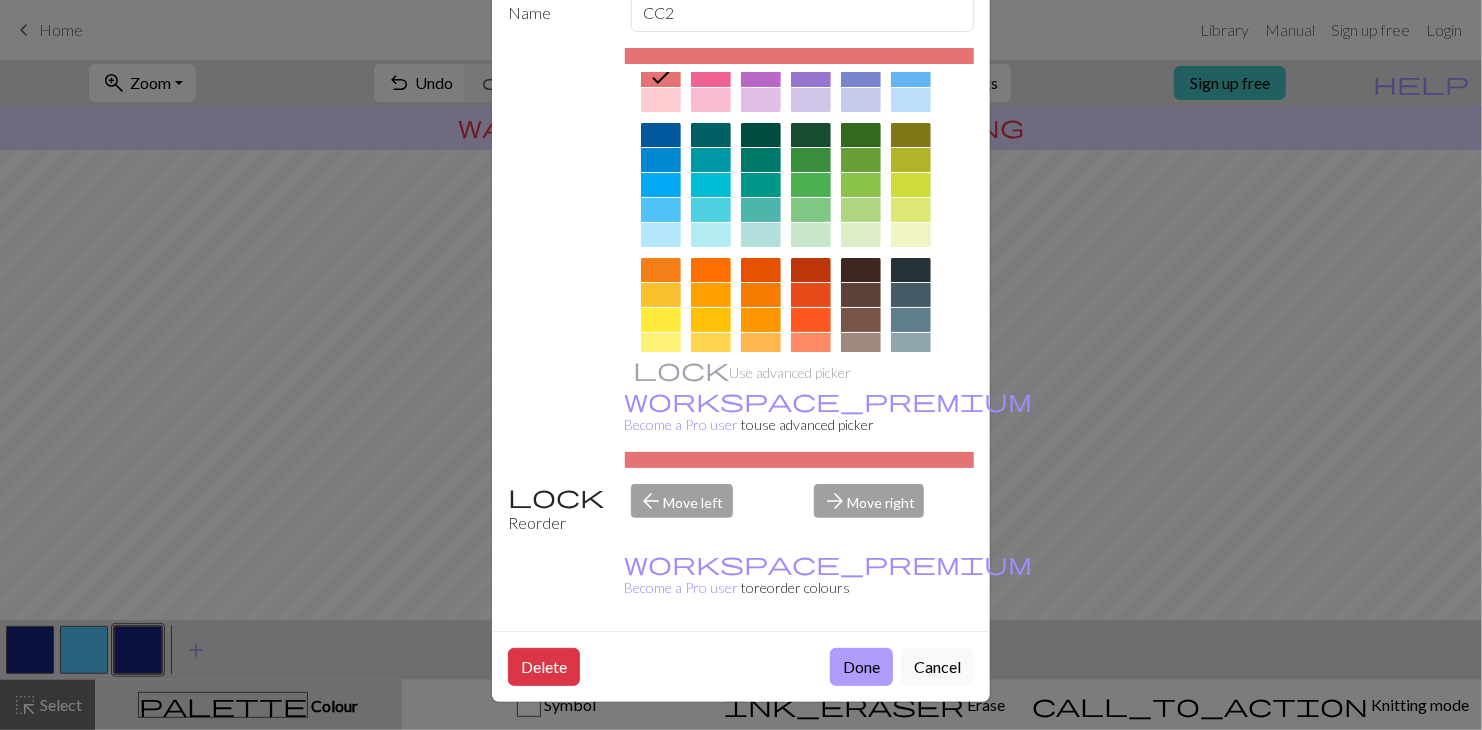 click on "Done" at bounding box center [861, 667] 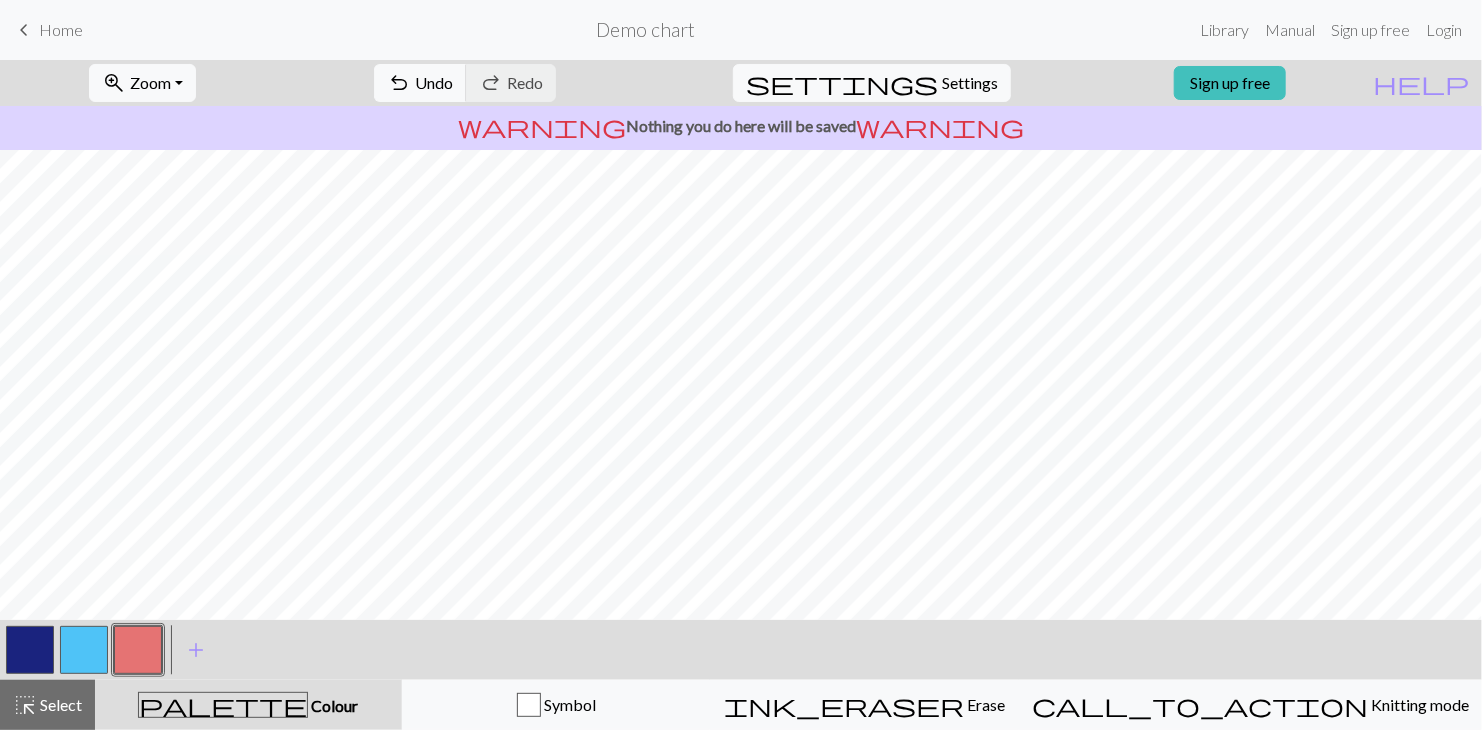 click at bounding box center [84, 650] 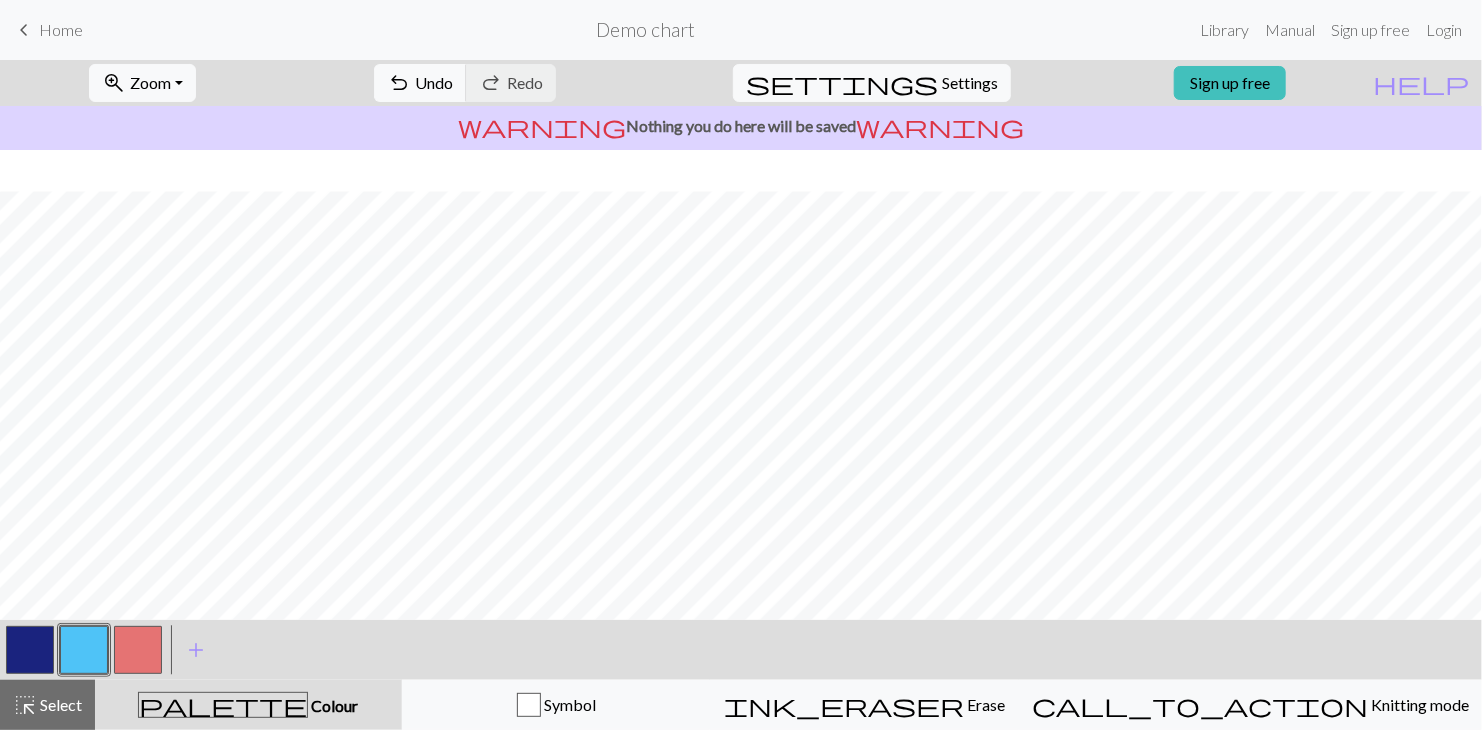 scroll, scrollTop: 43, scrollLeft: 0, axis: vertical 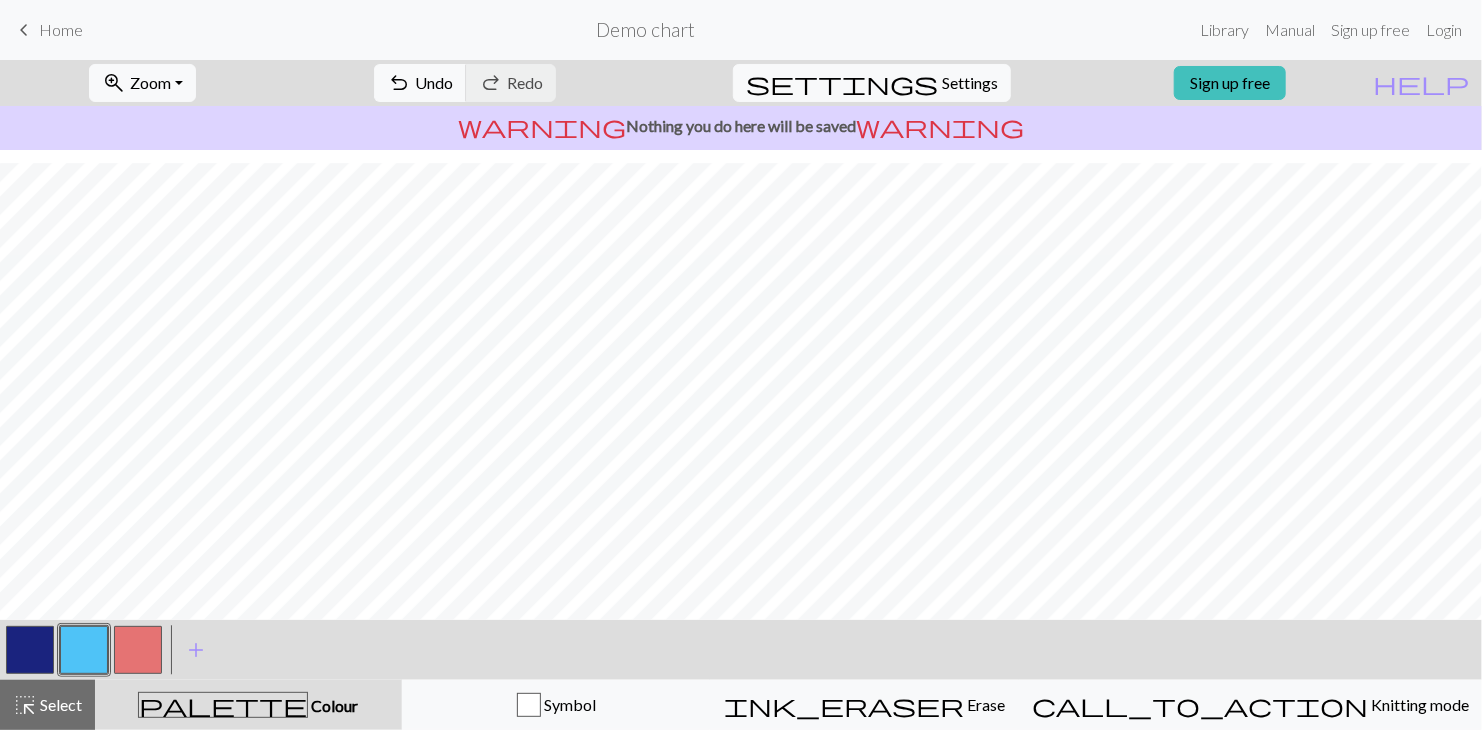 click at bounding box center (30, 650) 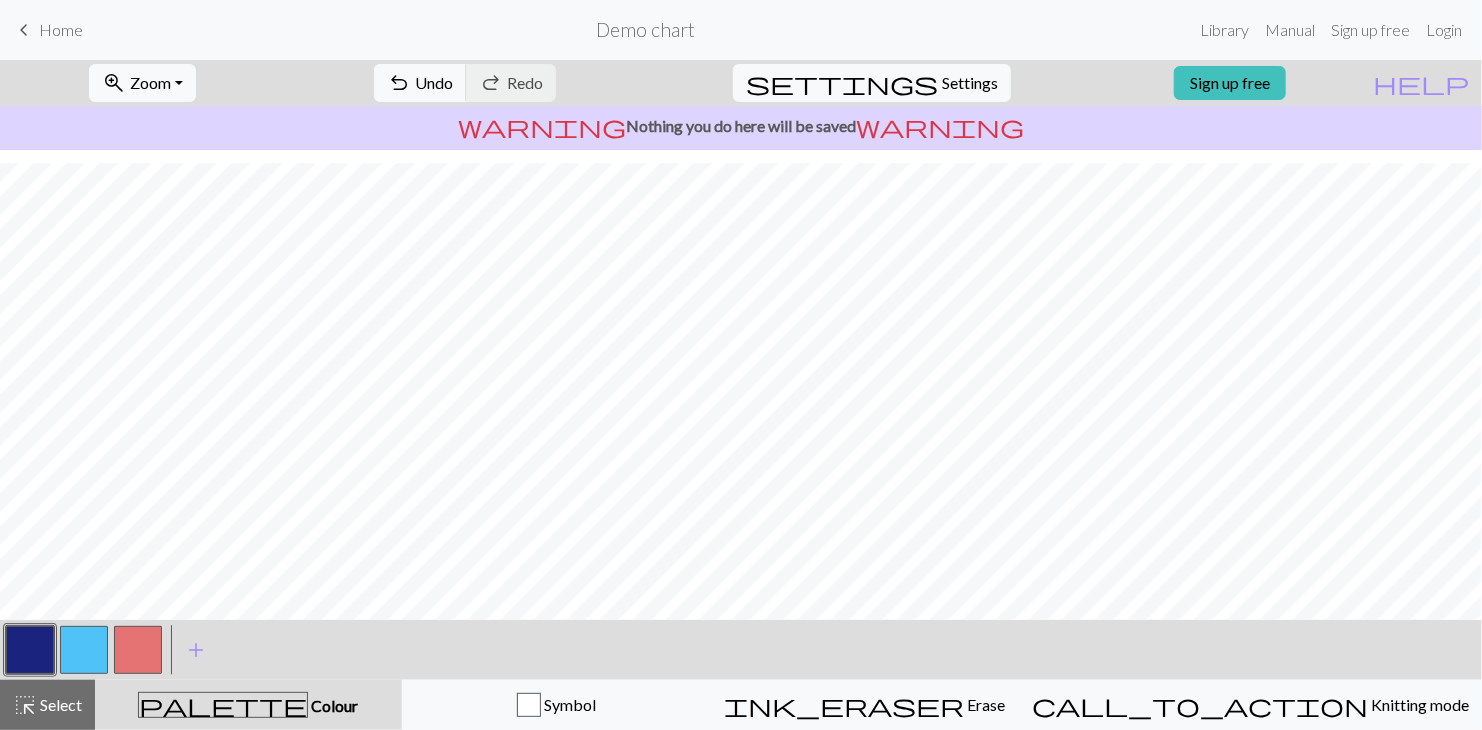 click at bounding box center (84, 650) 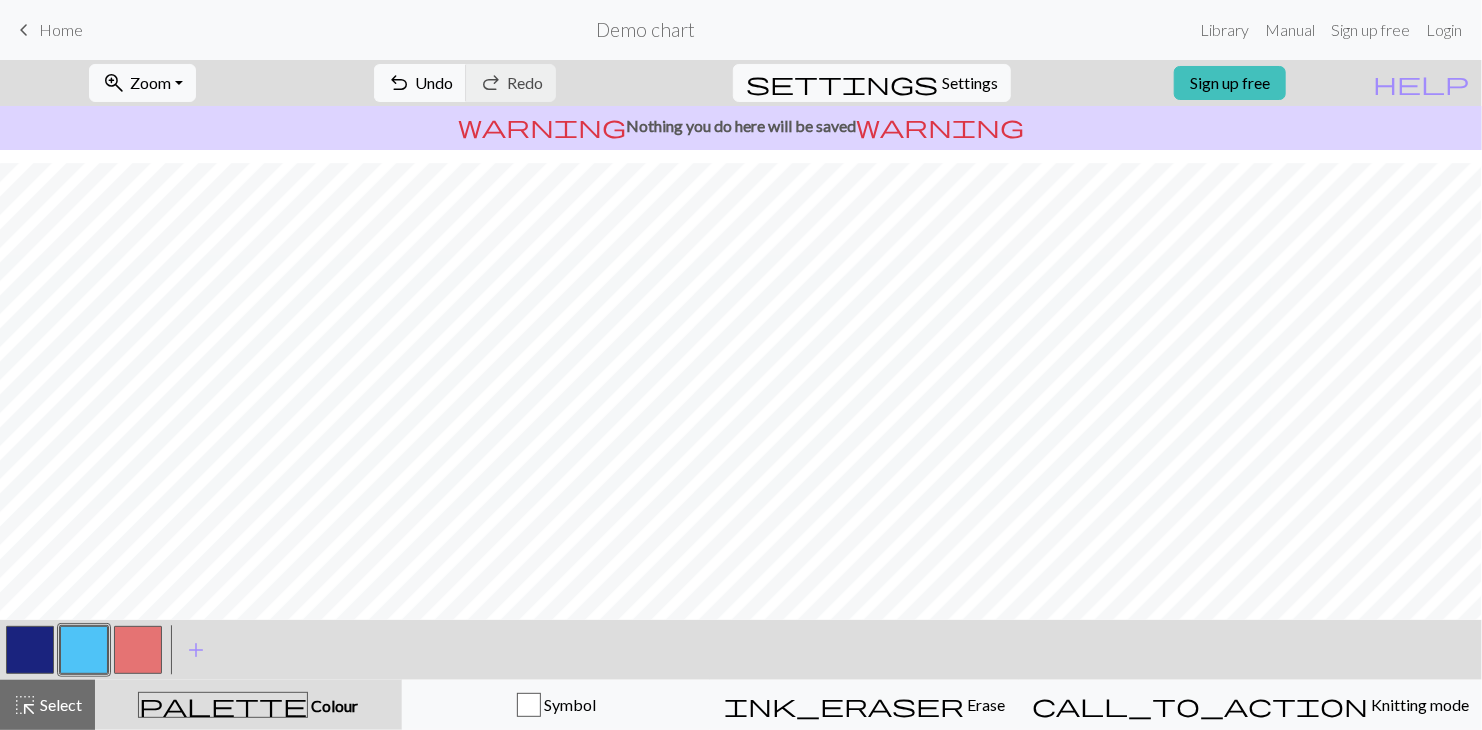 drag, startPoint x: 26, startPoint y: 652, endPoint x: 35, endPoint y: 641, distance: 14.21267 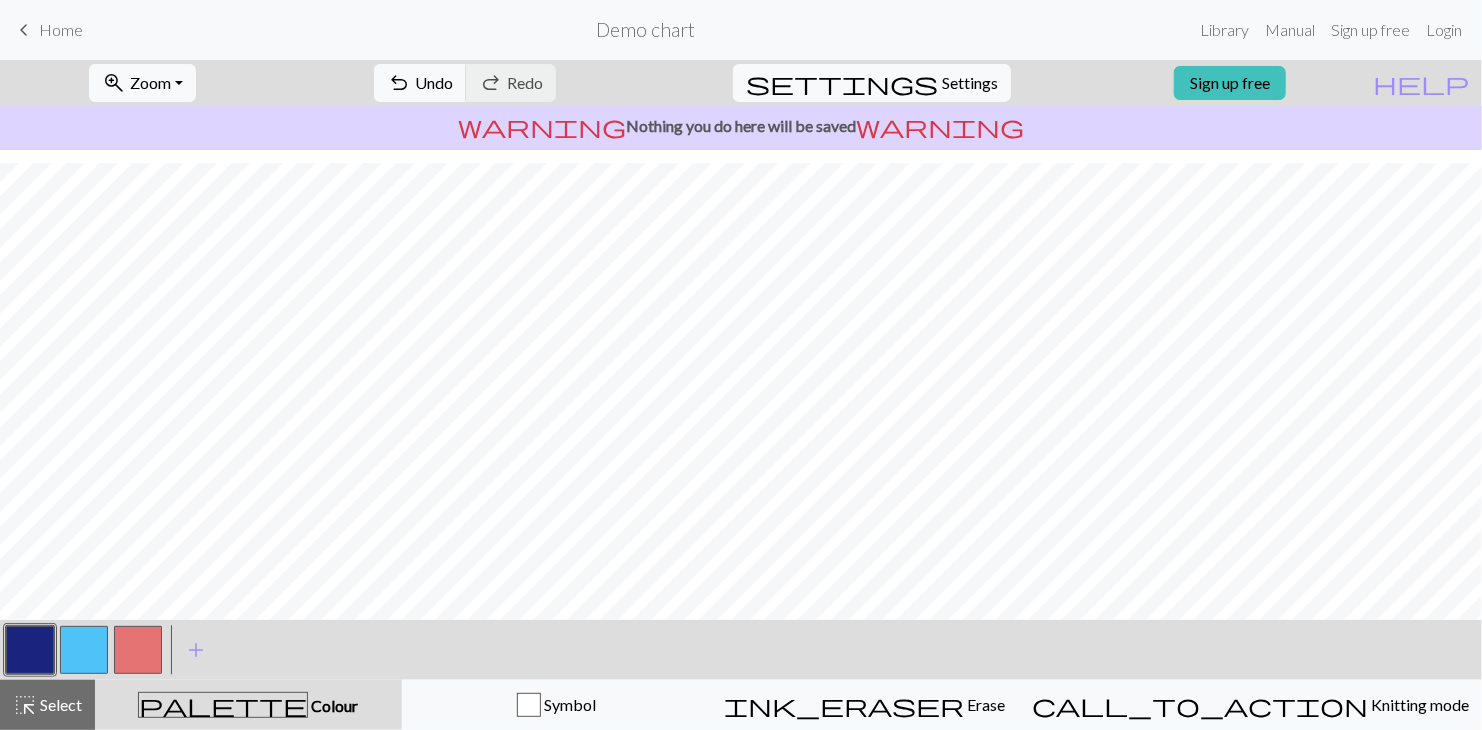 click at bounding box center [84, 650] 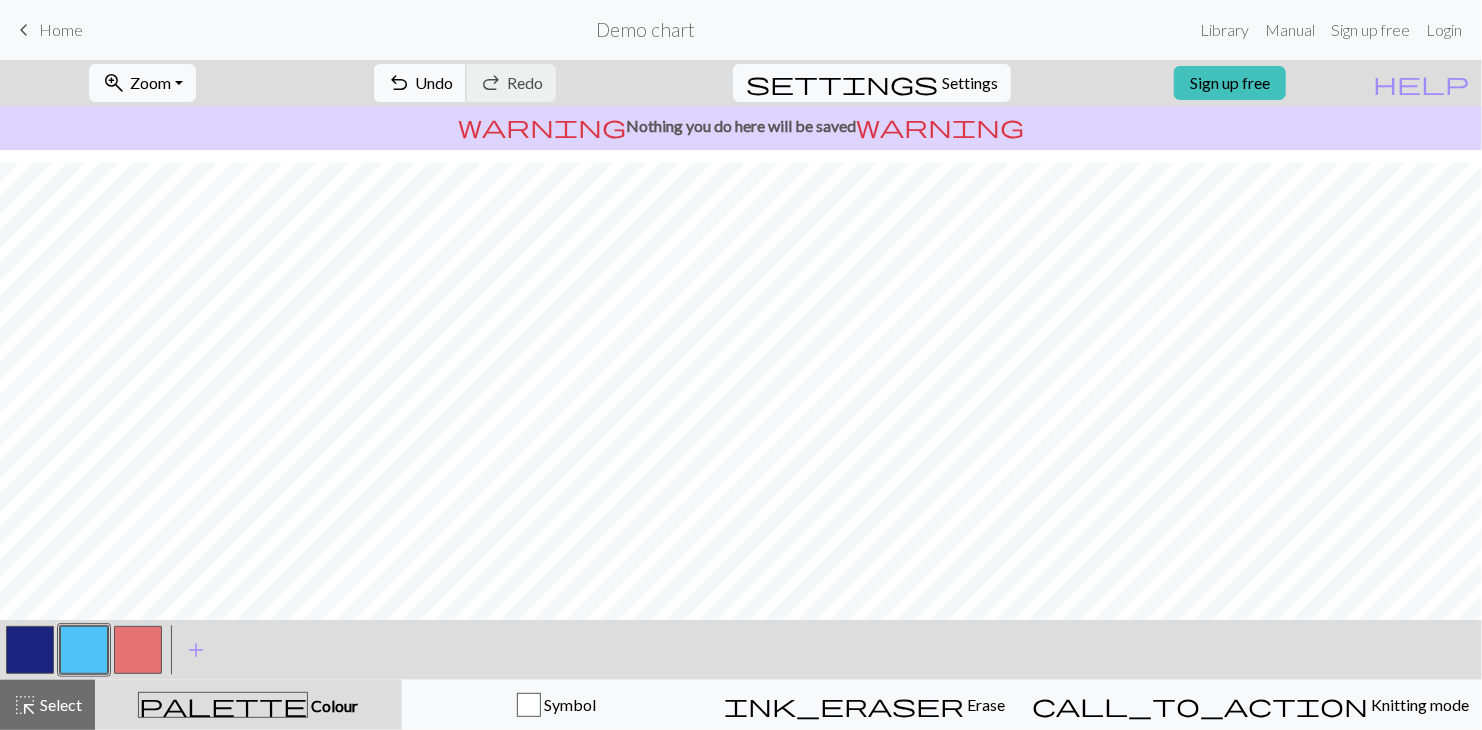 click on "Undo" at bounding box center [434, 82] 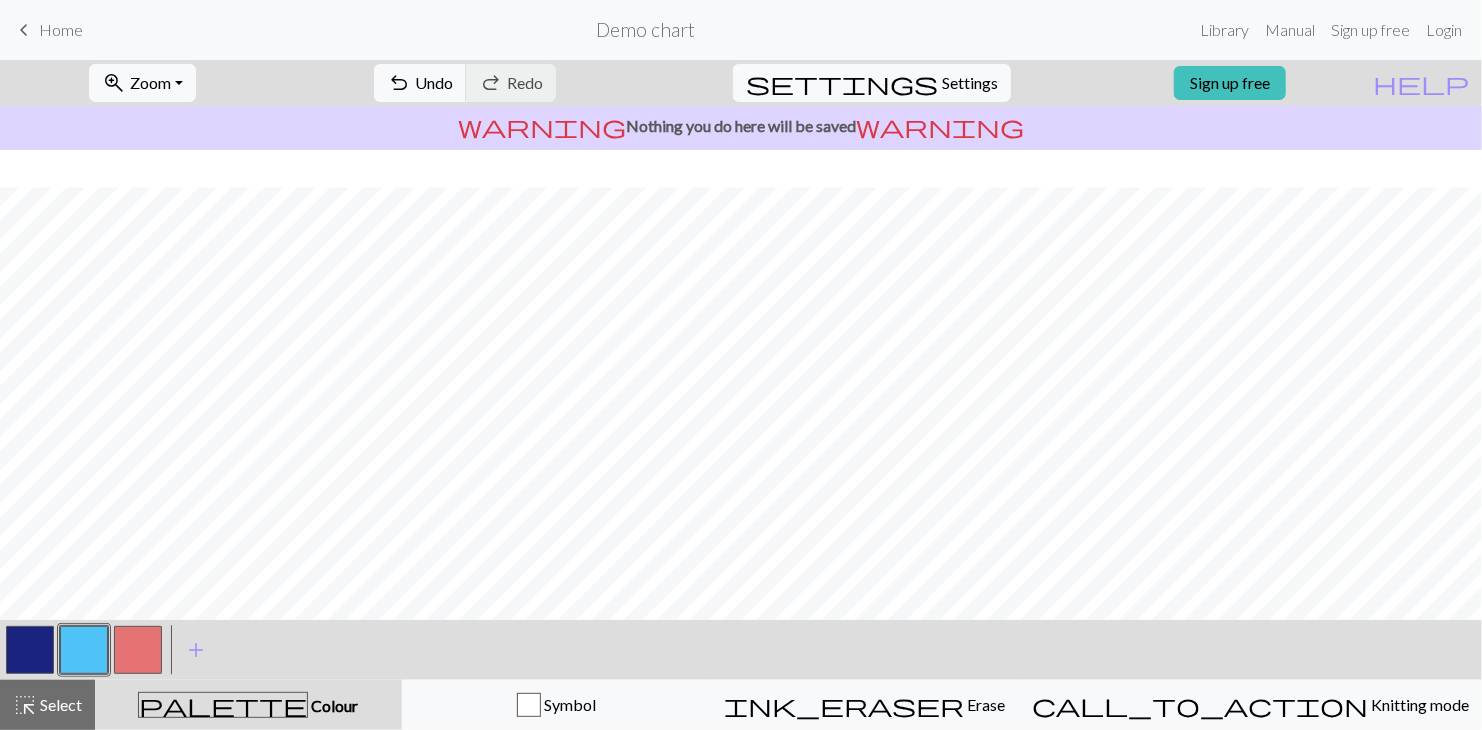 scroll, scrollTop: 43, scrollLeft: 0, axis: vertical 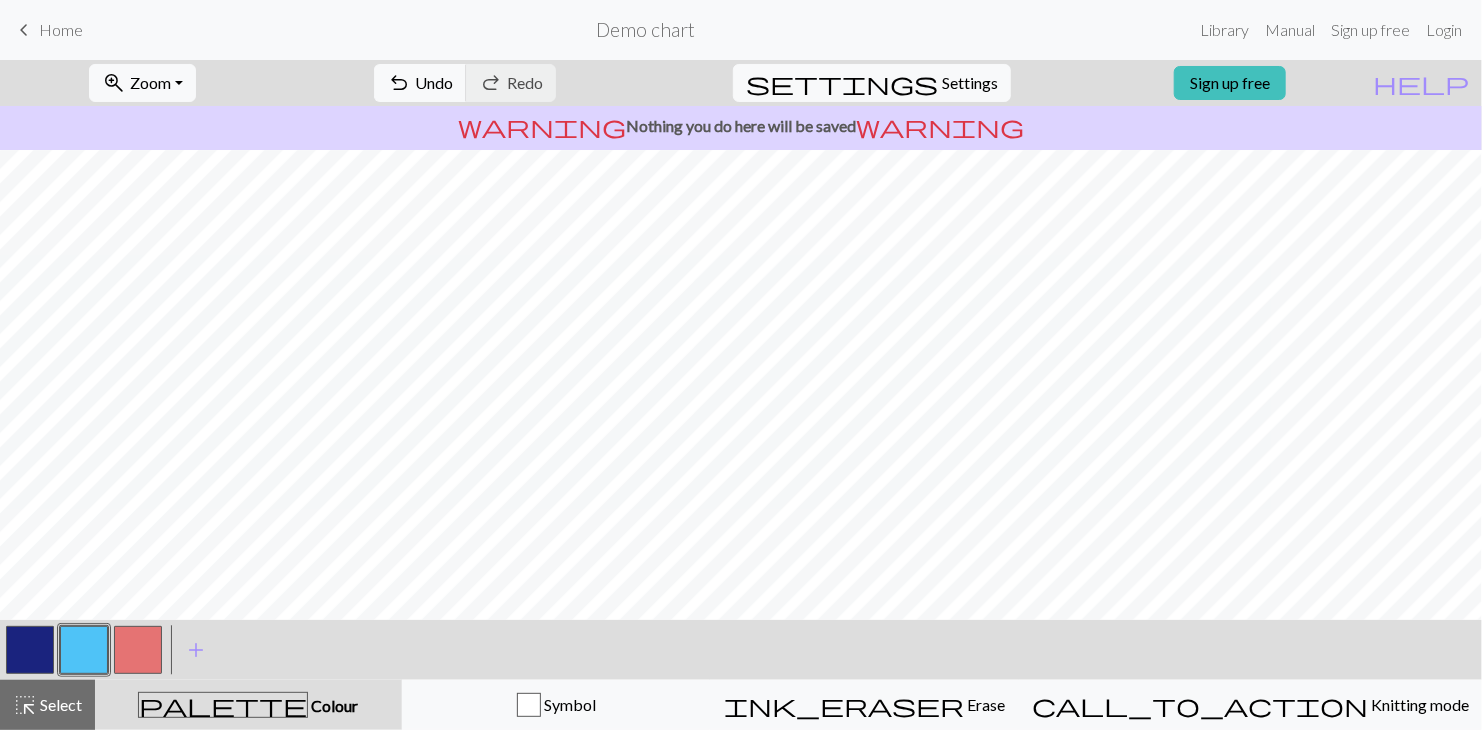 click at bounding box center [138, 650] 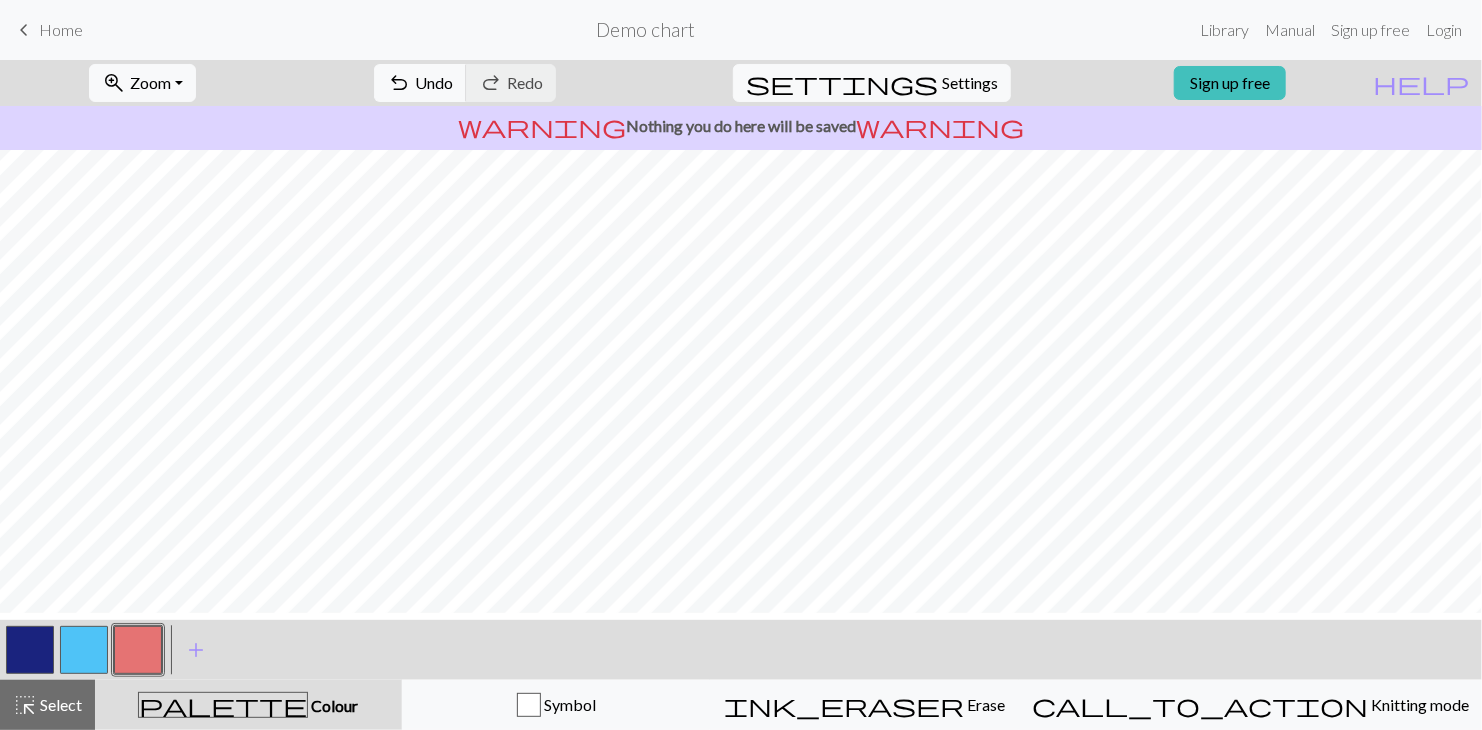 scroll, scrollTop: 0, scrollLeft: 0, axis: both 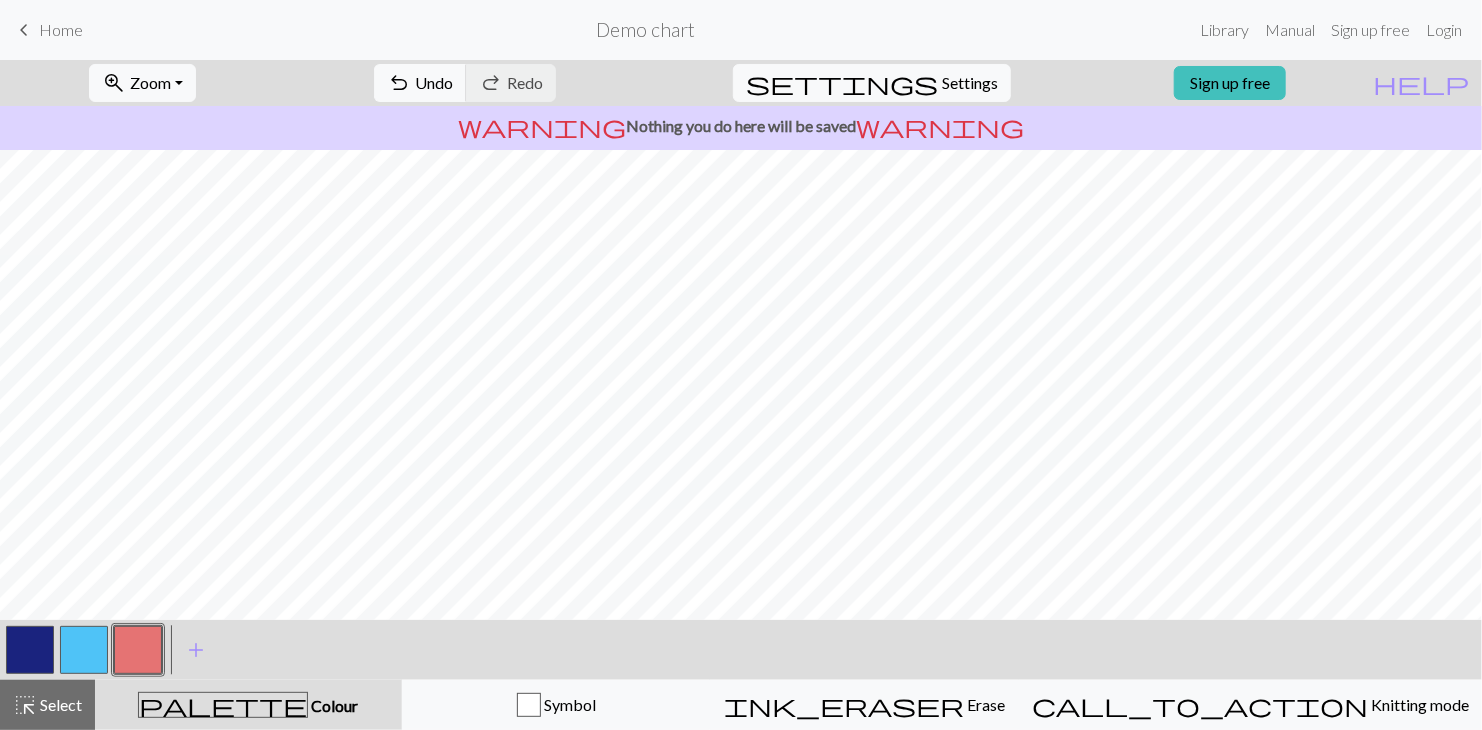 click at bounding box center (84, 650) 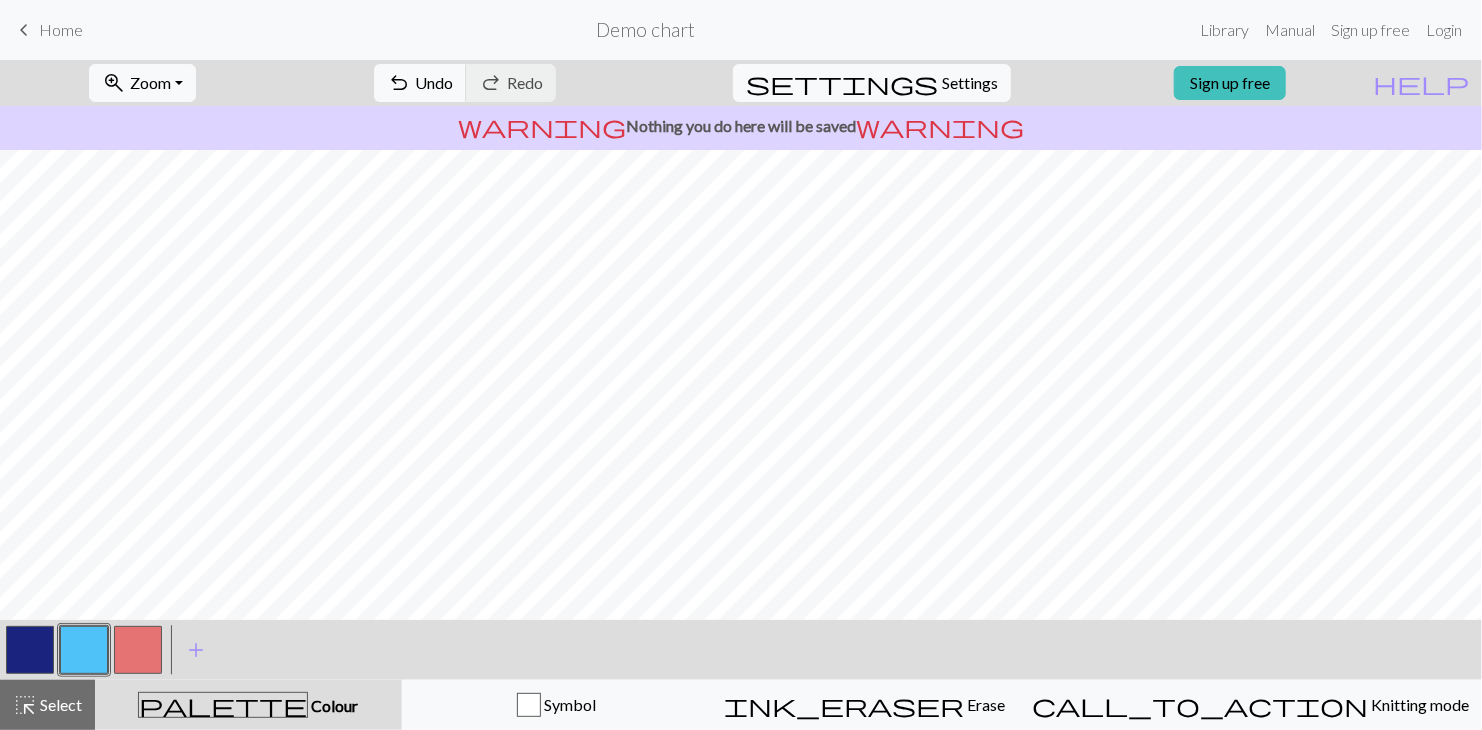 click at bounding box center (84, 650) 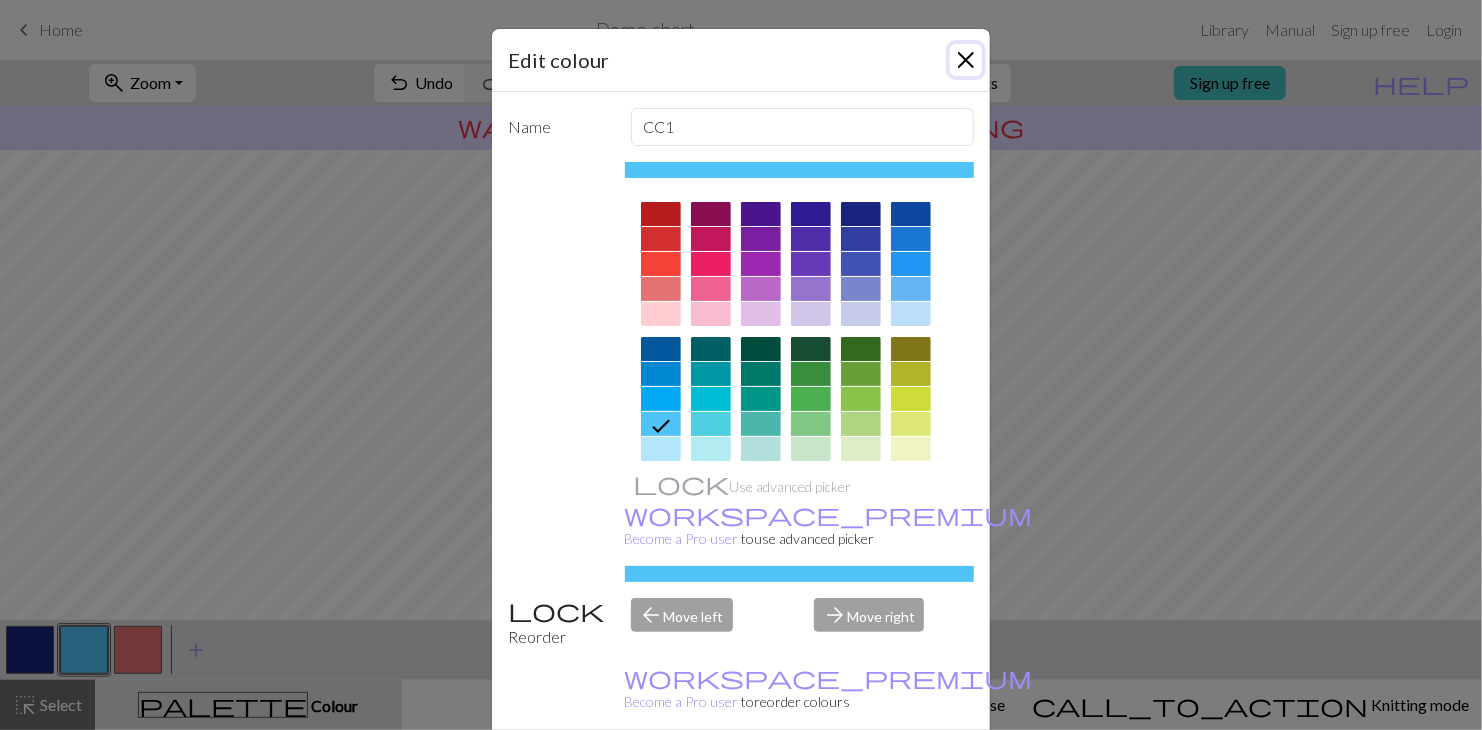 click at bounding box center (966, 60) 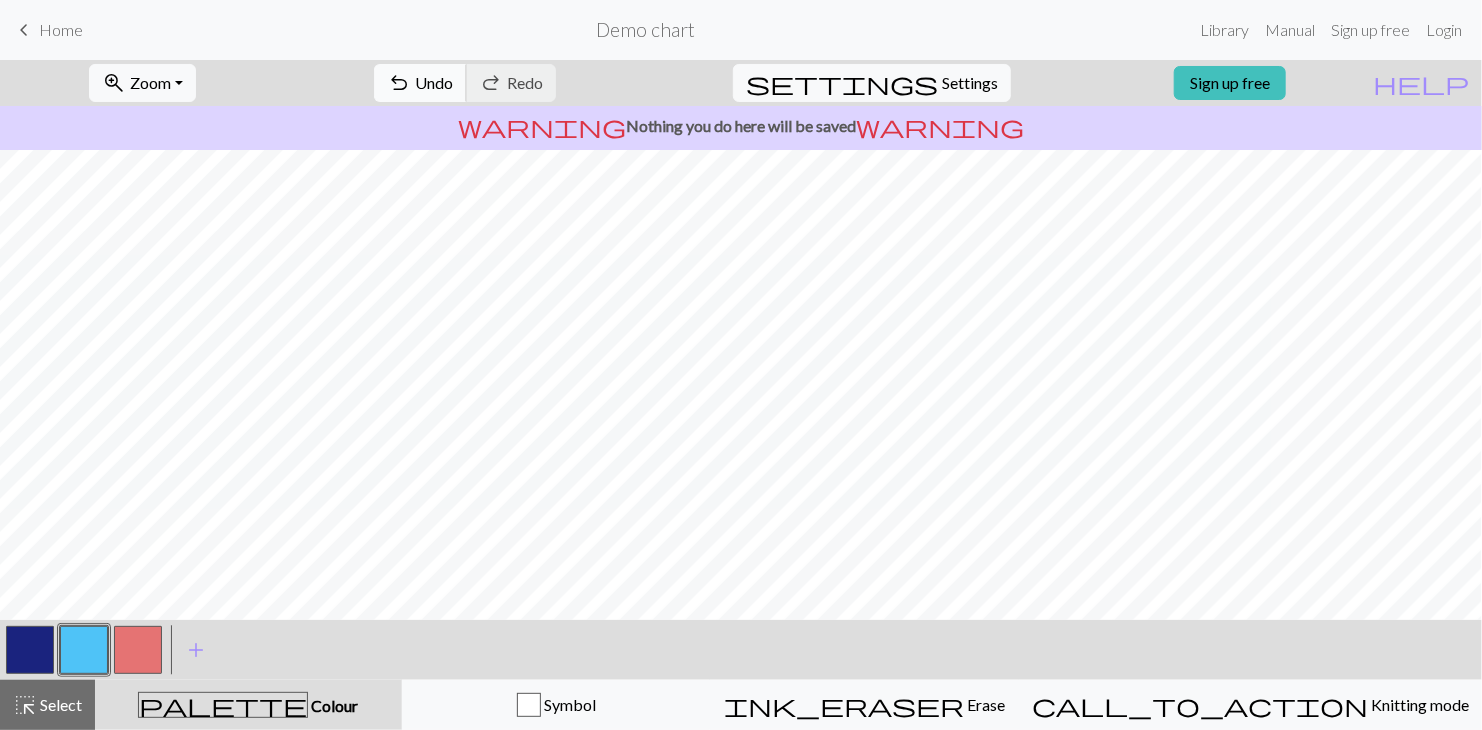 click on "Undo" at bounding box center [434, 82] 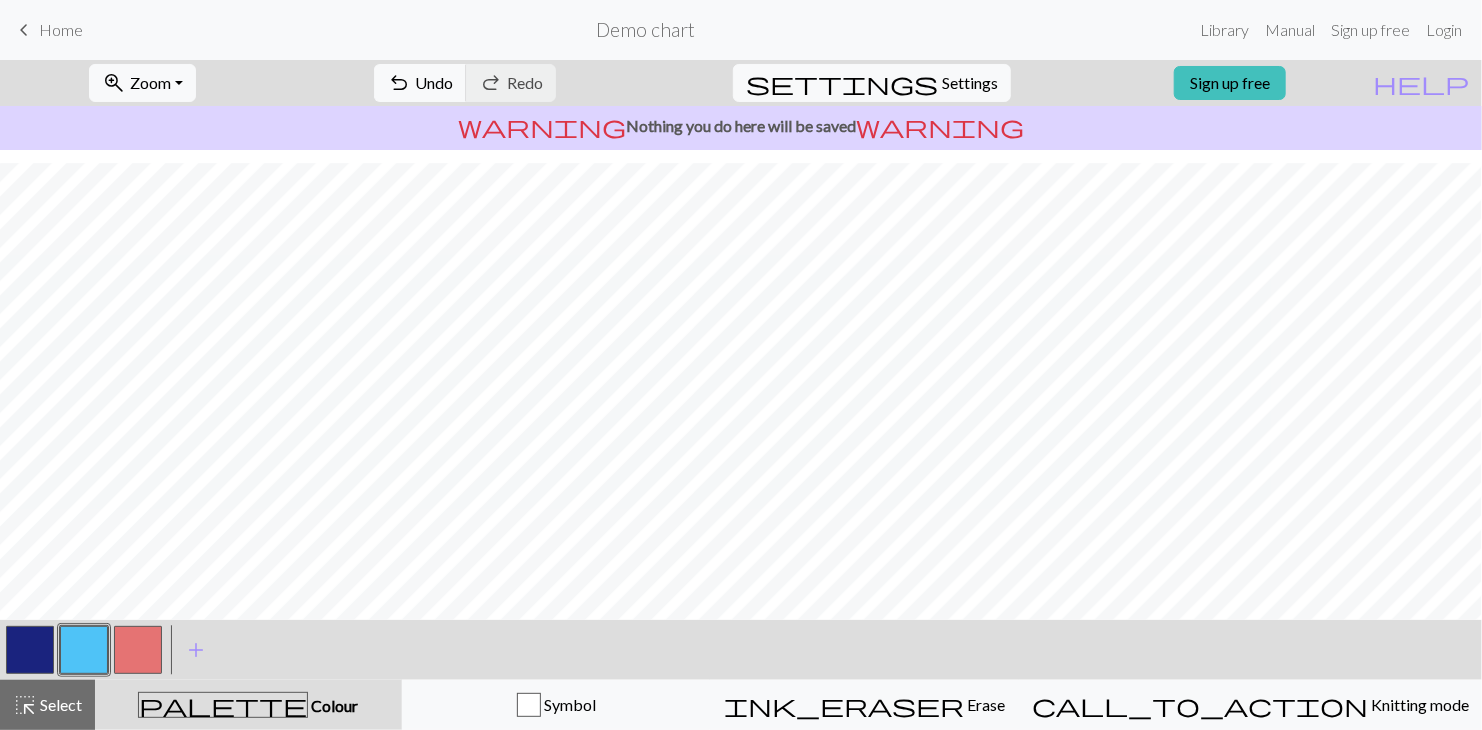 scroll, scrollTop: 43, scrollLeft: 0, axis: vertical 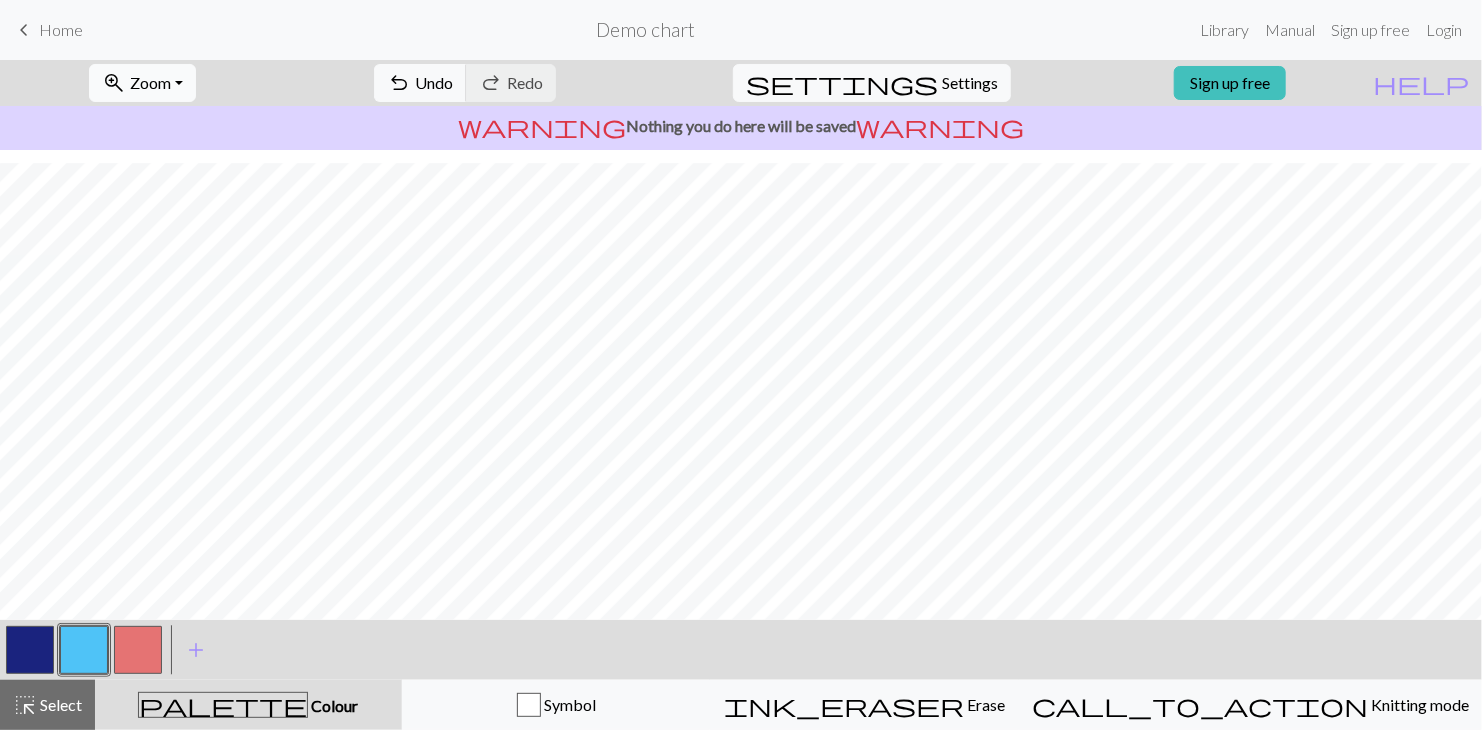 click on "Zoom" at bounding box center (150, 82) 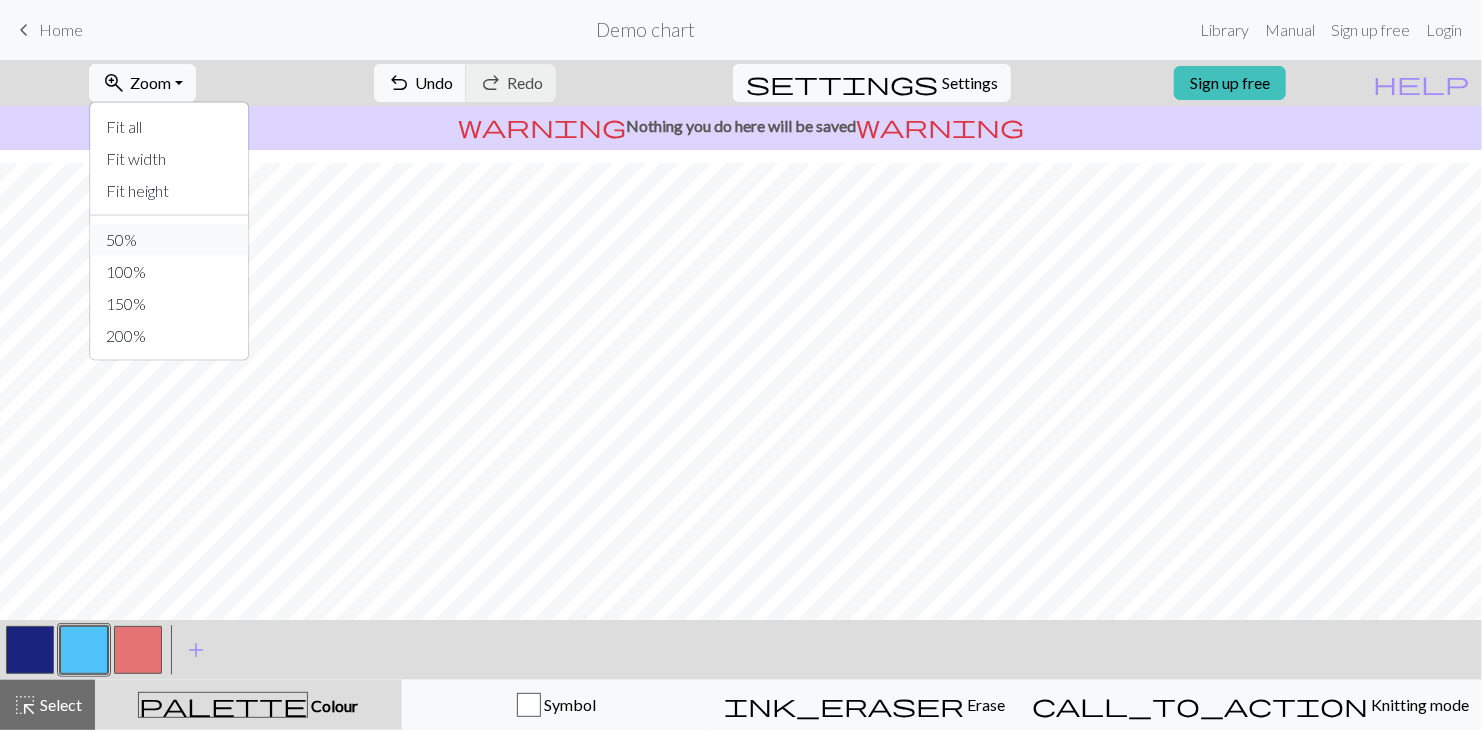 click on "50%" at bounding box center (169, 240) 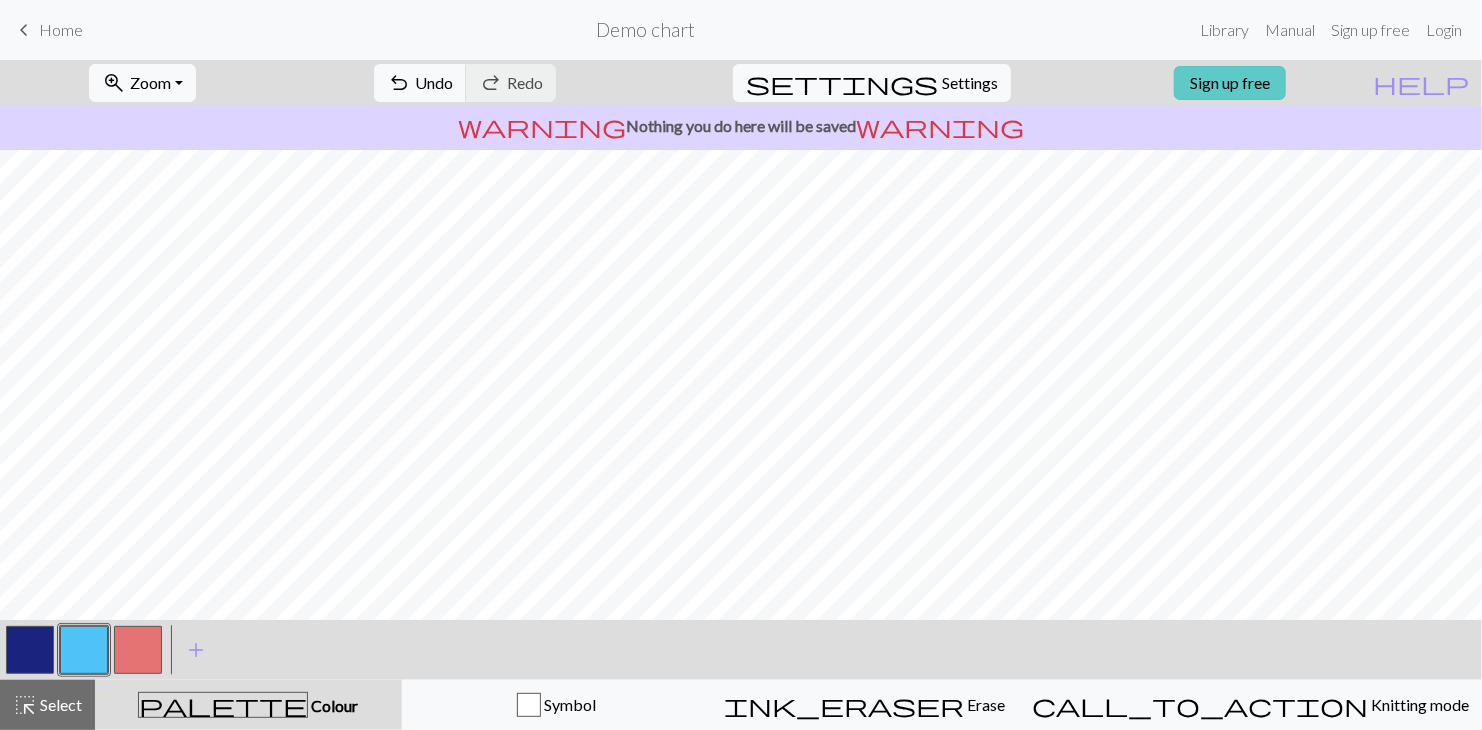 click on "Sign up free" at bounding box center [1230, 83] 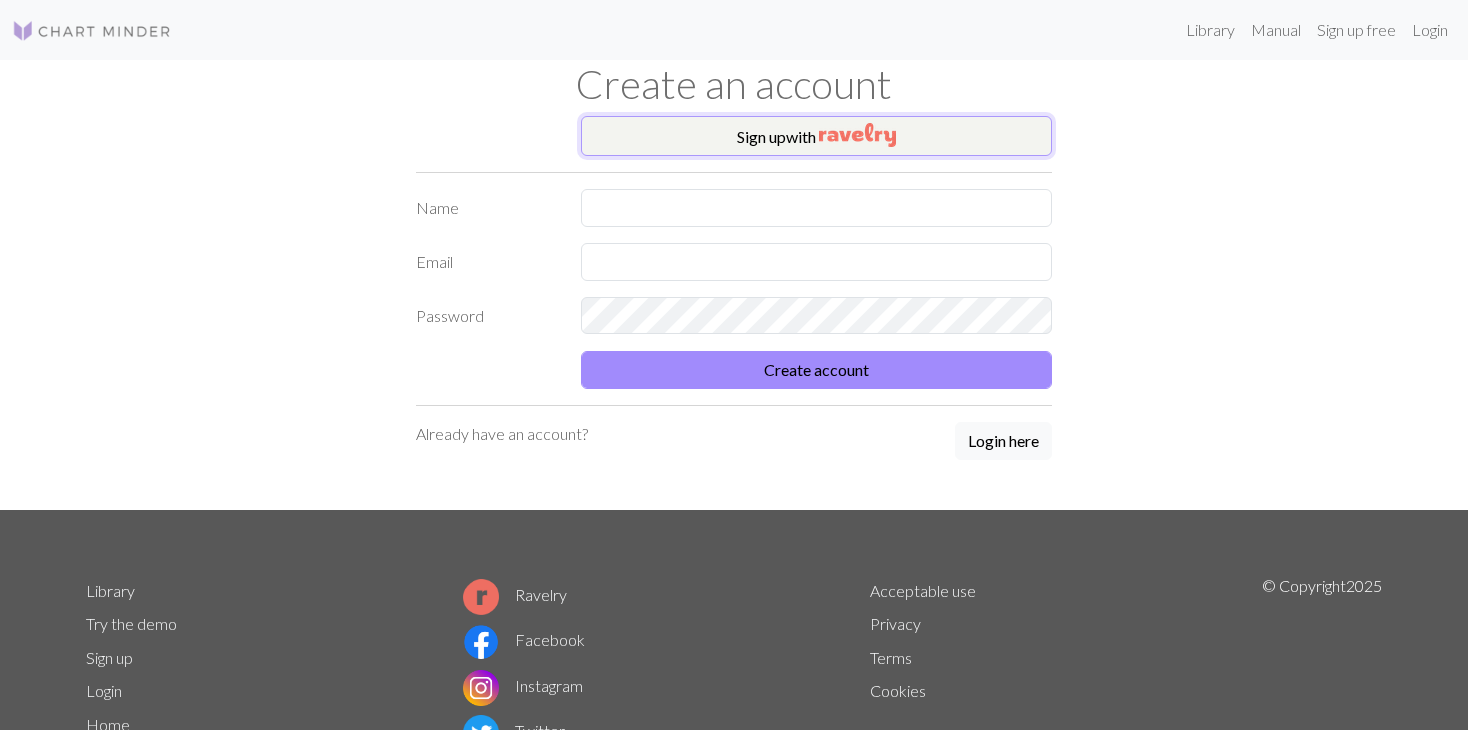 click on "Sign up  with" at bounding box center (816, 136) 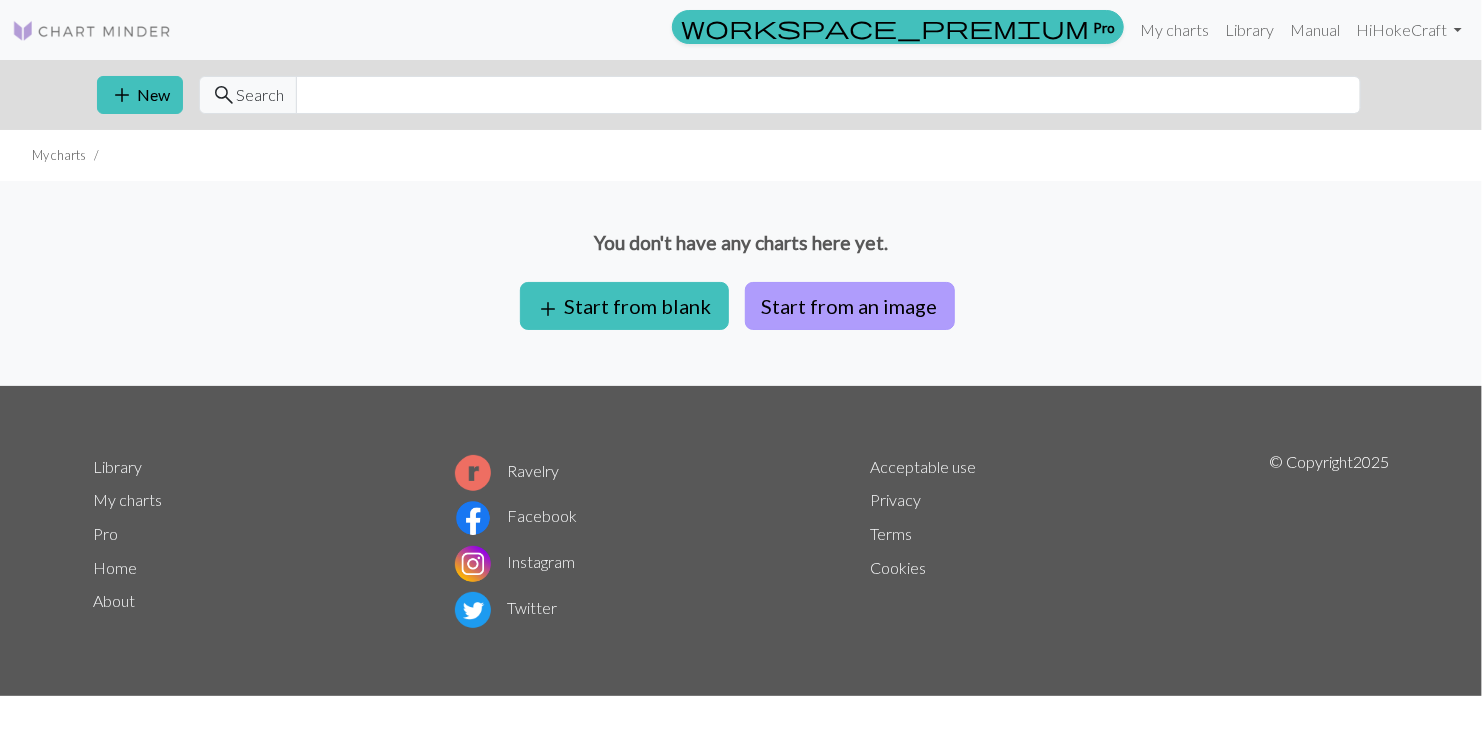 click on "Start from an image" at bounding box center (850, 306) 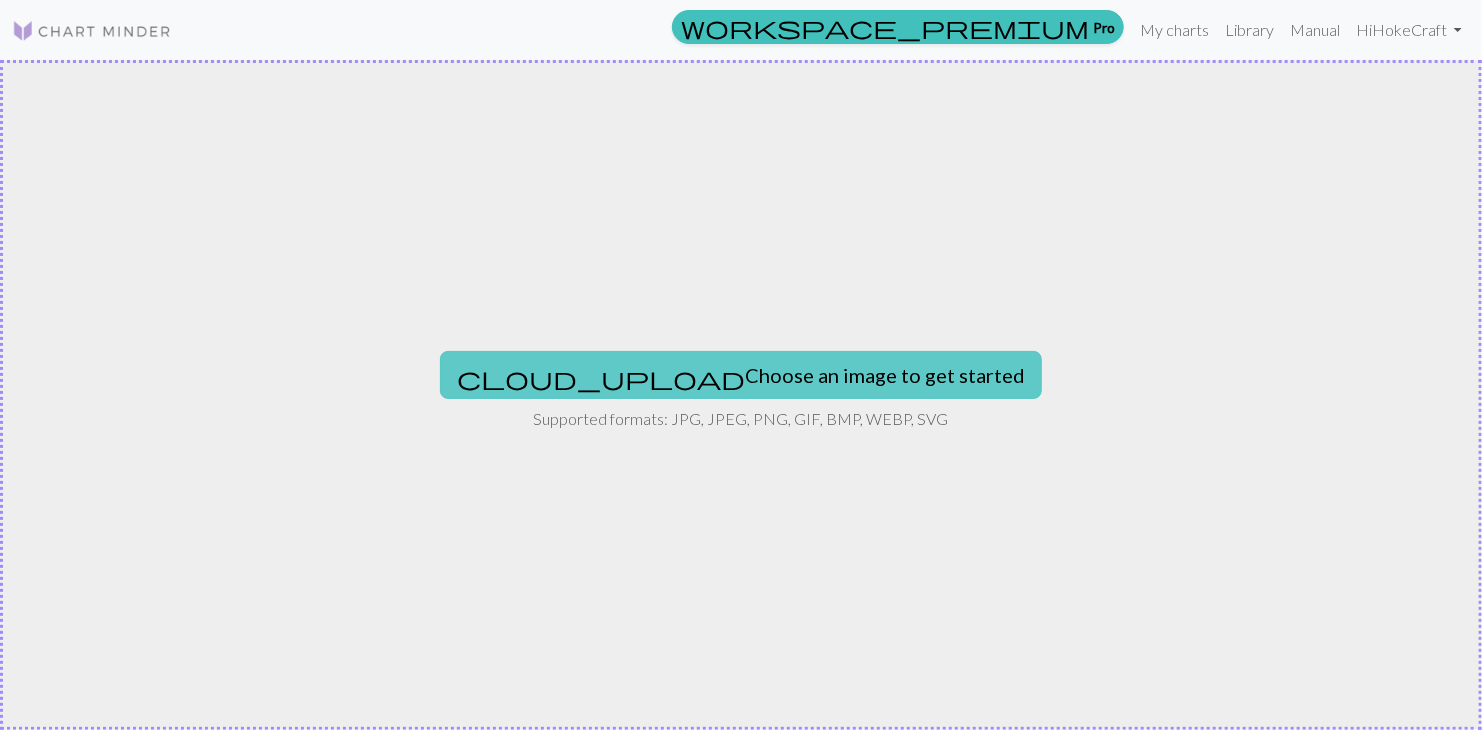 click on "cloud_upload" at bounding box center (601, 378) 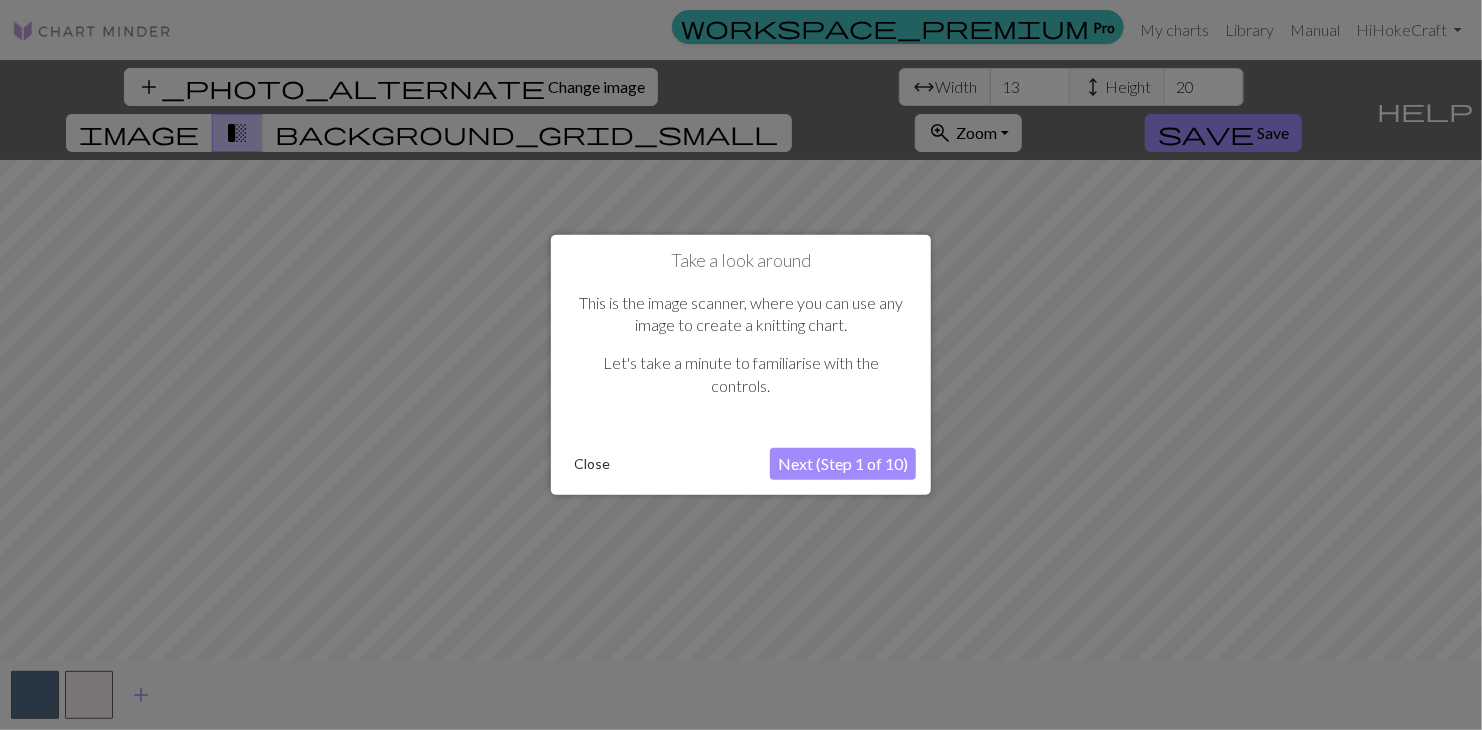 click on "Next (Step 1 of 10)" at bounding box center (843, 464) 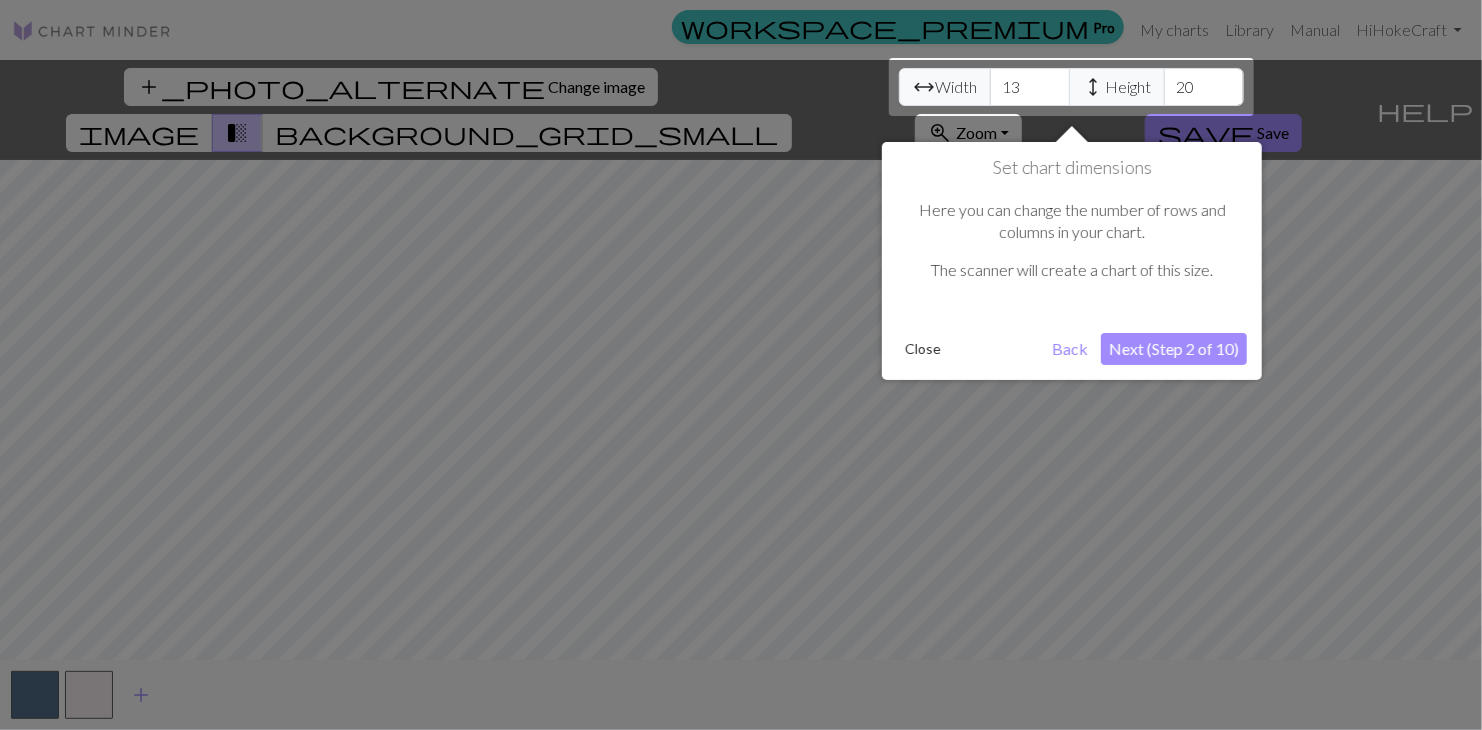 click on "Next (Step 2 of 10)" at bounding box center [1174, 349] 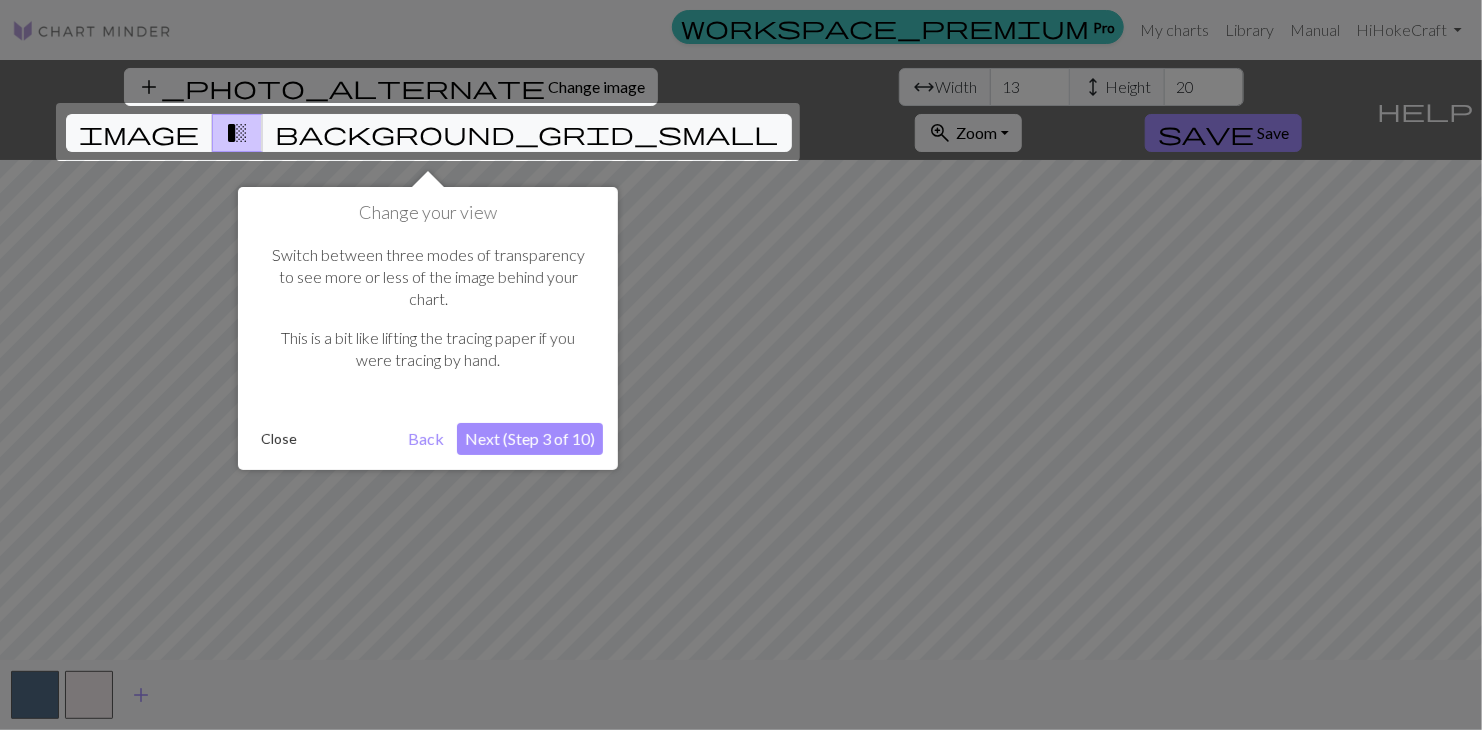 click on "Next (Step 3 of 10)" at bounding box center [530, 439] 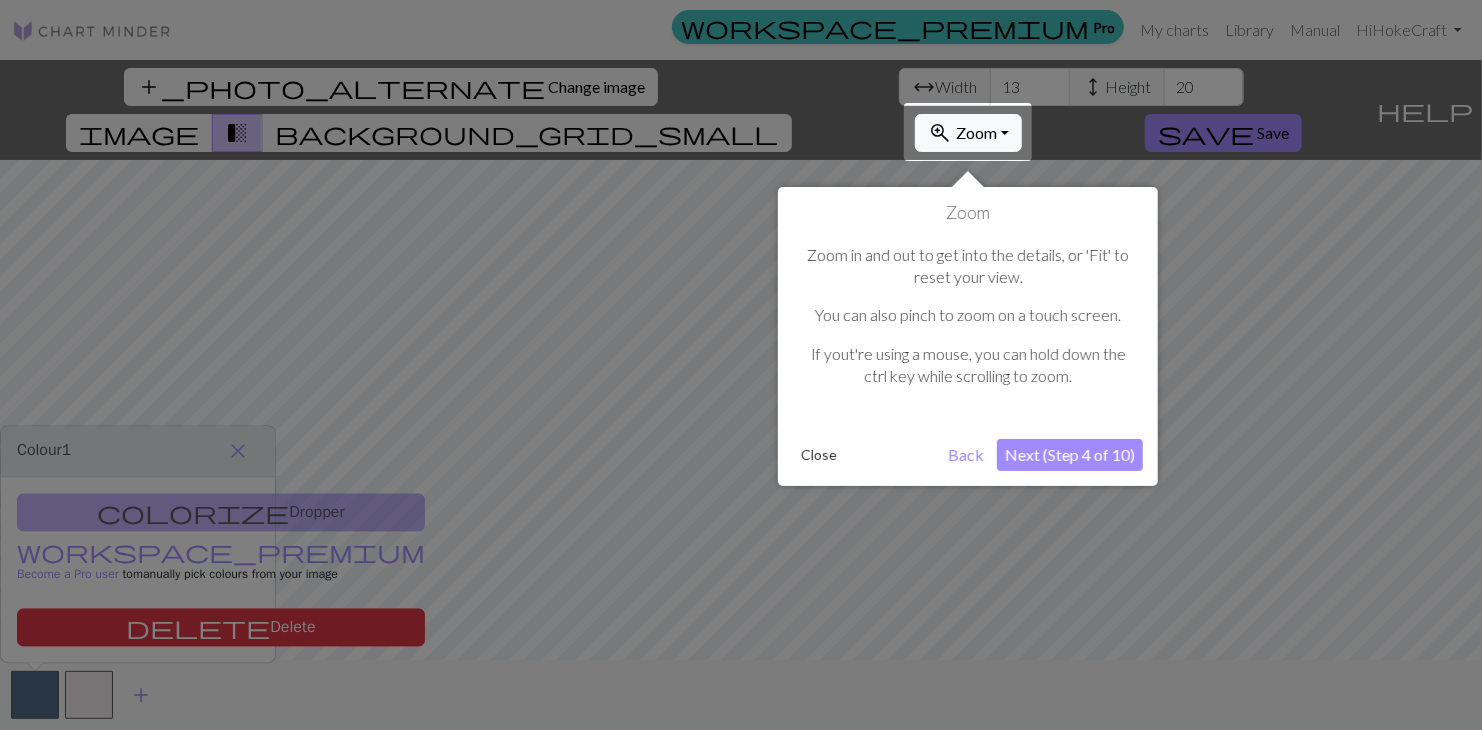 click on "Next (Step 4 of 10)" at bounding box center [1070, 455] 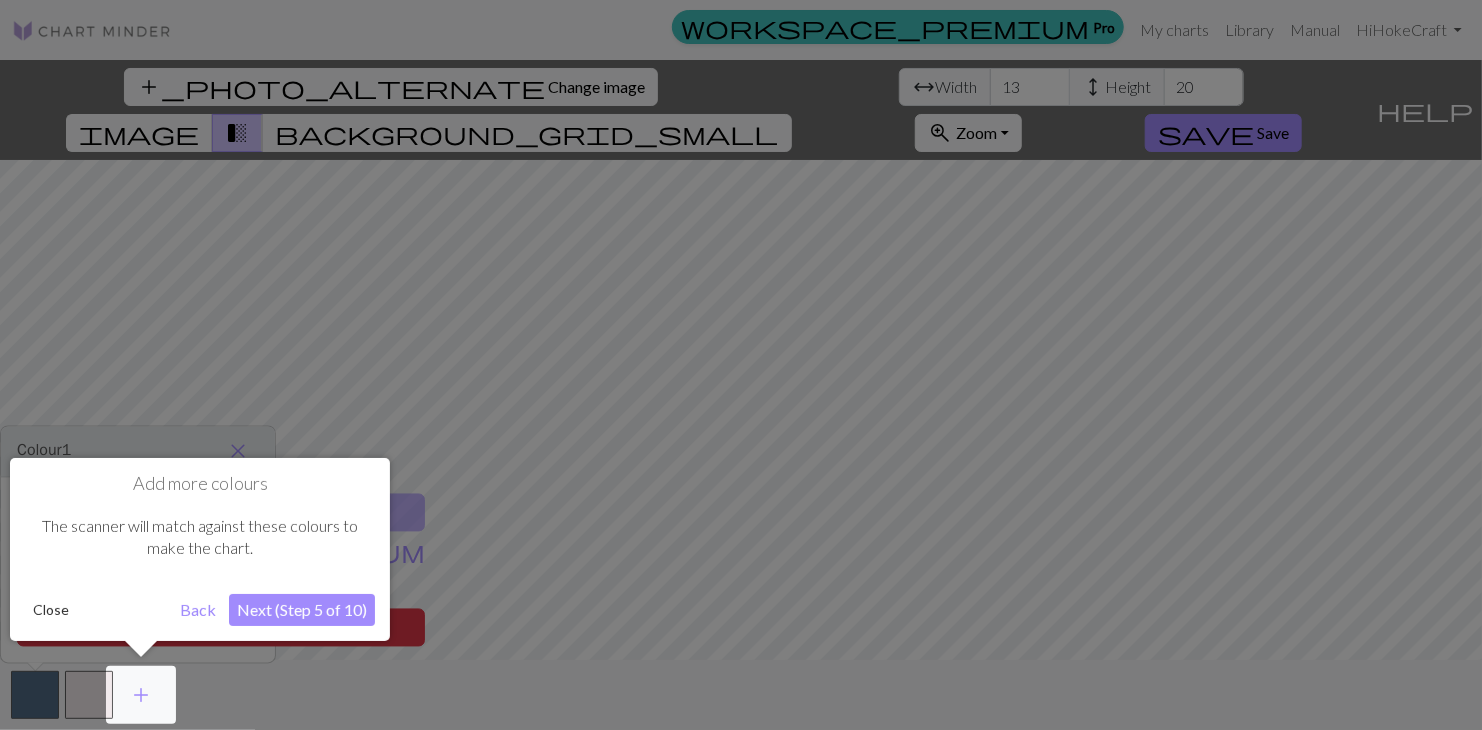 click on "Next (Step 5 of 10)" at bounding box center [302, 610] 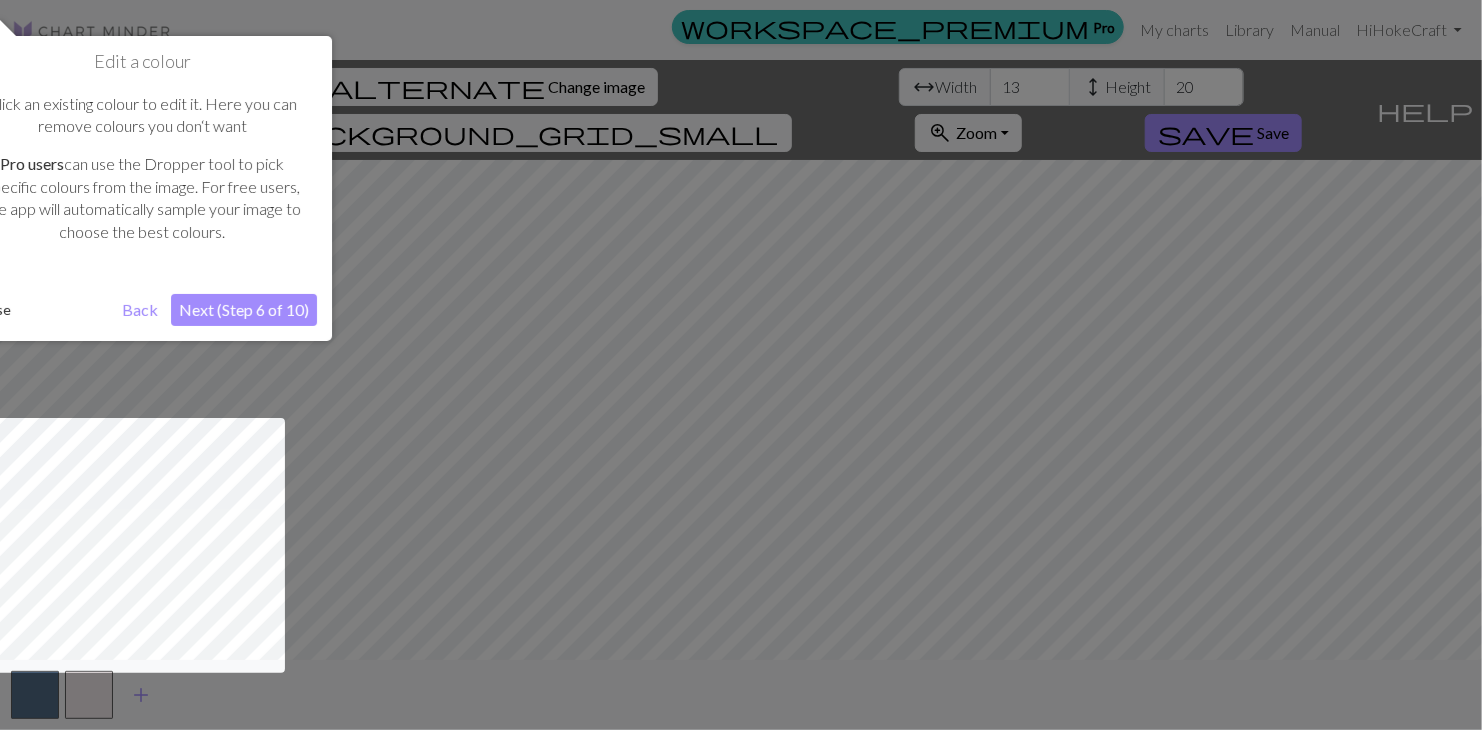 click on "Next (Step 6 of 10)" at bounding box center (244, 310) 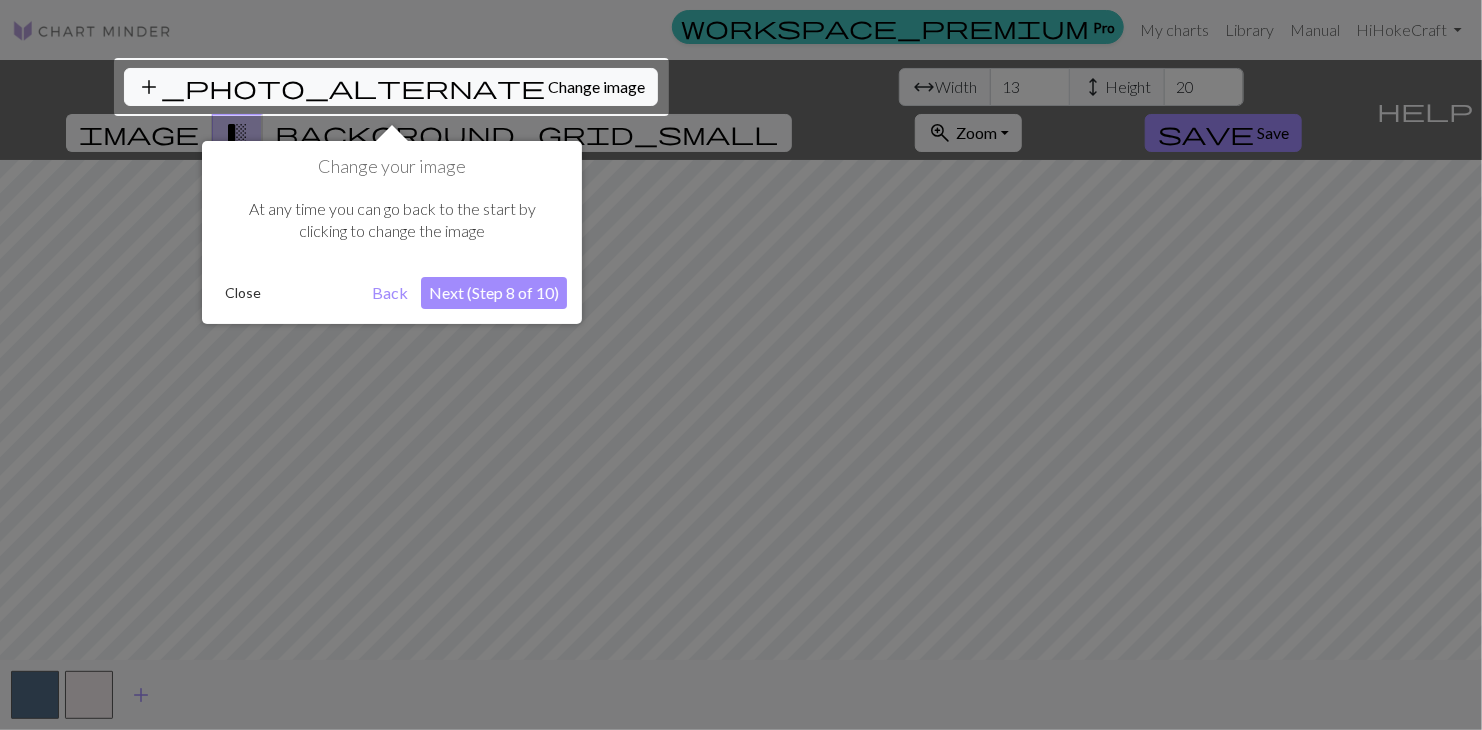 click on "Next (Step 8 of 10)" at bounding box center (494, 293) 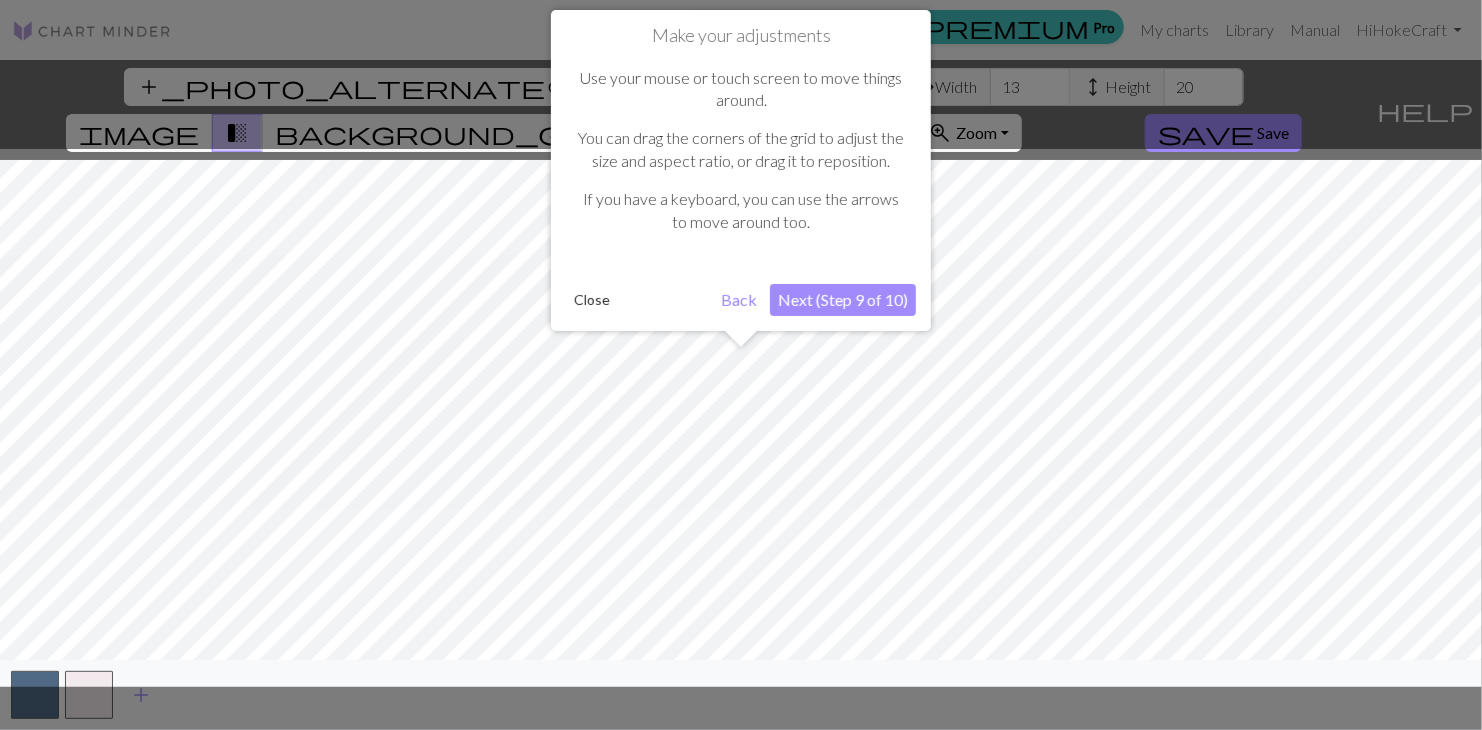 click on "Next (Step 9 of 10)" at bounding box center (843, 300) 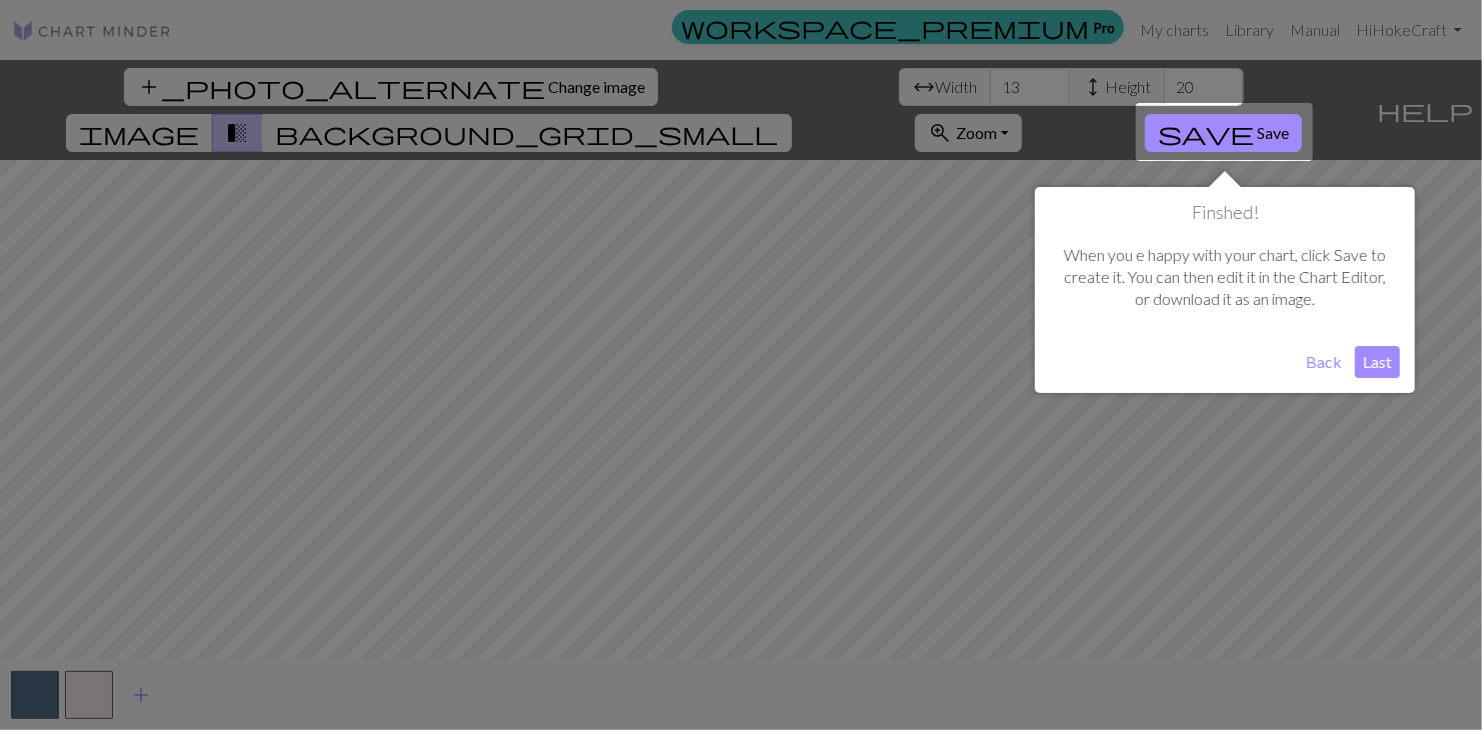 click on "Last" at bounding box center [1377, 362] 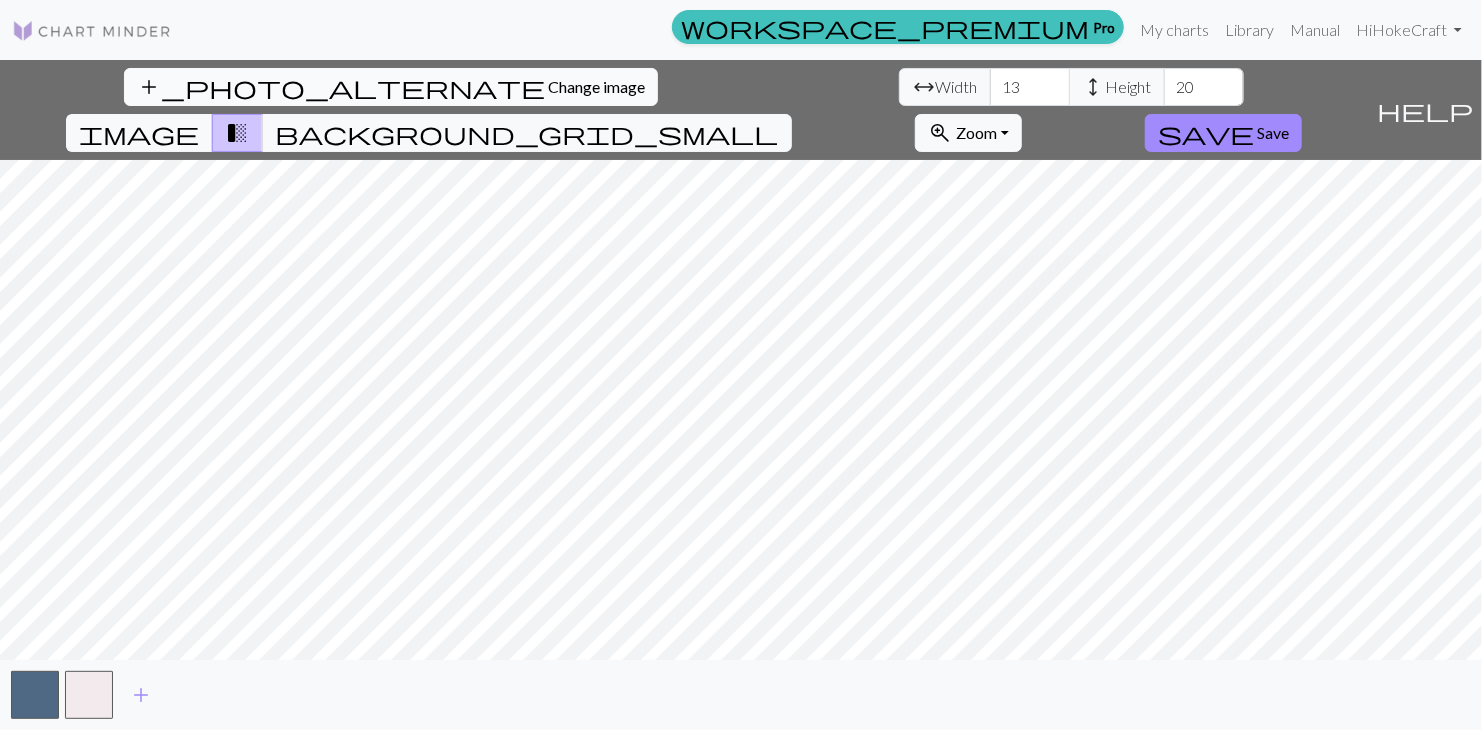 click on "add_photo_alternate" at bounding box center (341, 87) 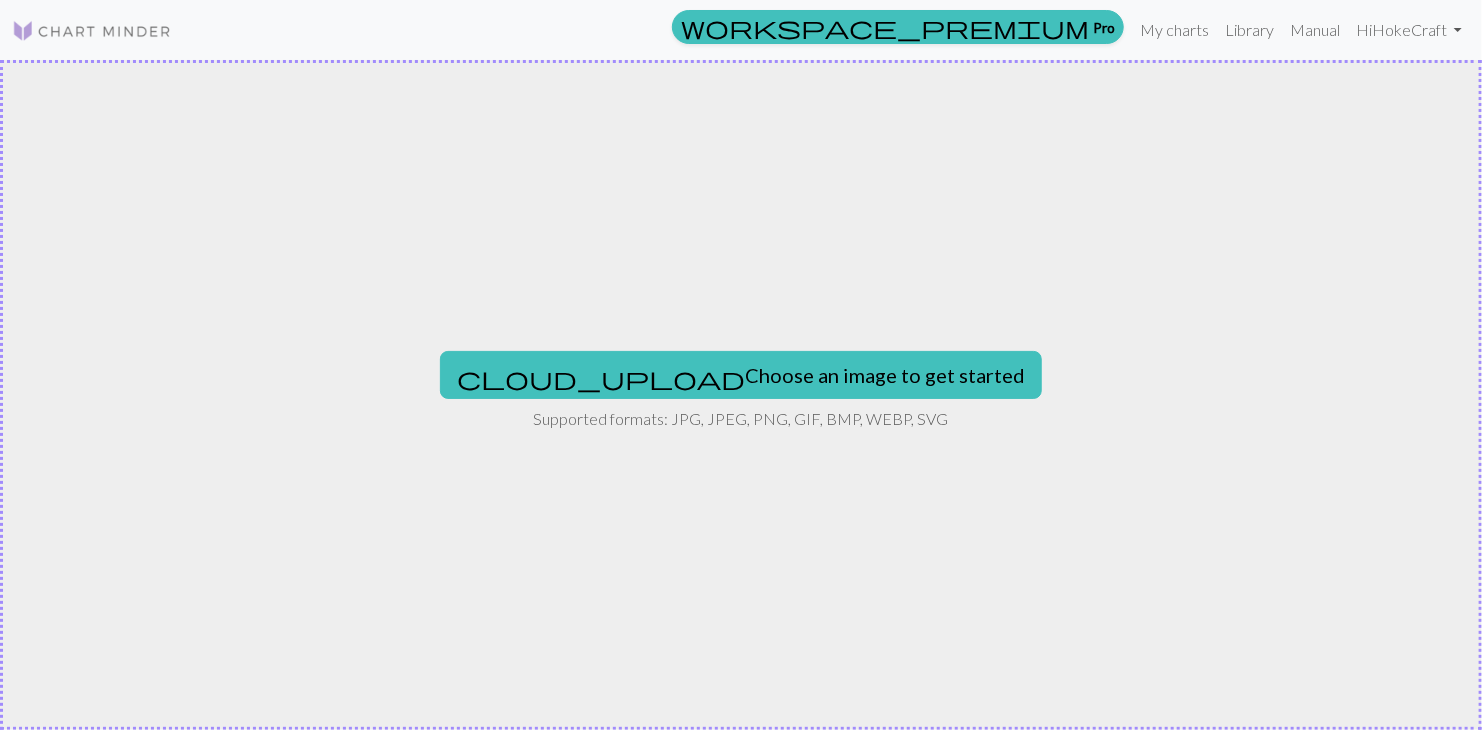 click at bounding box center [92, 31] 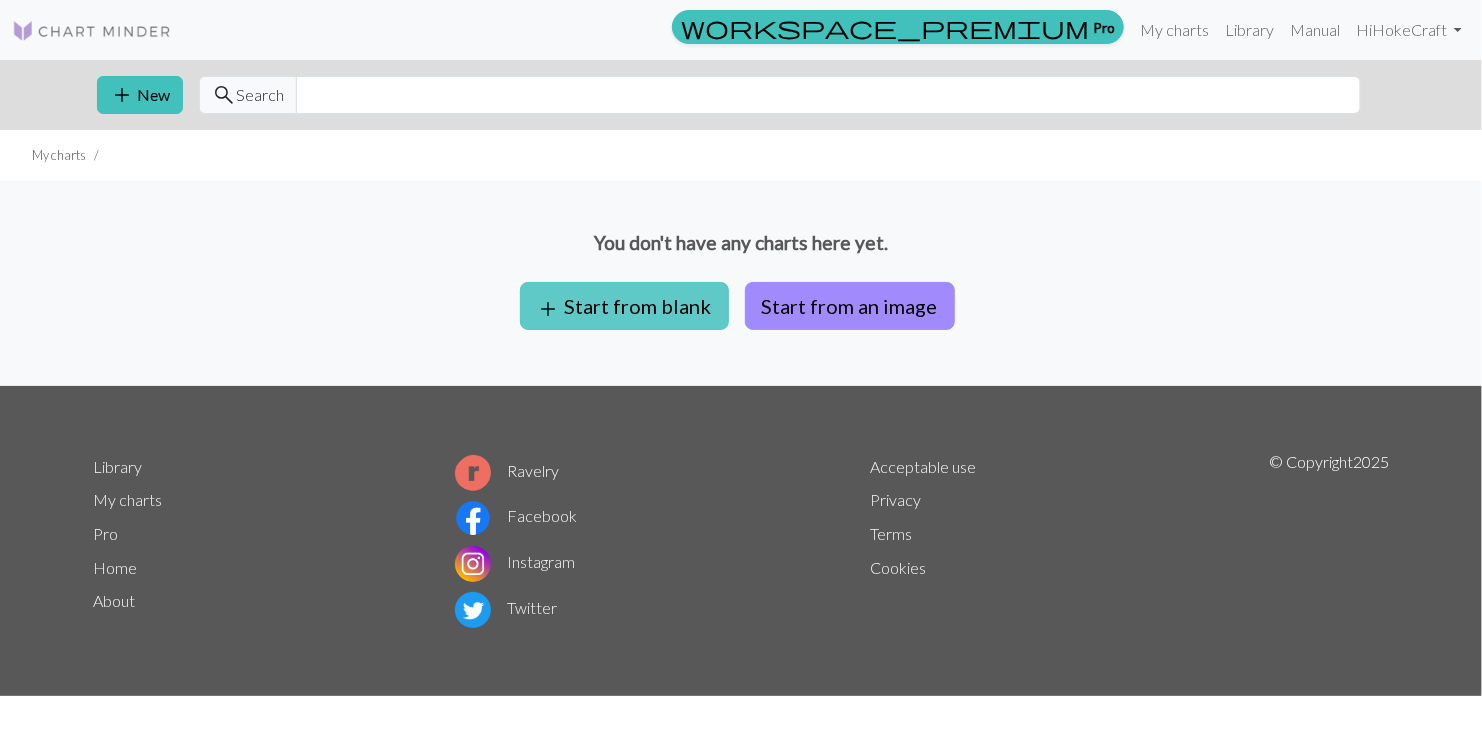 click on "add   Start from blank" at bounding box center (624, 306) 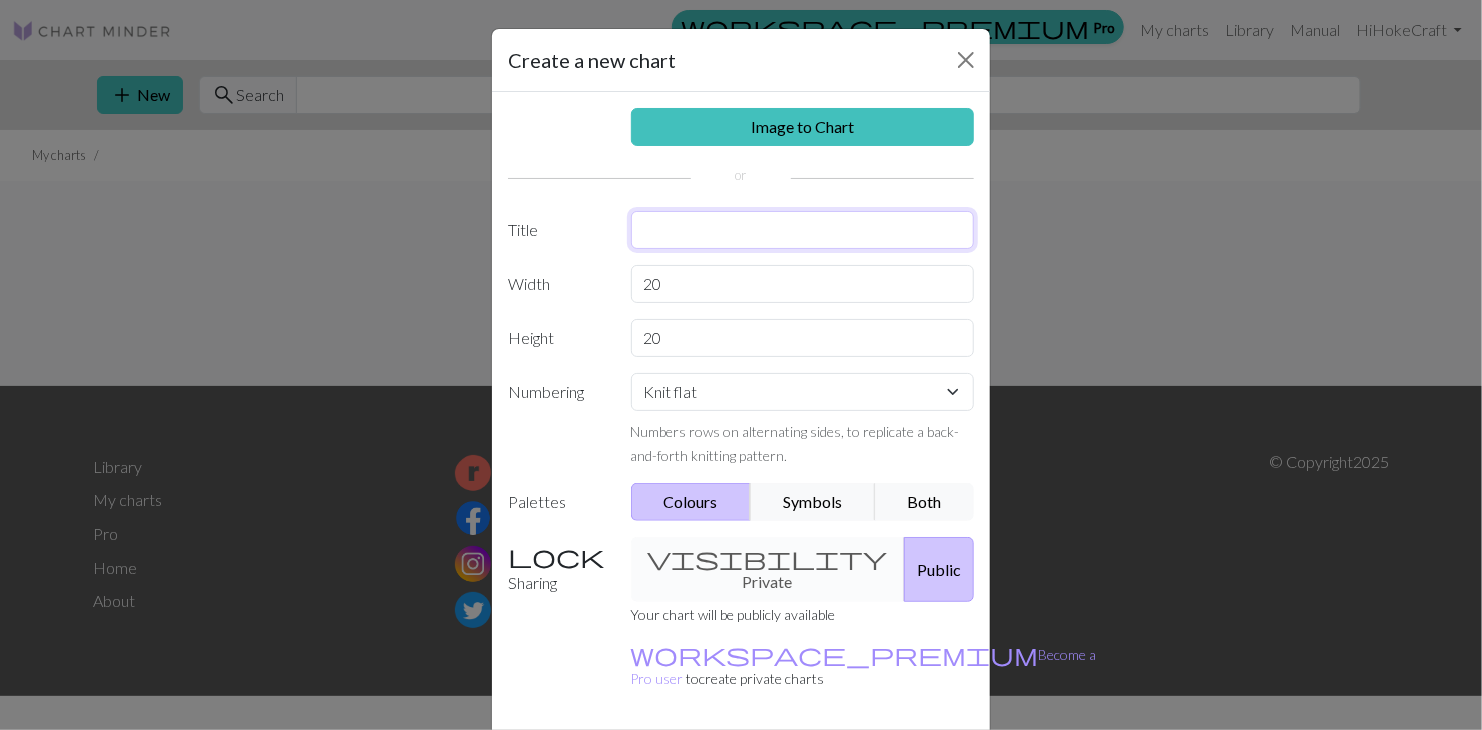 click at bounding box center (803, 230) 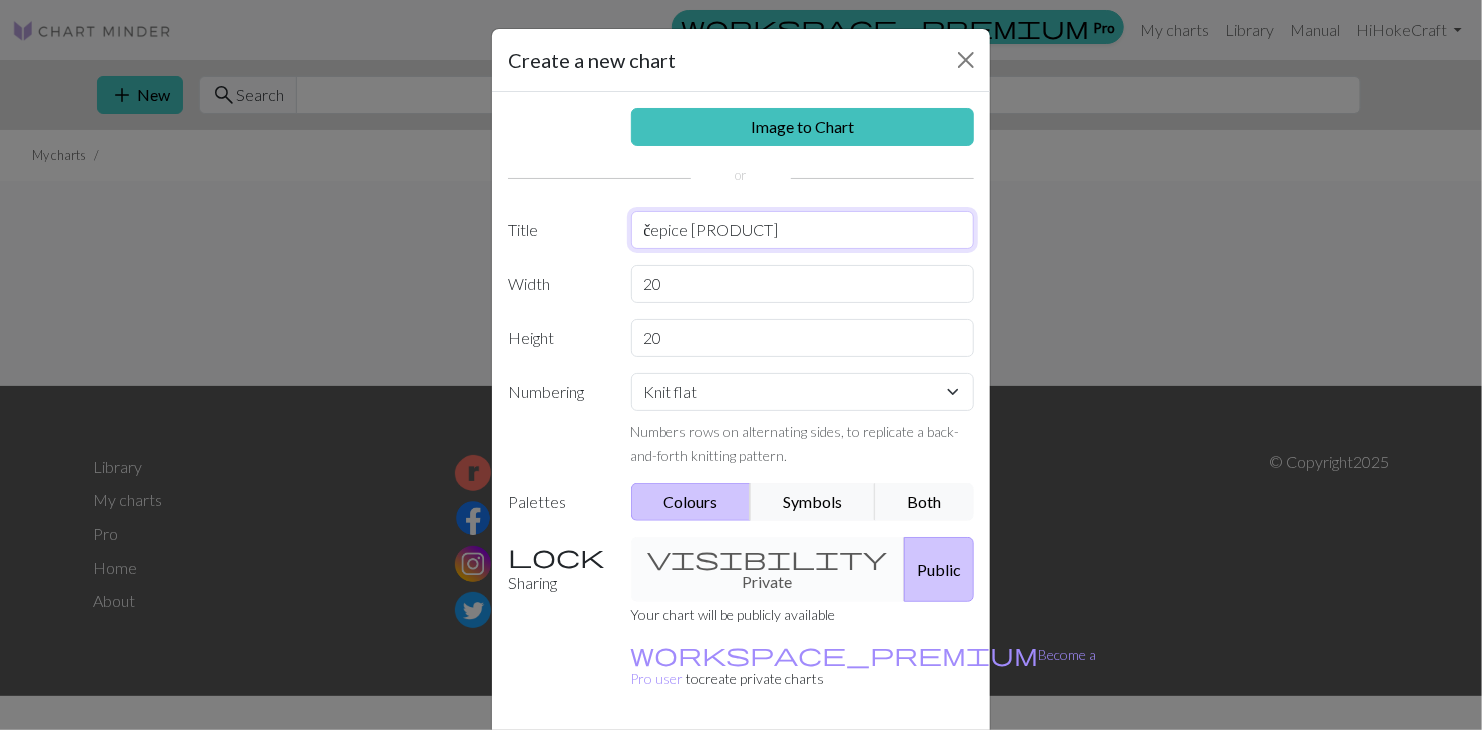type on "čepice [PRODUCT]" 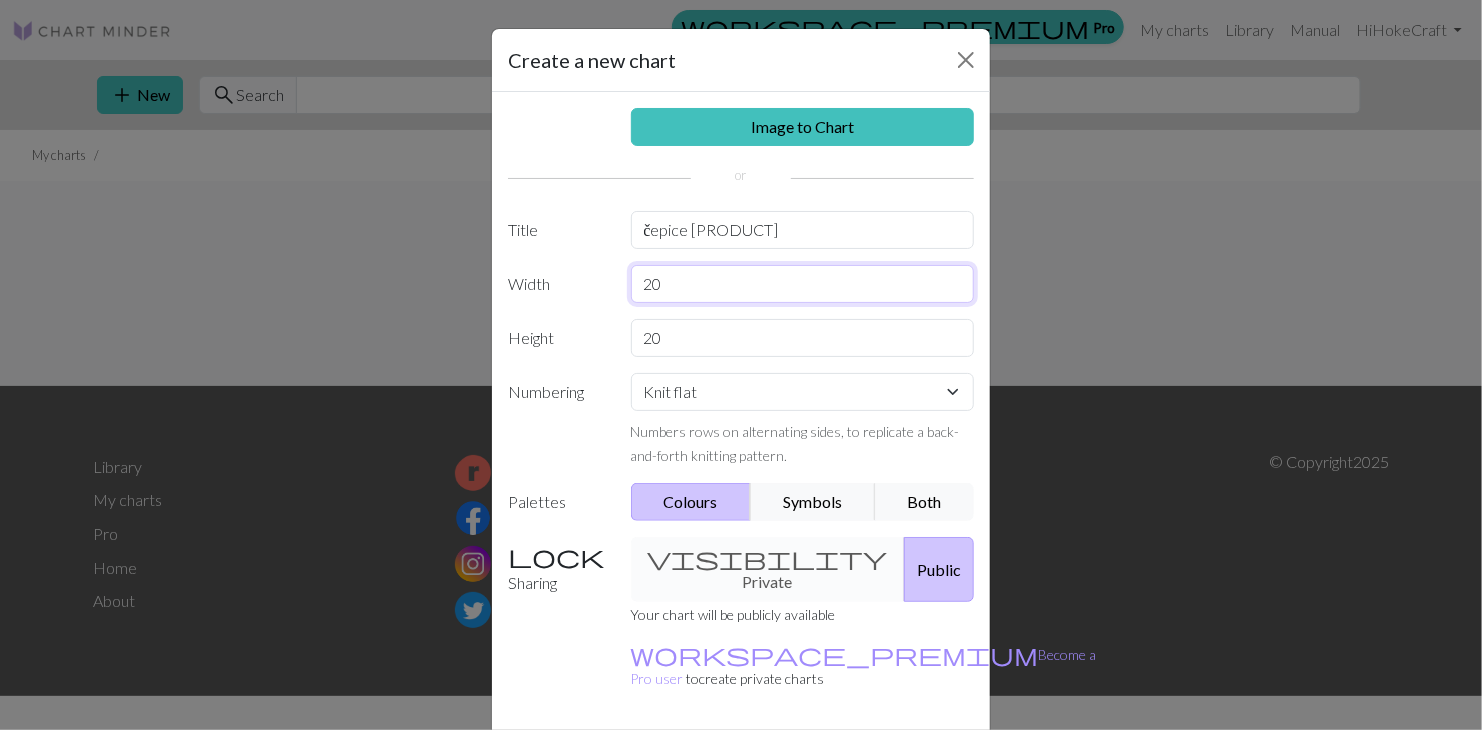 drag, startPoint x: 667, startPoint y: 284, endPoint x: 613, endPoint y: 284, distance: 54 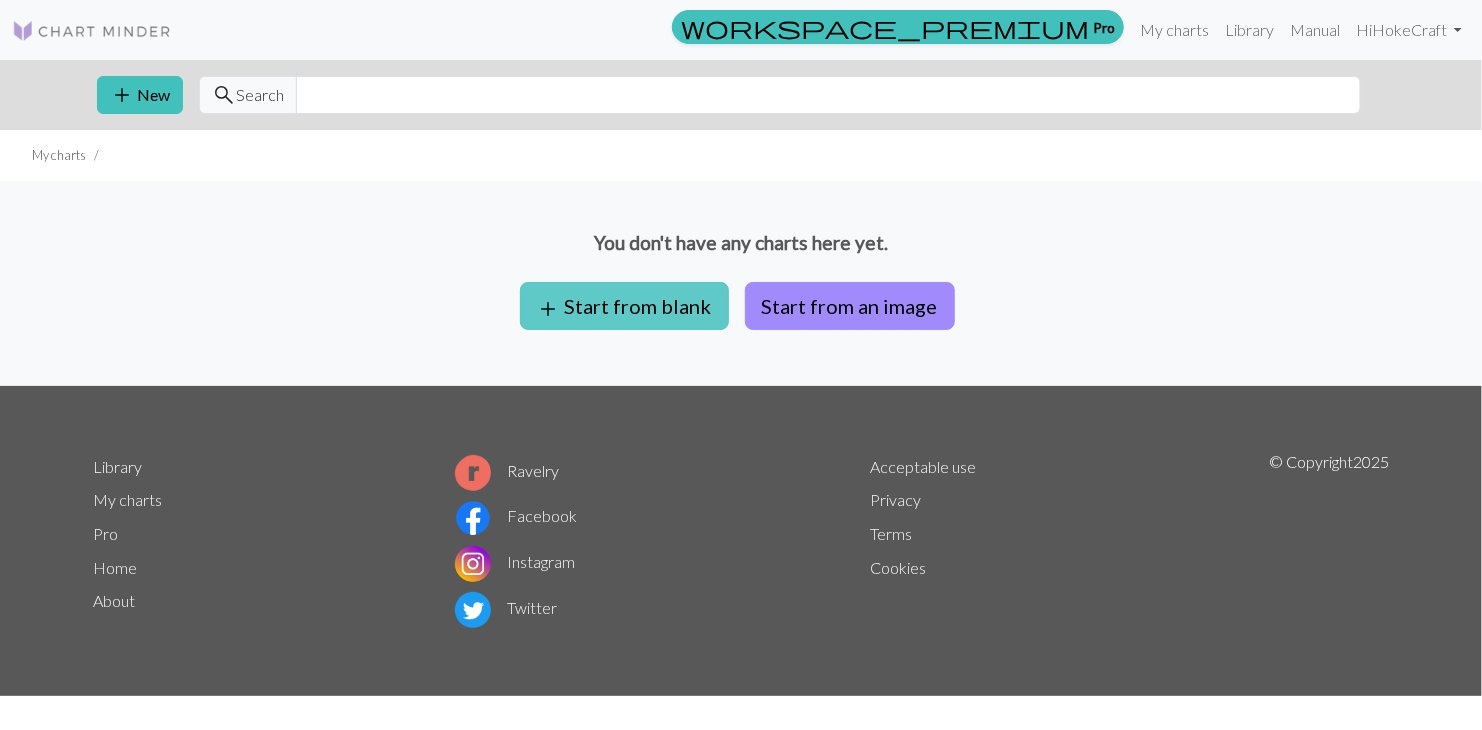 click on "add   Start from blank" at bounding box center (624, 306) 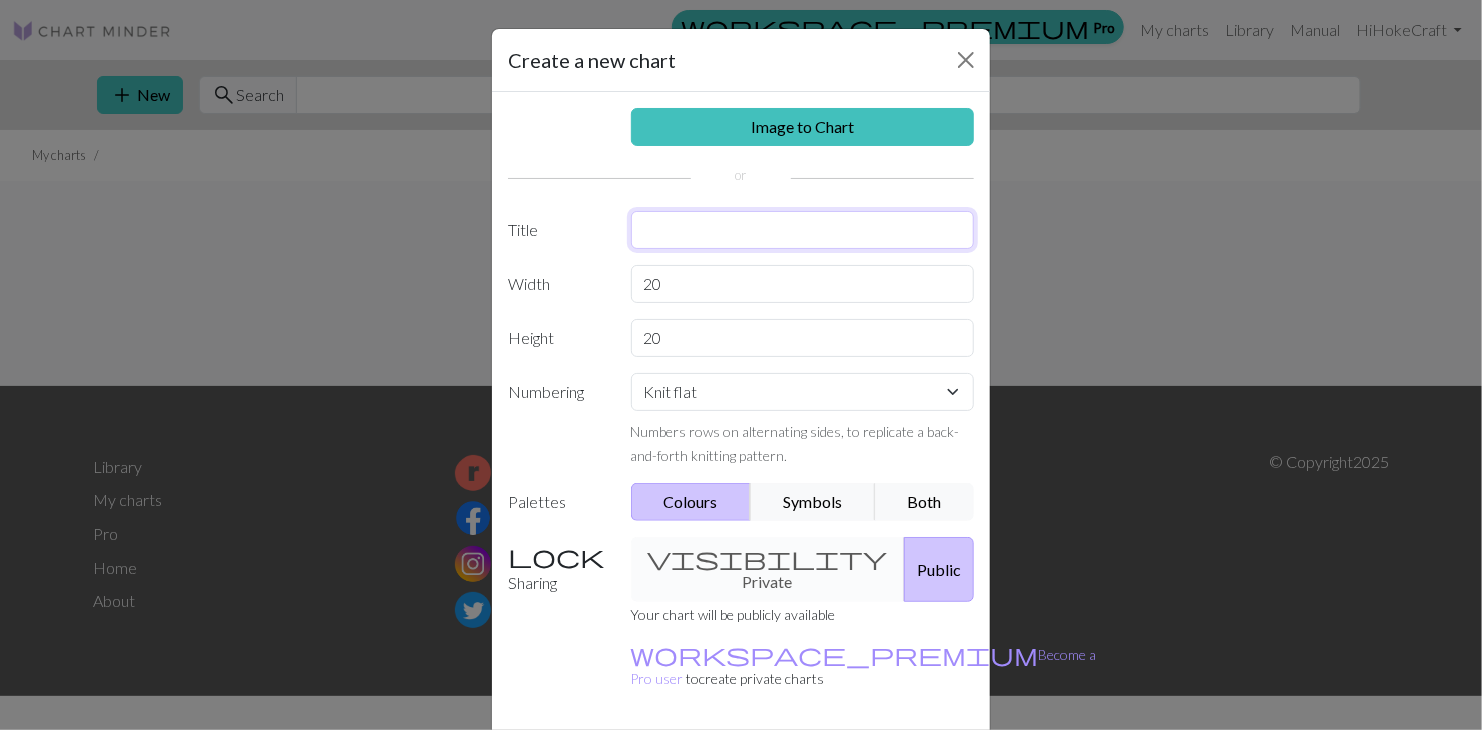click at bounding box center [803, 230] 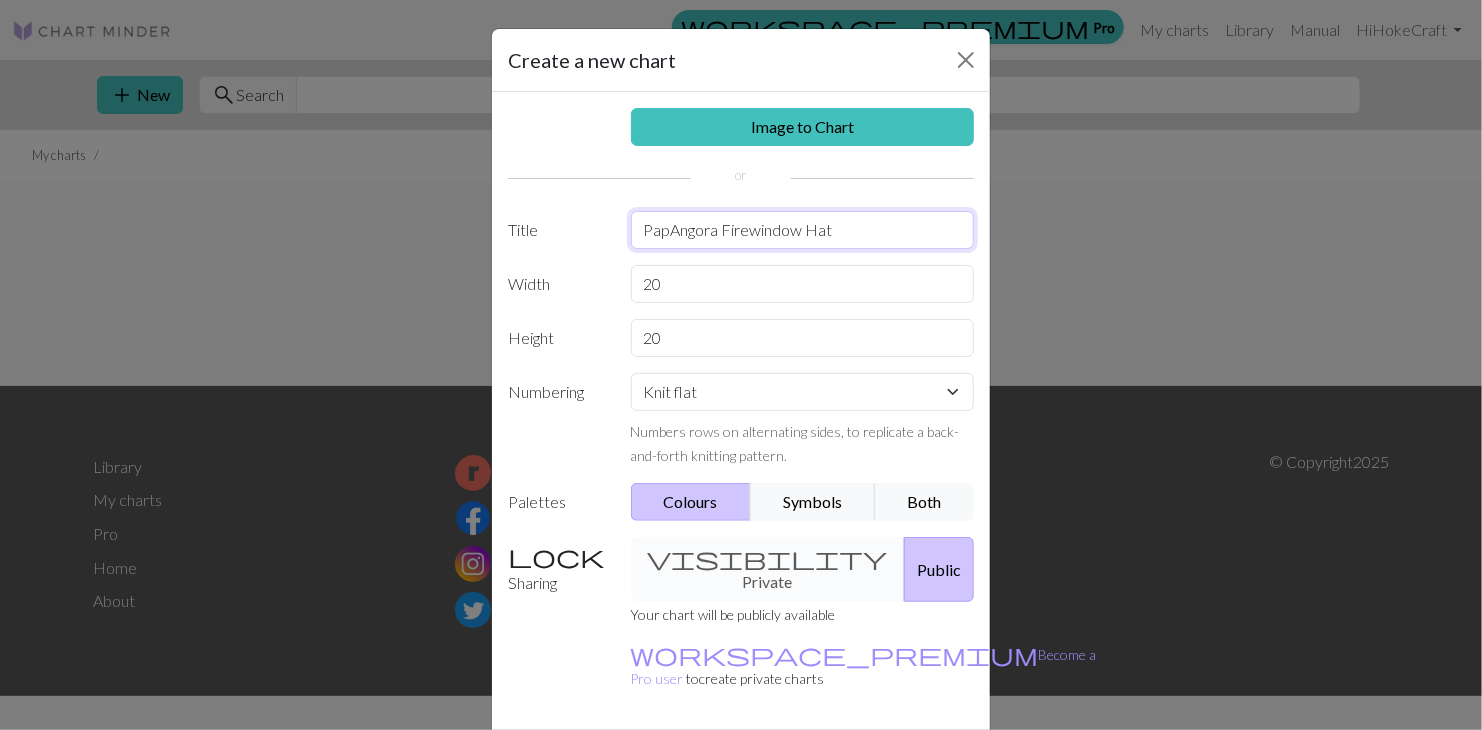 type on "PapAngora Firewindow Hat" 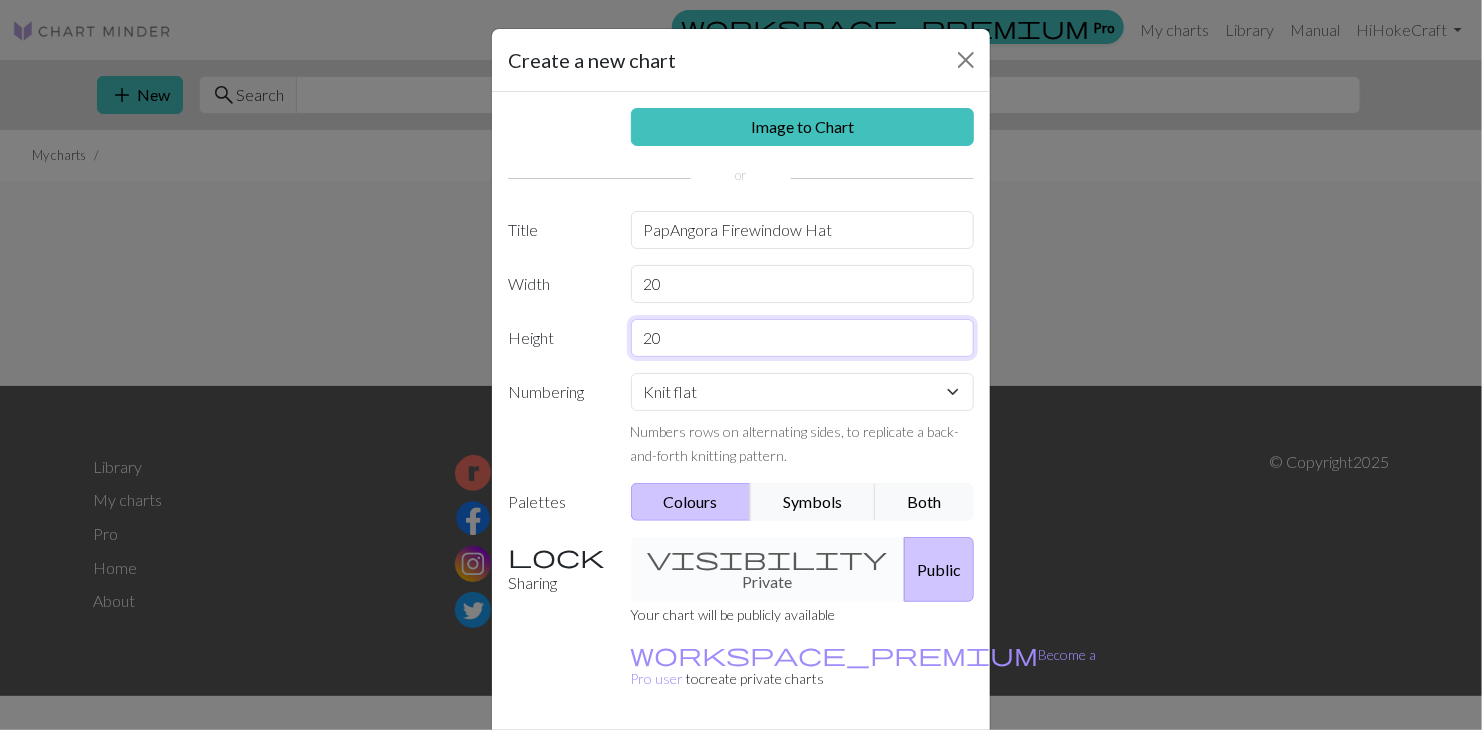 click on "20" at bounding box center (803, 338) 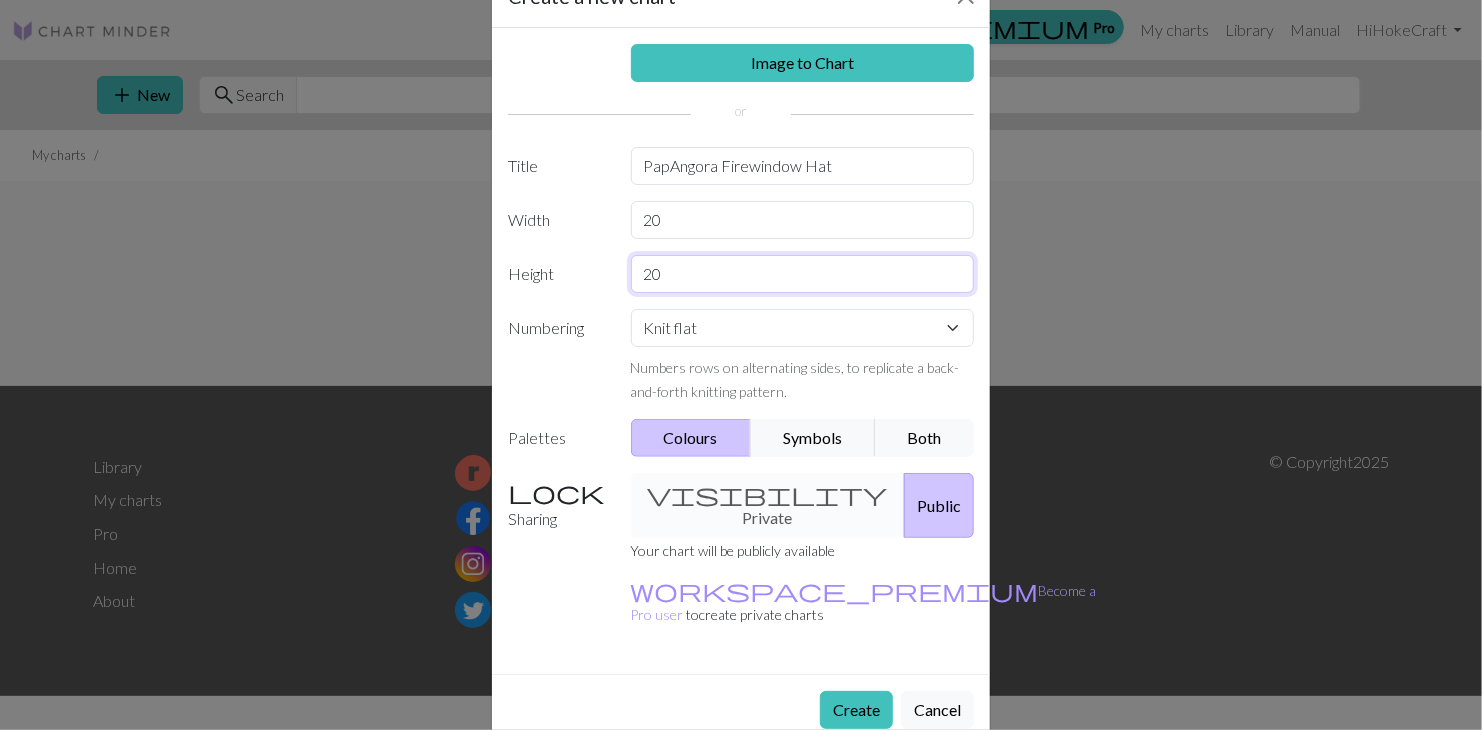 scroll, scrollTop: 105, scrollLeft: 0, axis: vertical 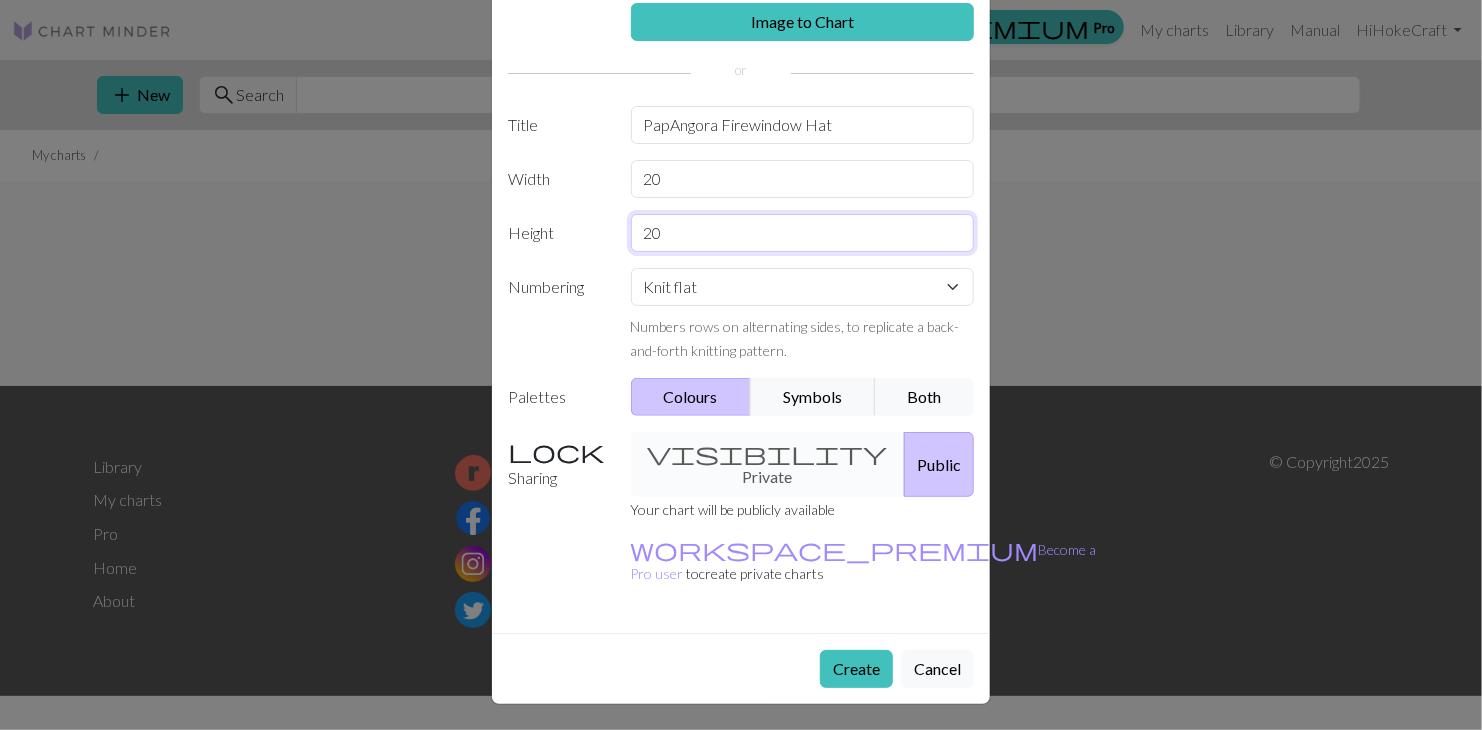 drag, startPoint x: 662, startPoint y: 236, endPoint x: 627, endPoint y: 247, distance: 36.687874 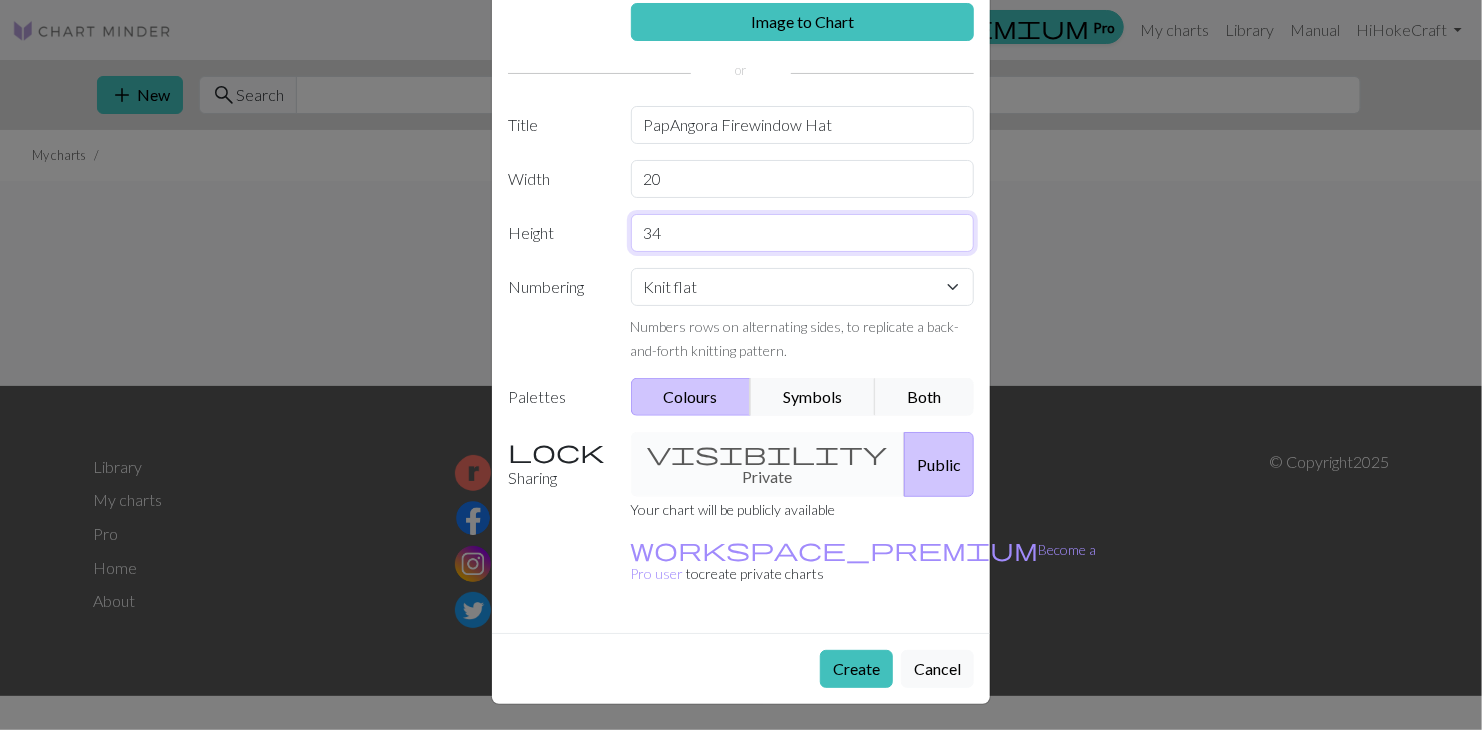 type on "34" 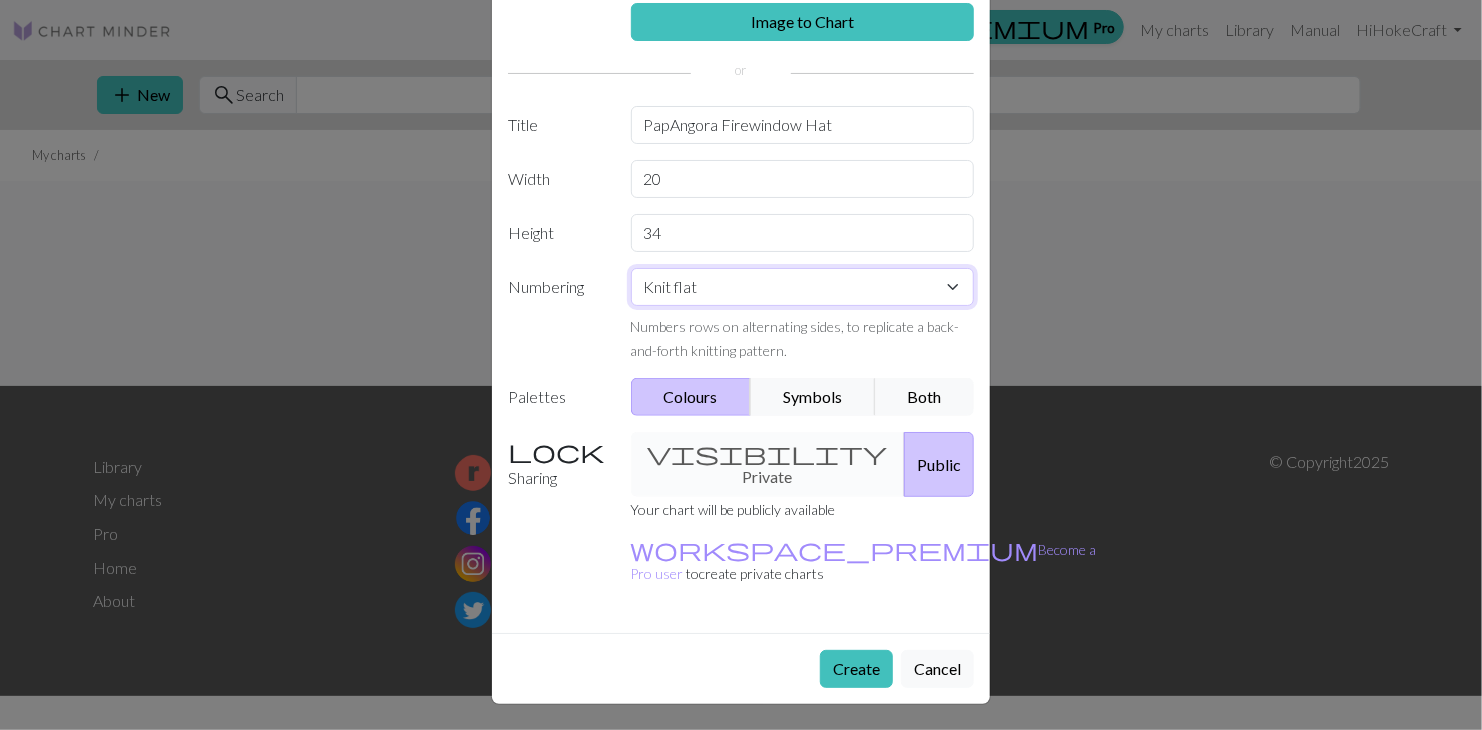 click on "Knit flat Knit in the round Lace knitting Cross stitch" at bounding box center [803, 287] 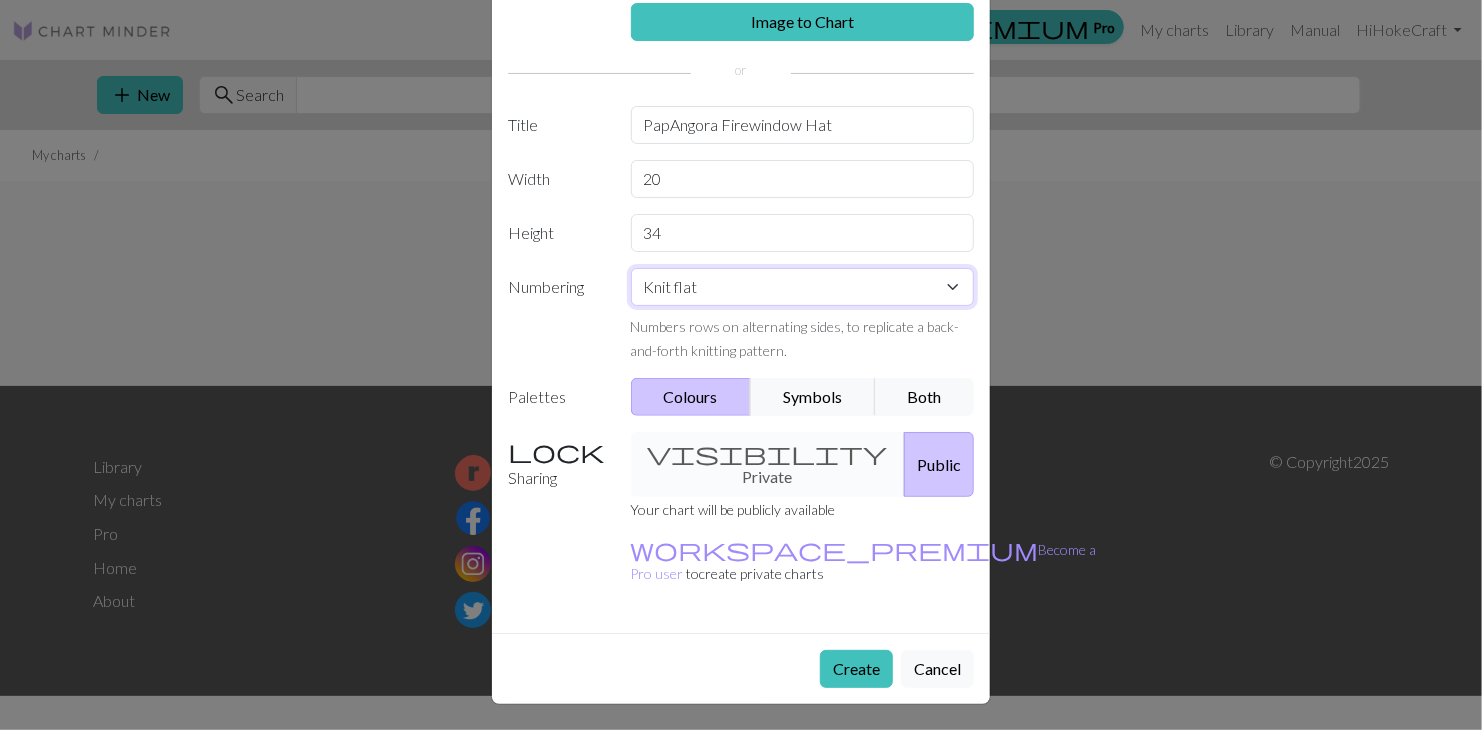select on "round" 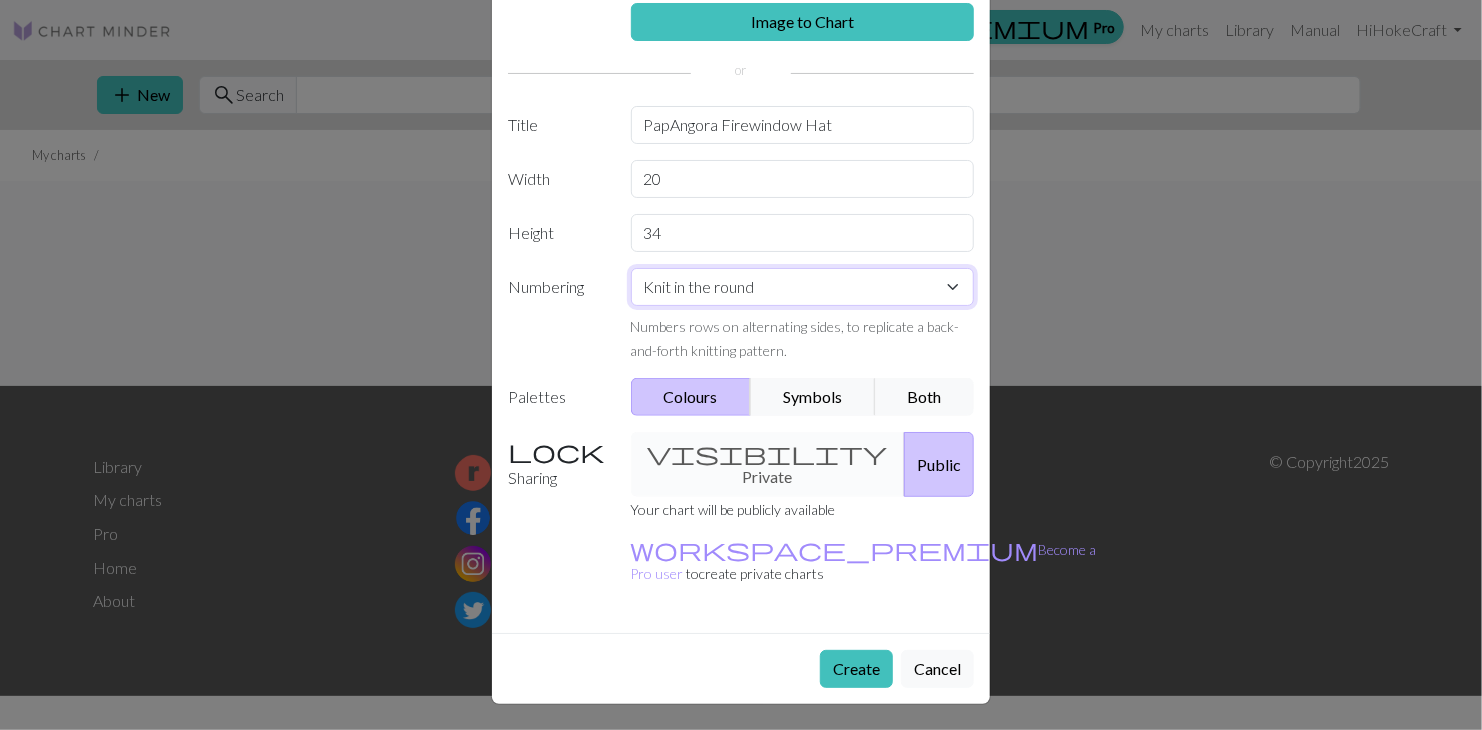 click on "Knit flat Knit in the round Lace knitting Cross stitch" at bounding box center [803, 287] 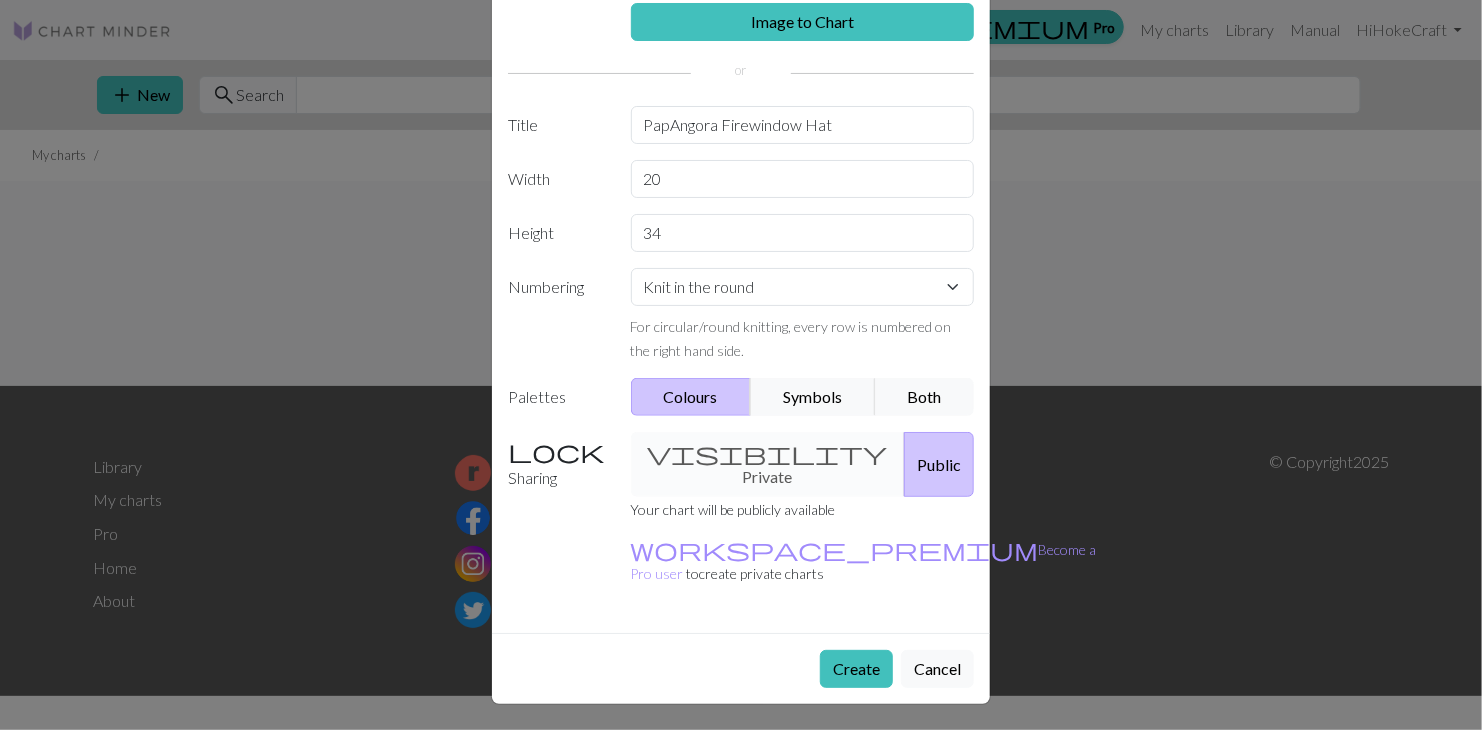 click on "visibility  Private Public" at bounding box center (803, 464) 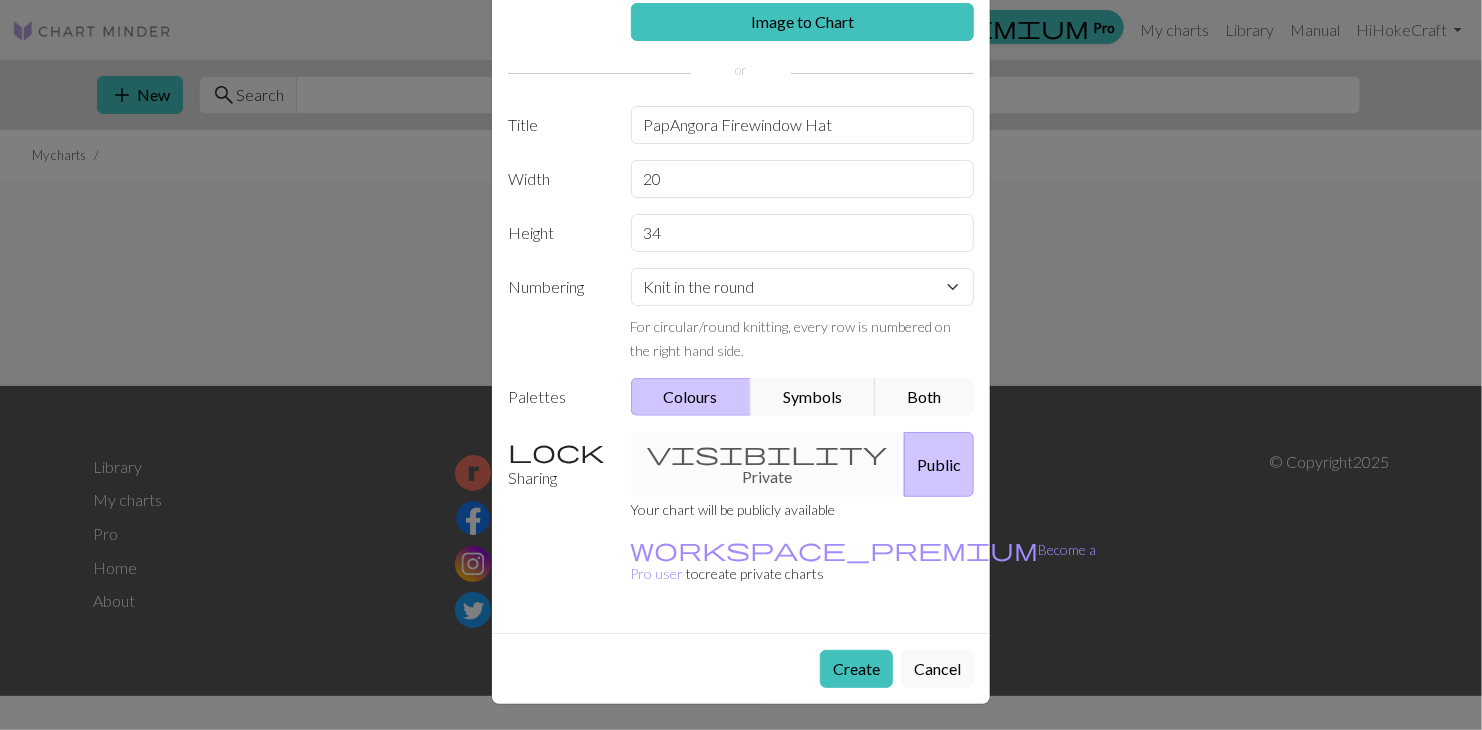 click on "visibility  Private Public" at bounding box center [803, 464] 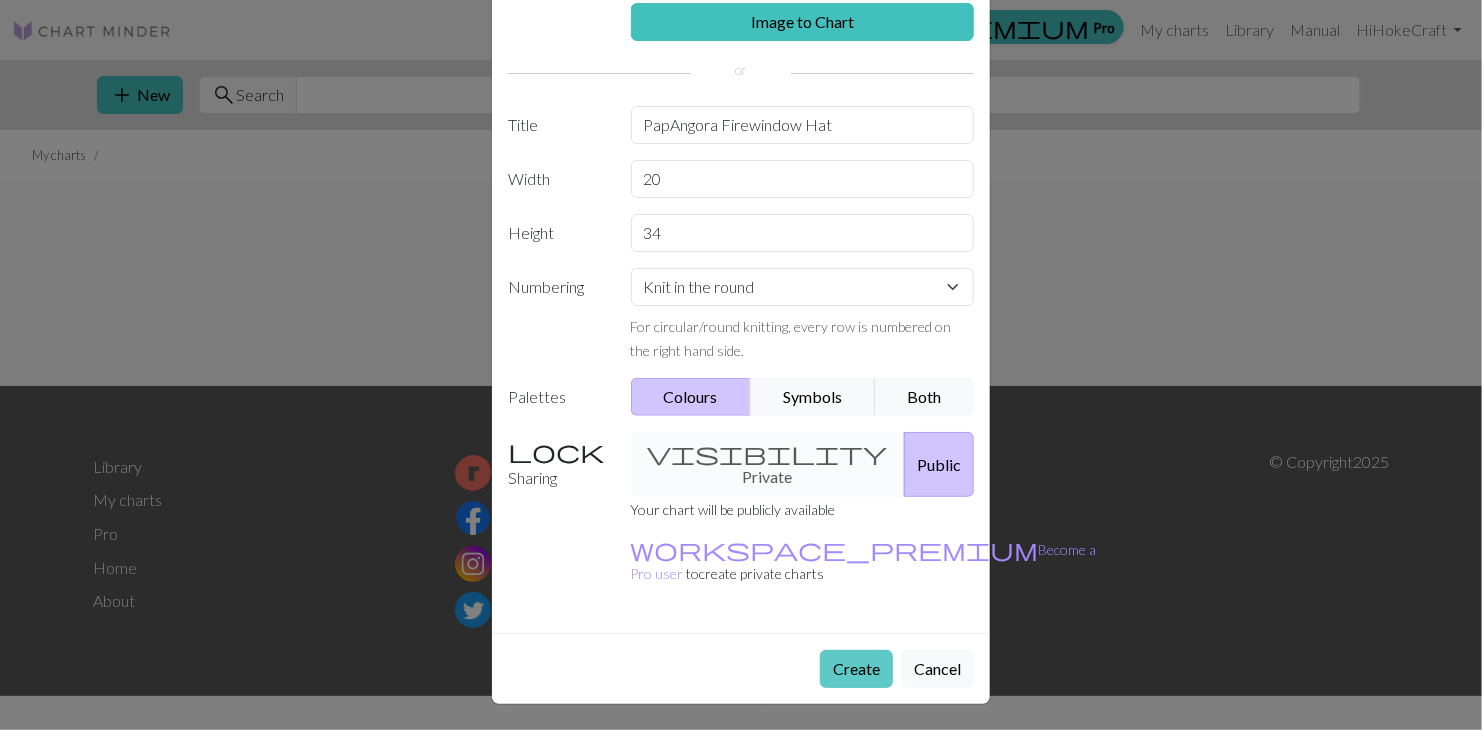 click on "Create" at bounding box center [856, 669] 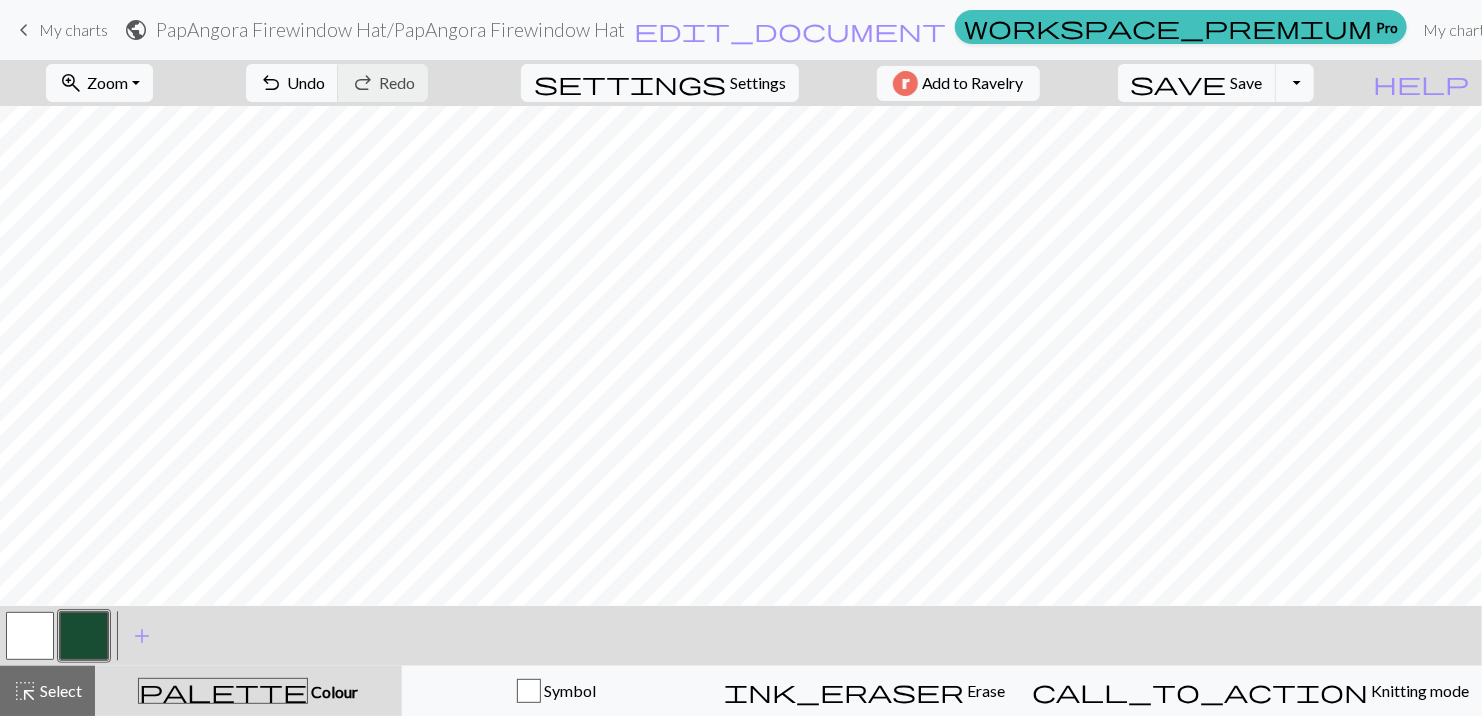 click at bounding box center (30, 636) 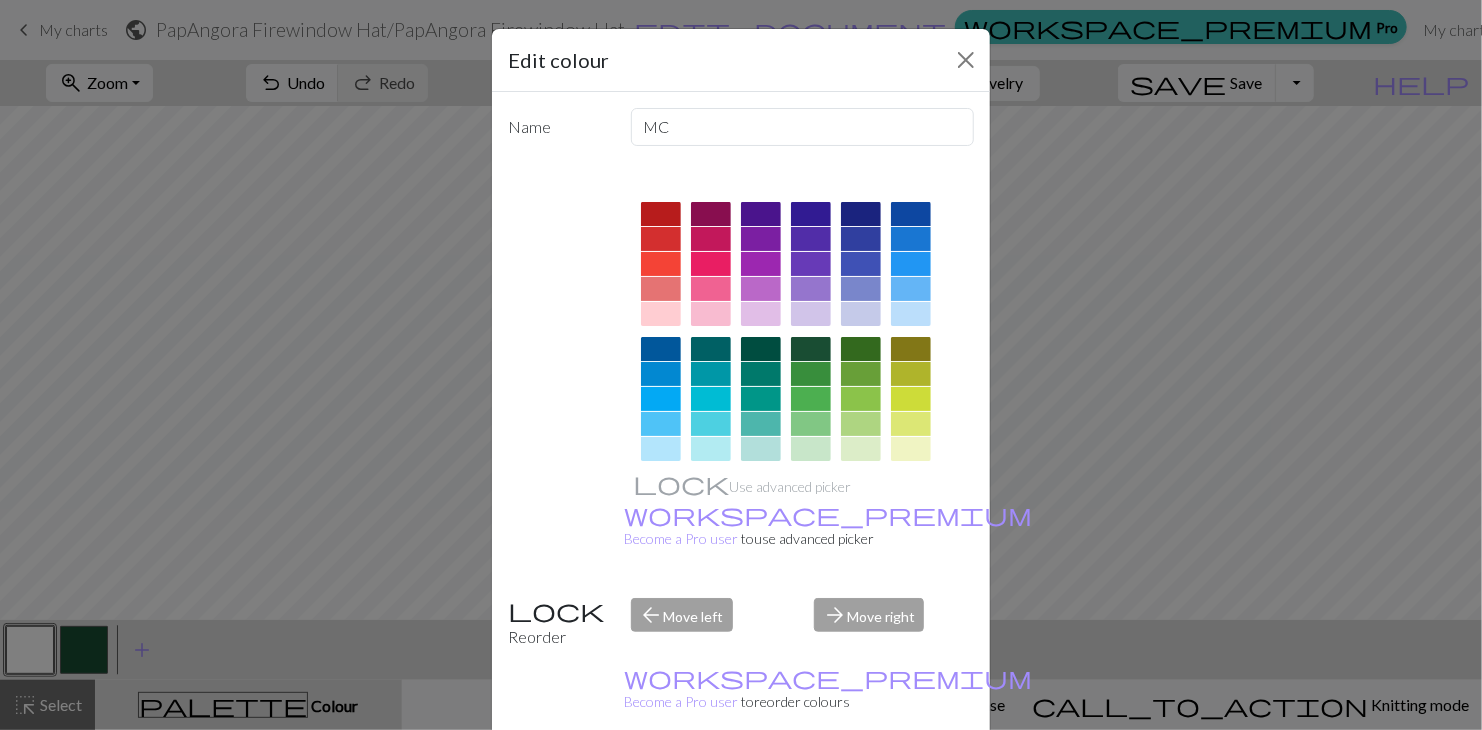 click at bounding box center (861, 214) 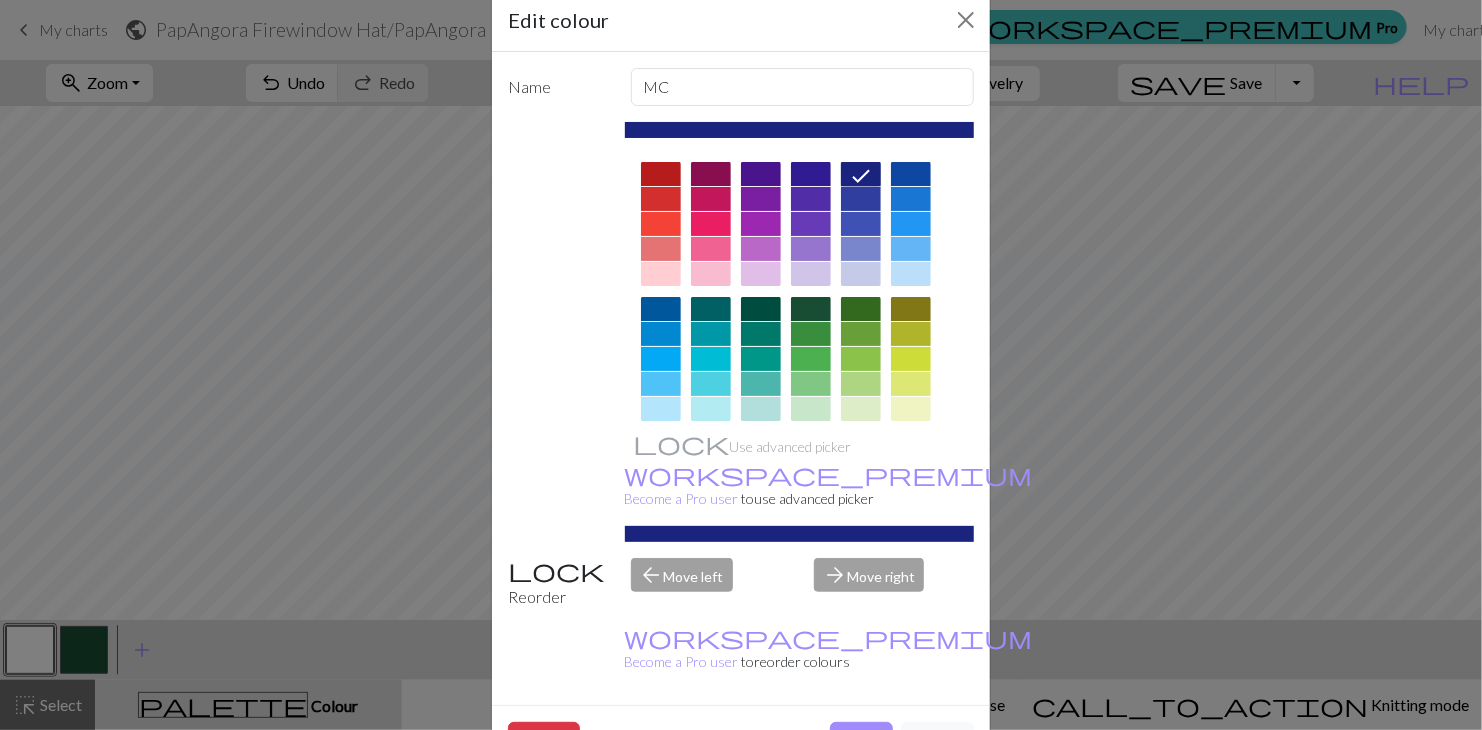 scroll, scrollTop: 114, scrollLeft: 0, axis: vertical 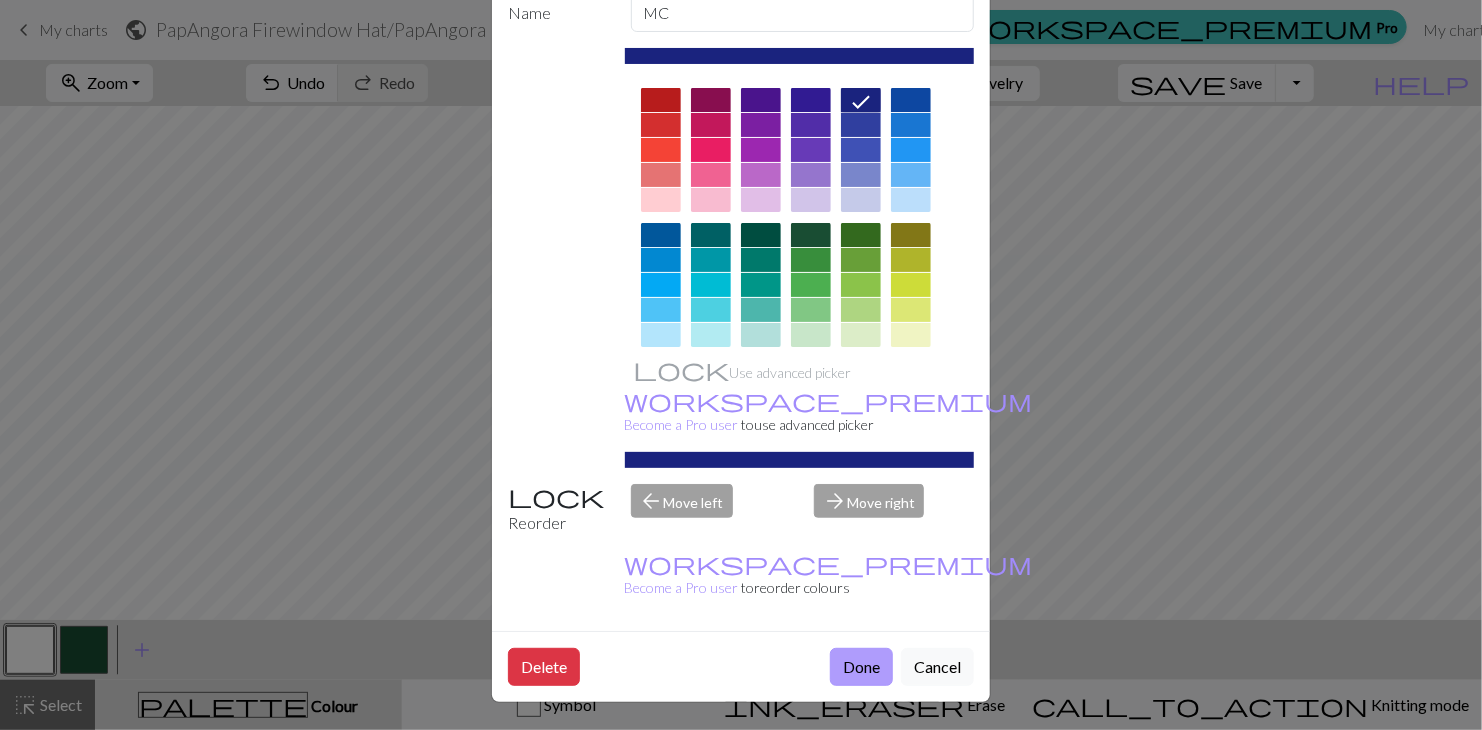 click on "Done" at bounding box center (861, 667) 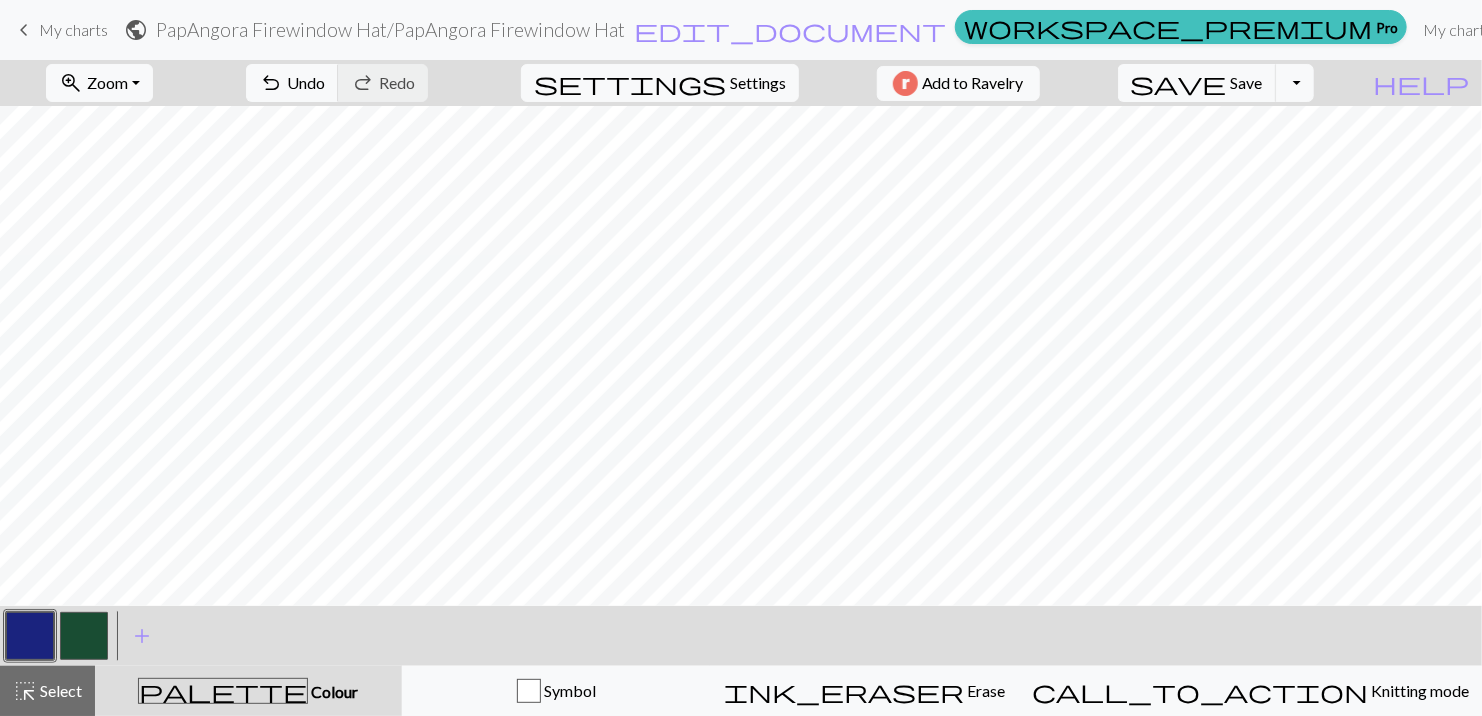 click at bounding box center (84, 636) 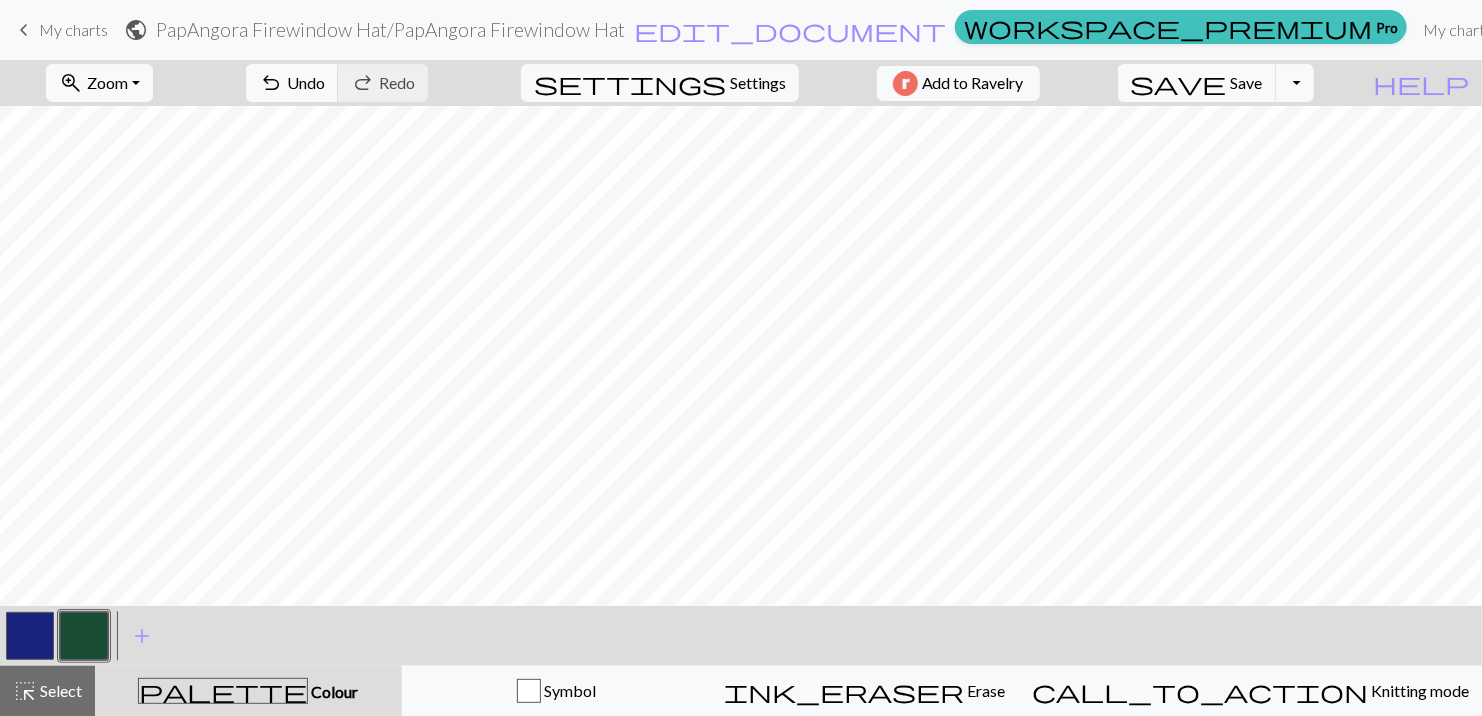 click at bounding box center [84, 636] 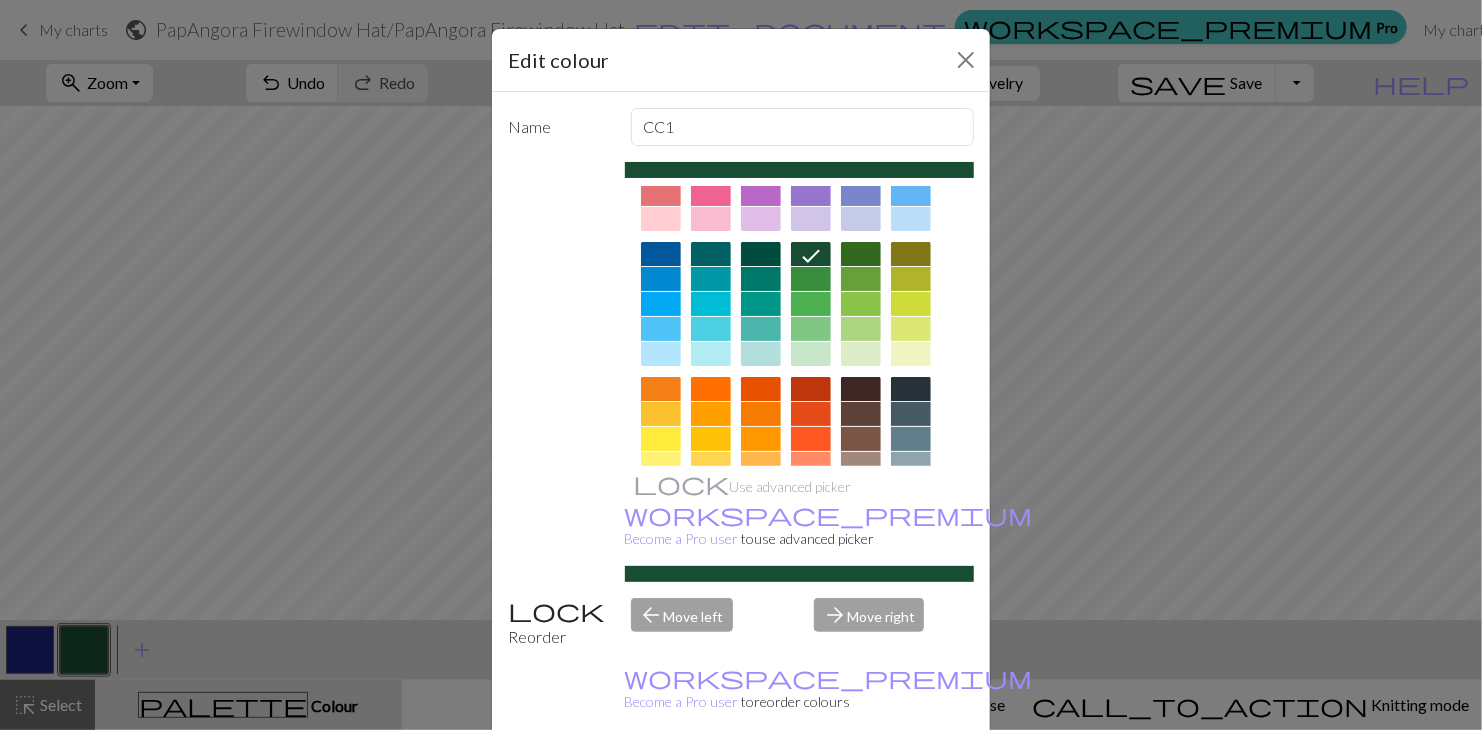scroll, scrollTop: 100, scrollLeft: 0, axis: vertical 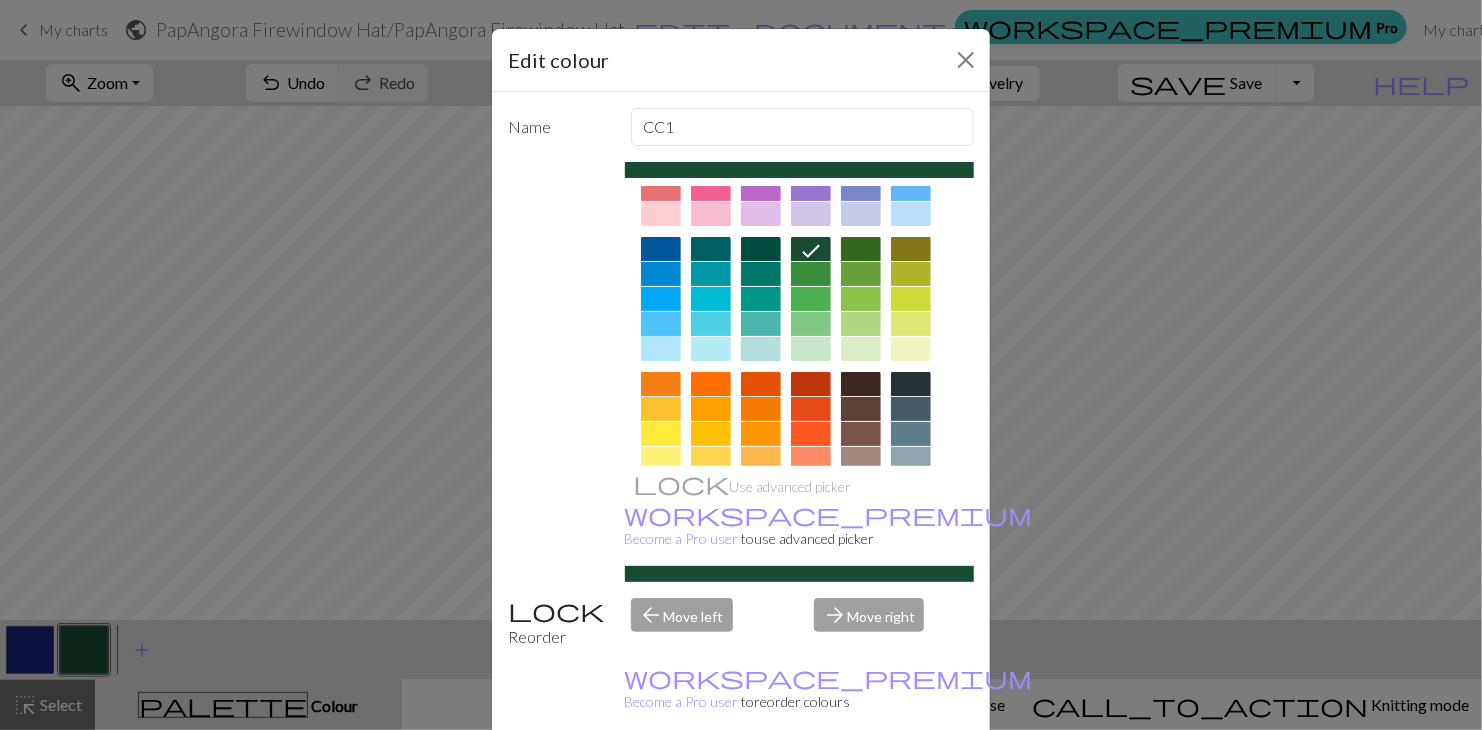 click at bounding box center [661, 324] 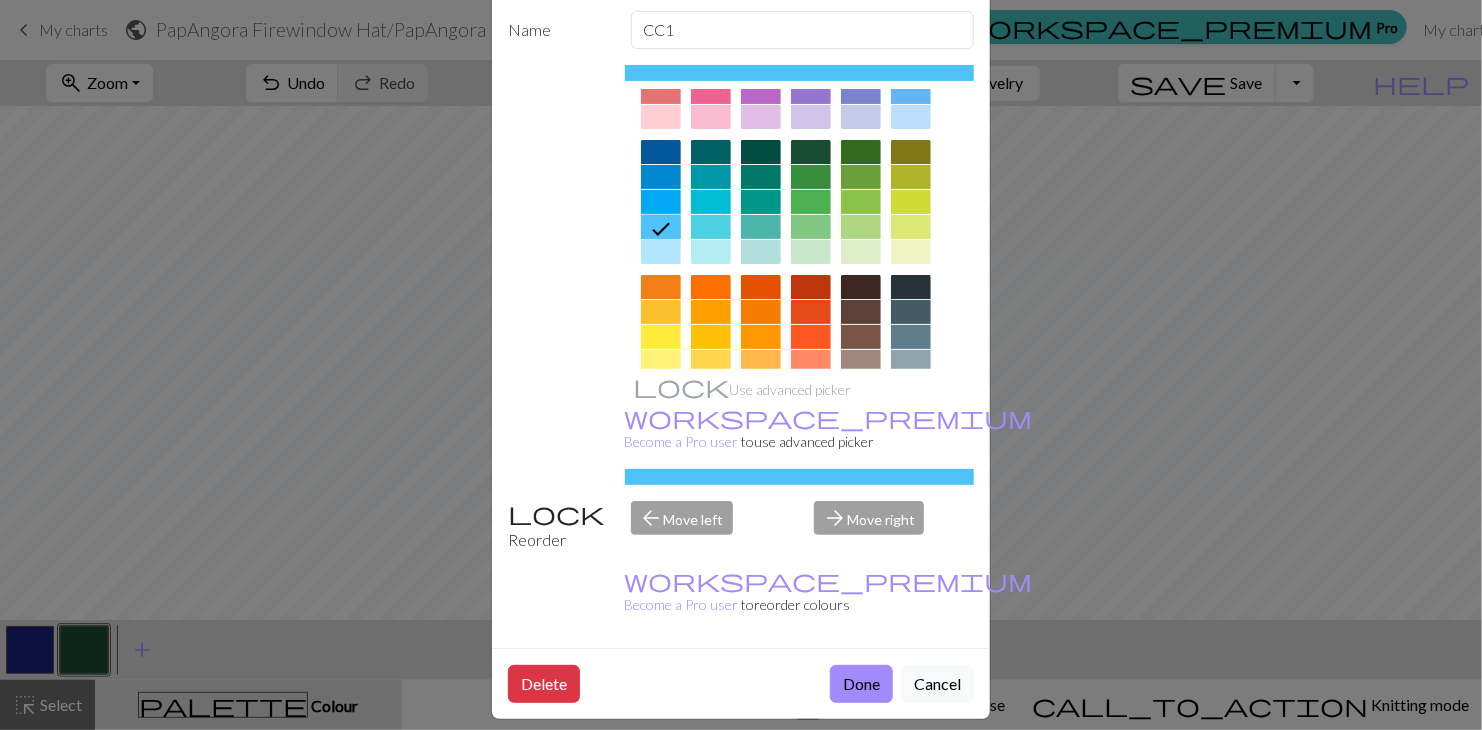 scroll, scrollTop: 114, scrollLeft: 0, axis: vertical 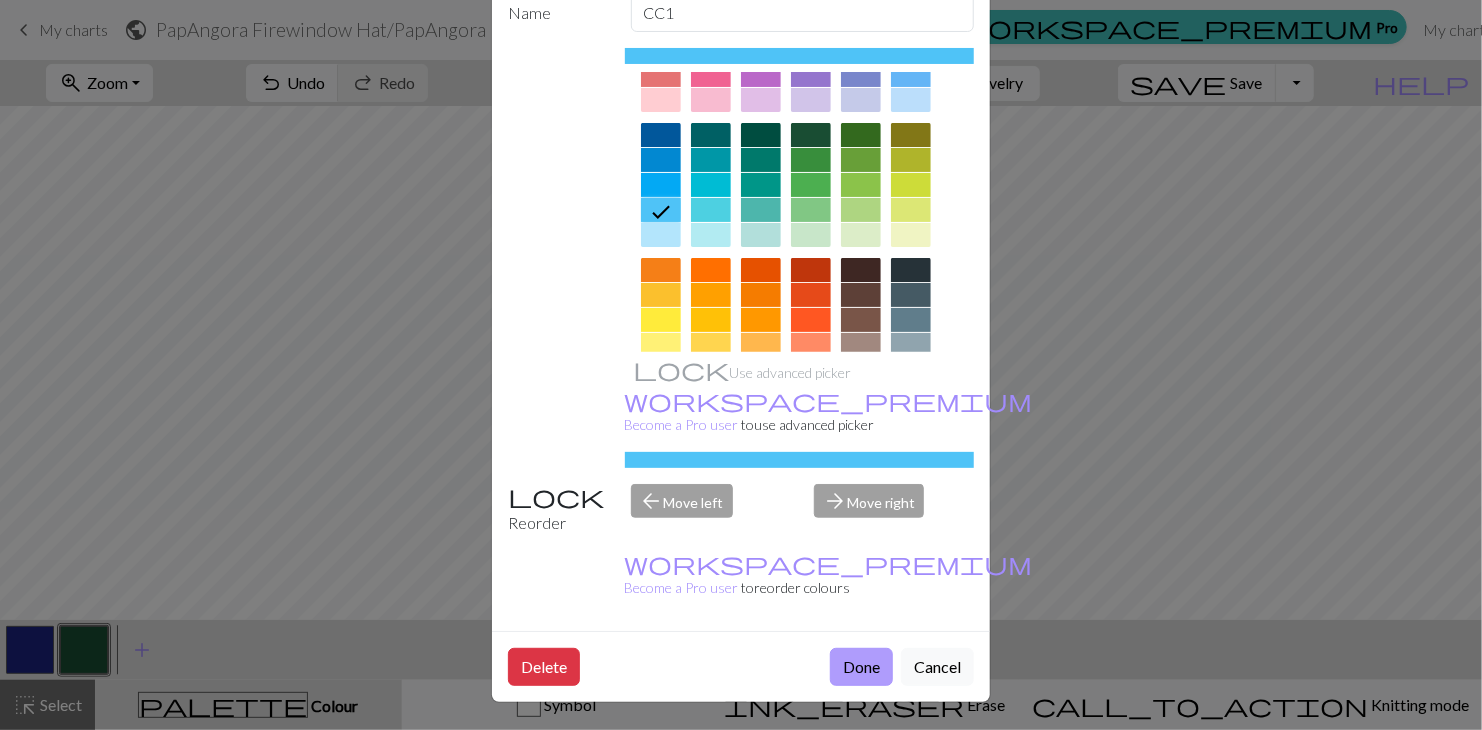 click on "Done" at bounding box center (861, 667) 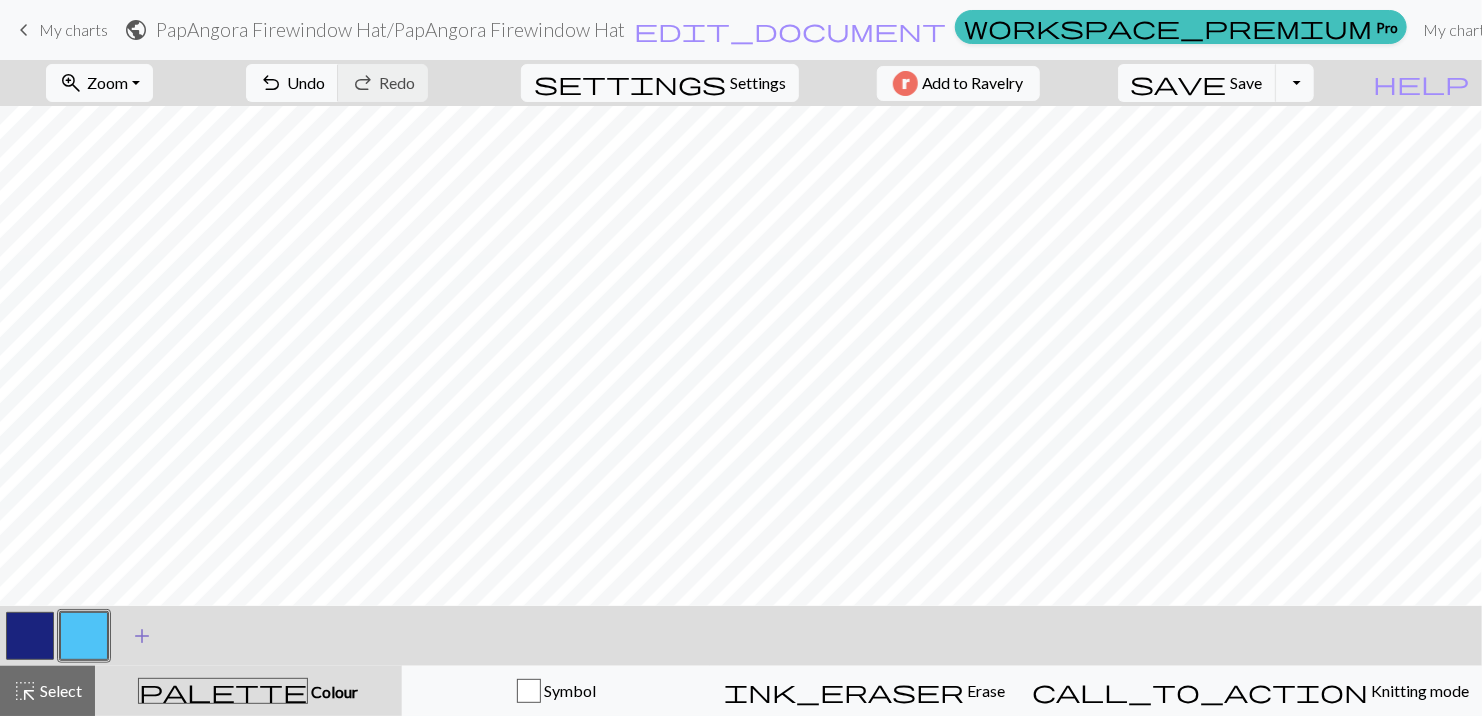 click on "add" at bounding box center [142, 636] 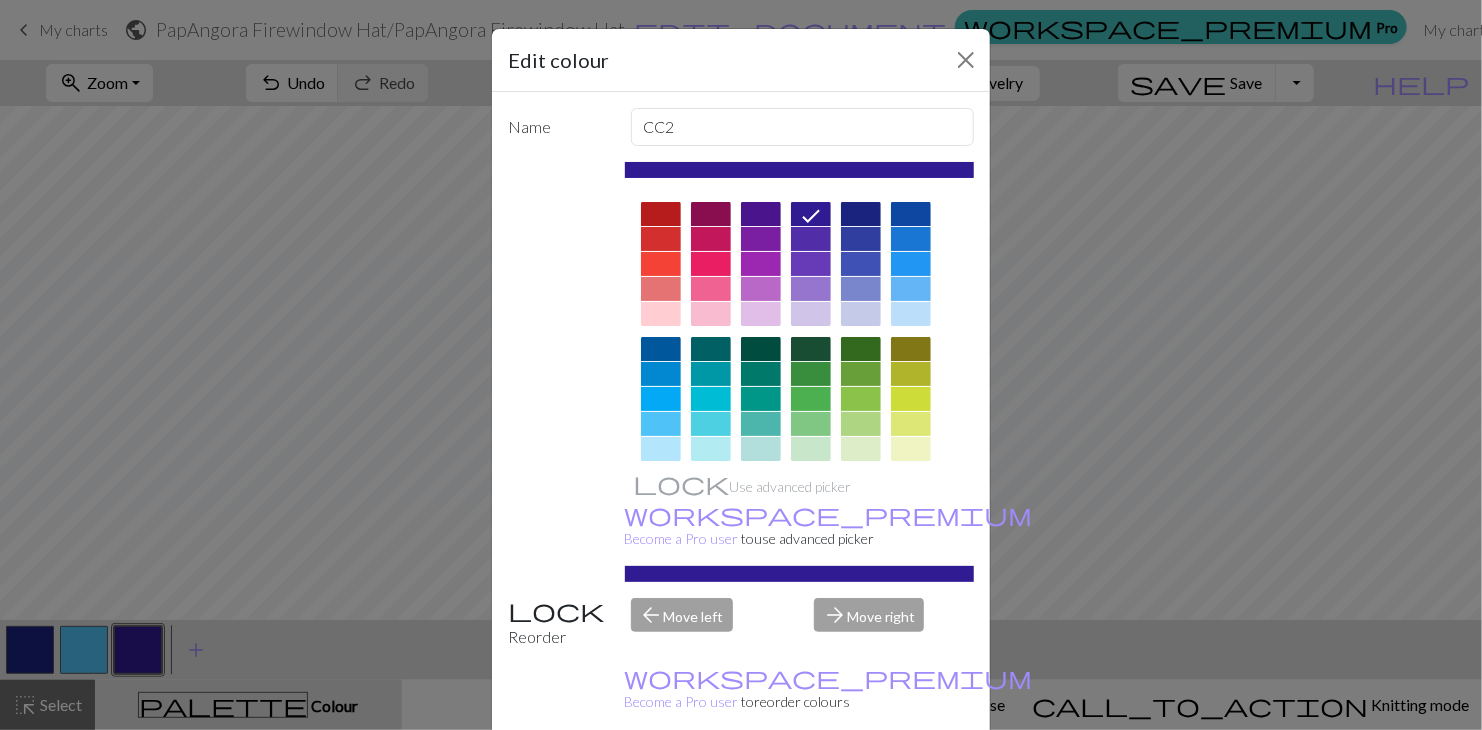click at bounding box center (661, 289) 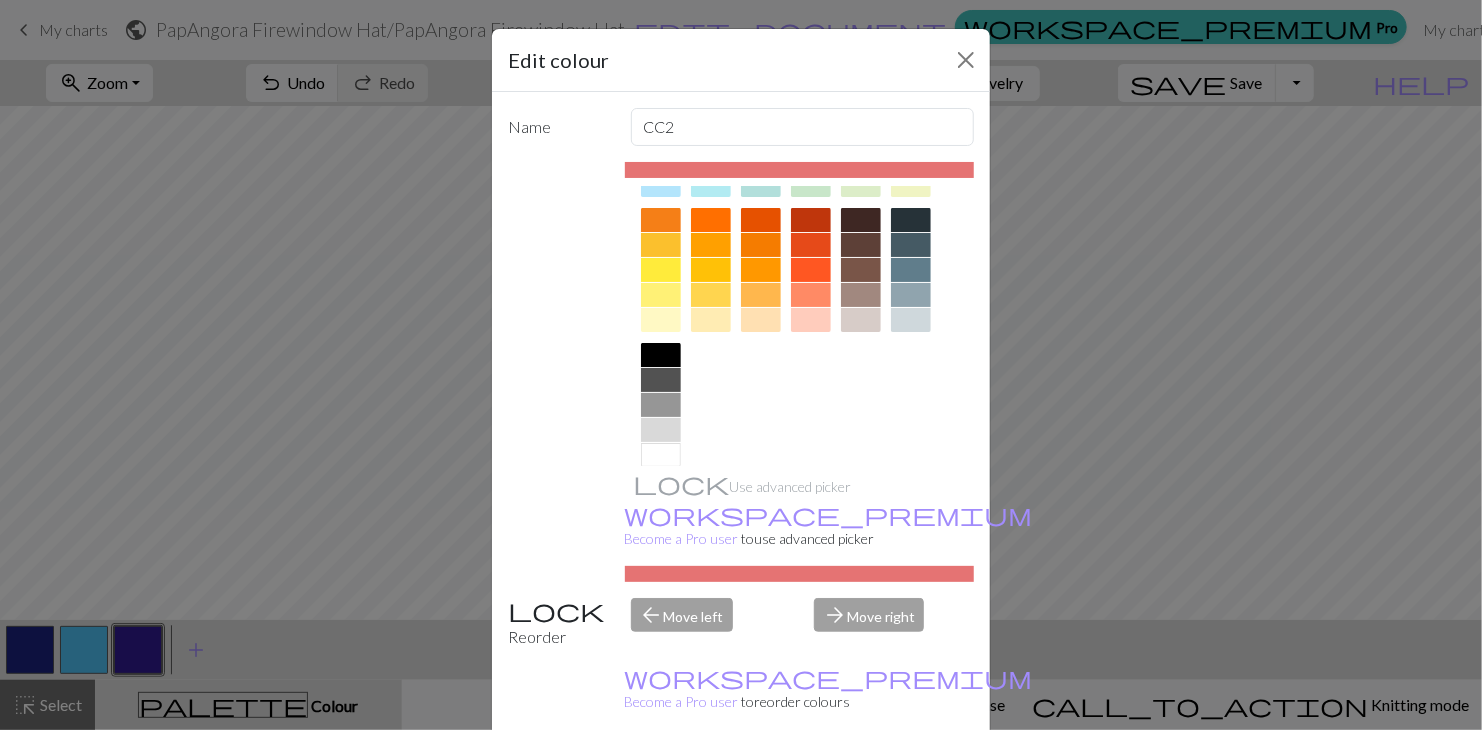 scroll, scrollTop: 287, scrollLeft: 0, axis: vertical 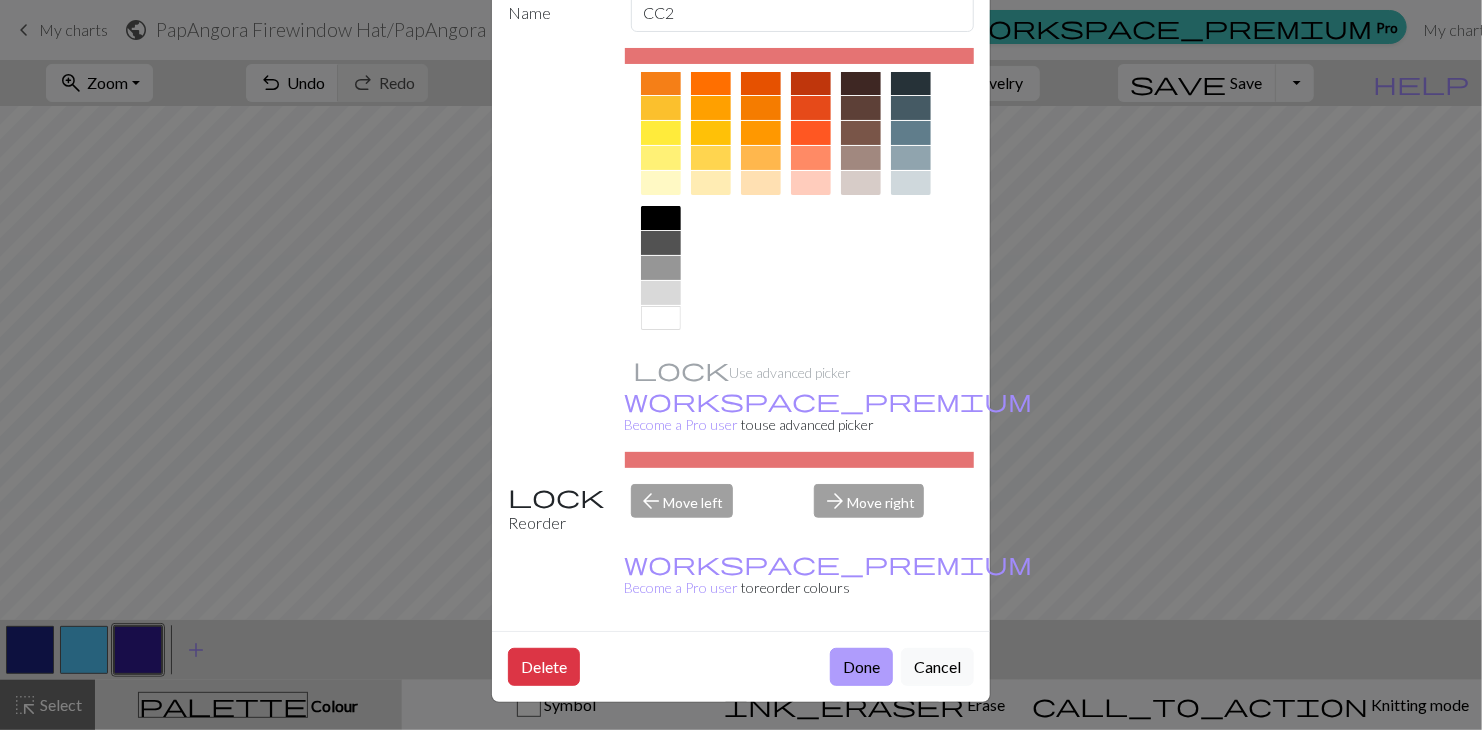 click on "Done" at bounding box center [861, 667] 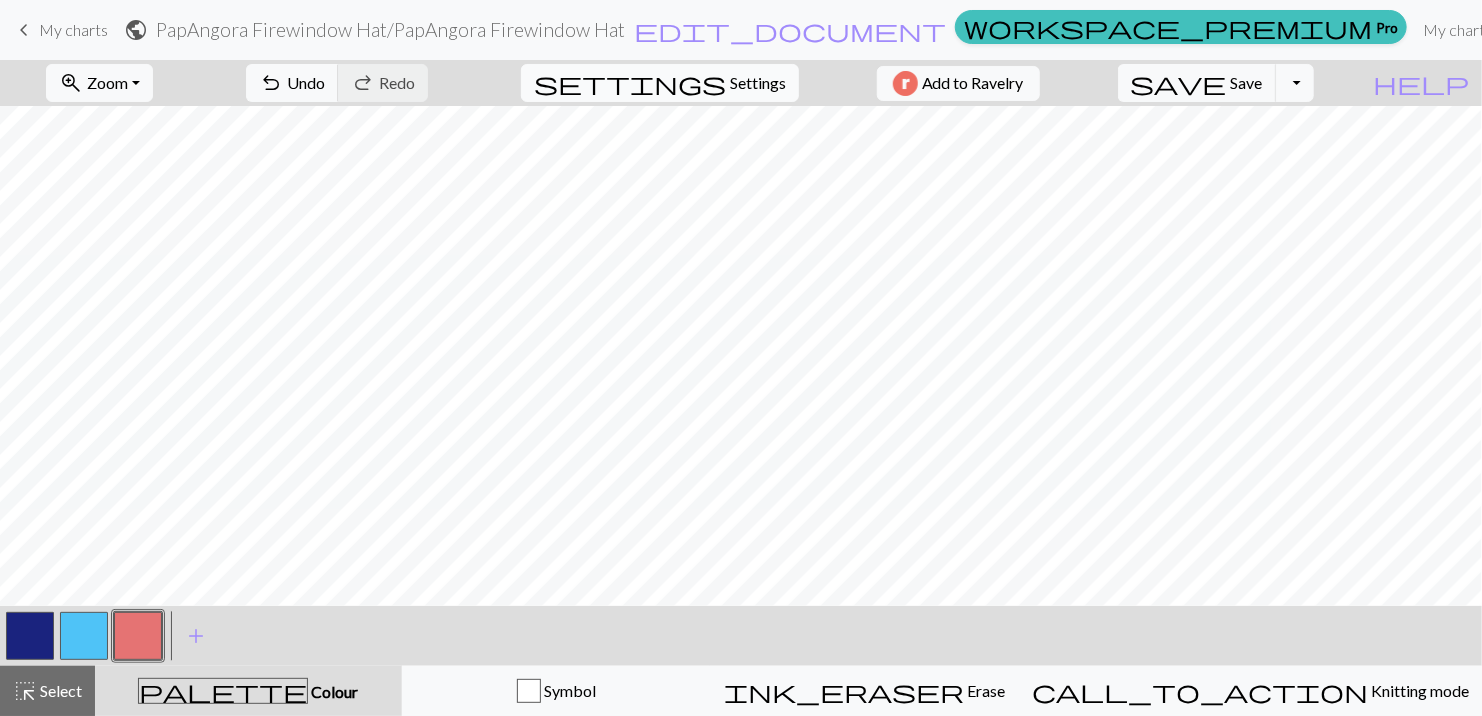 click on "settings" at bounding box center (630, 83) 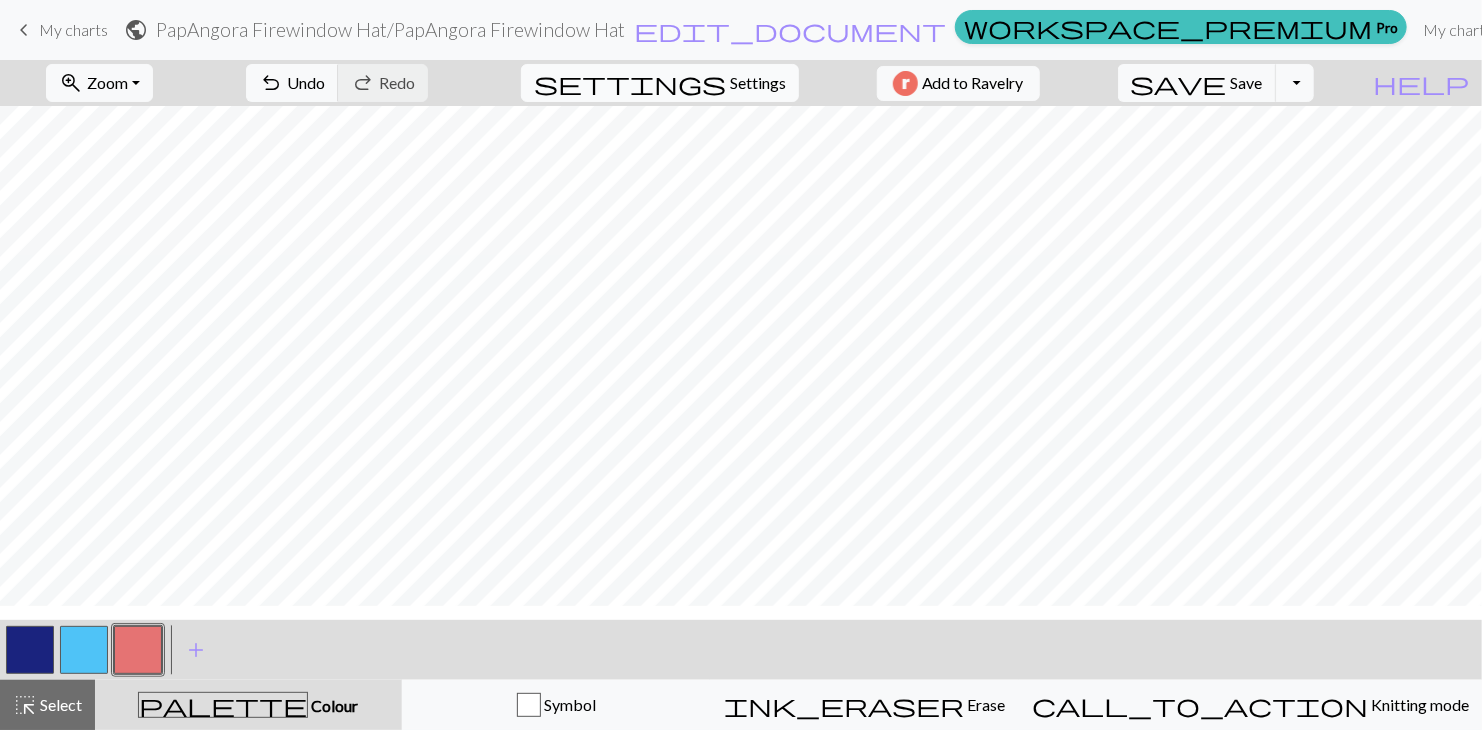select on "aran" 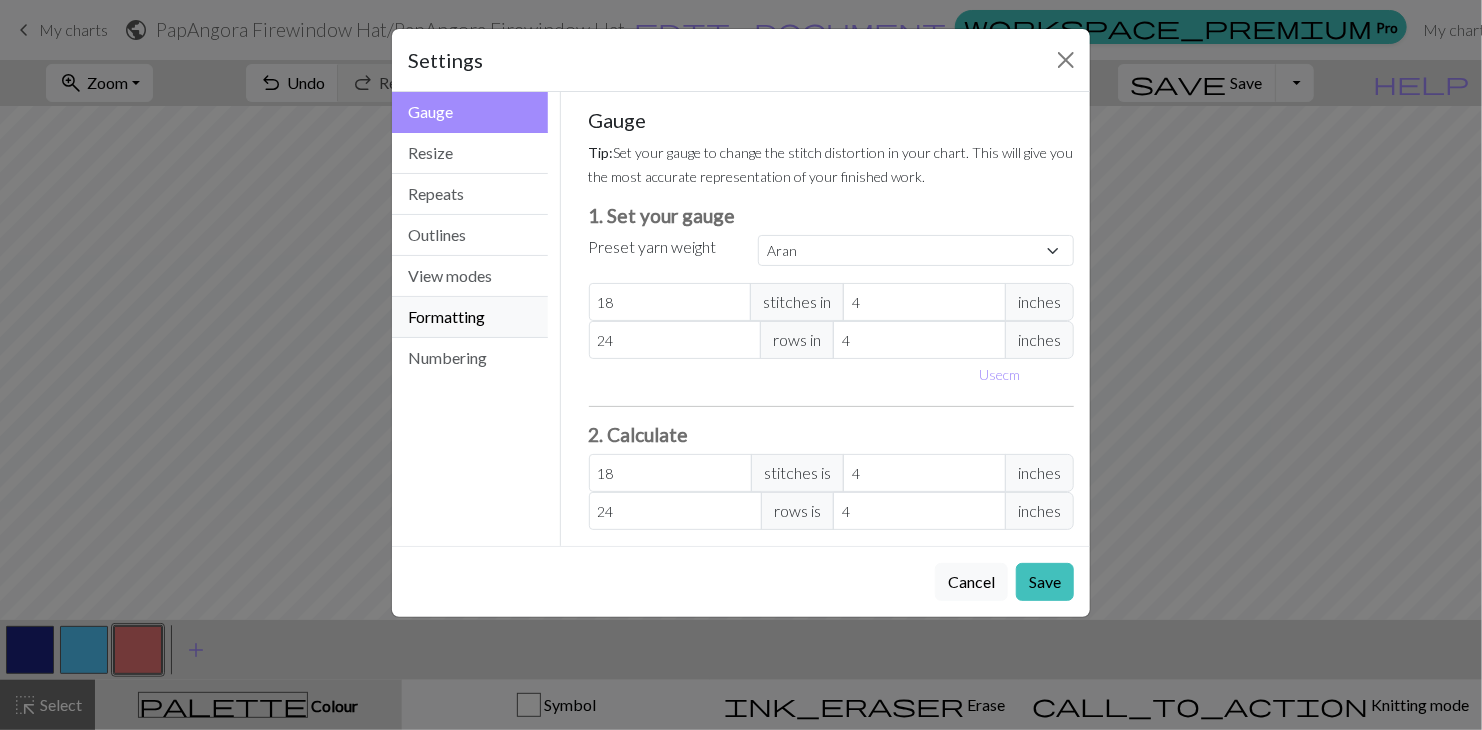 click on "Formatting" at bounding box center [470, 317] 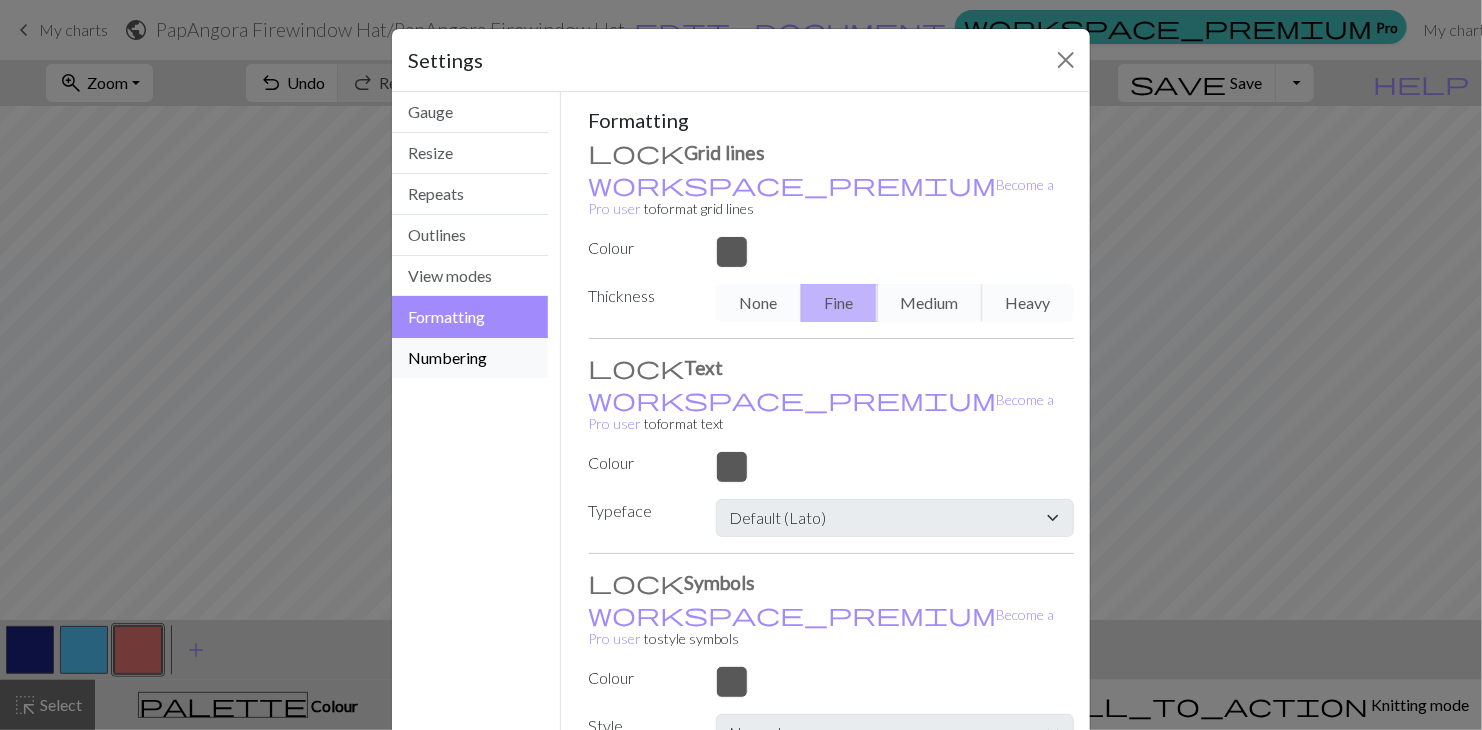 click on "Numbering" at bounding box center [470, 358] 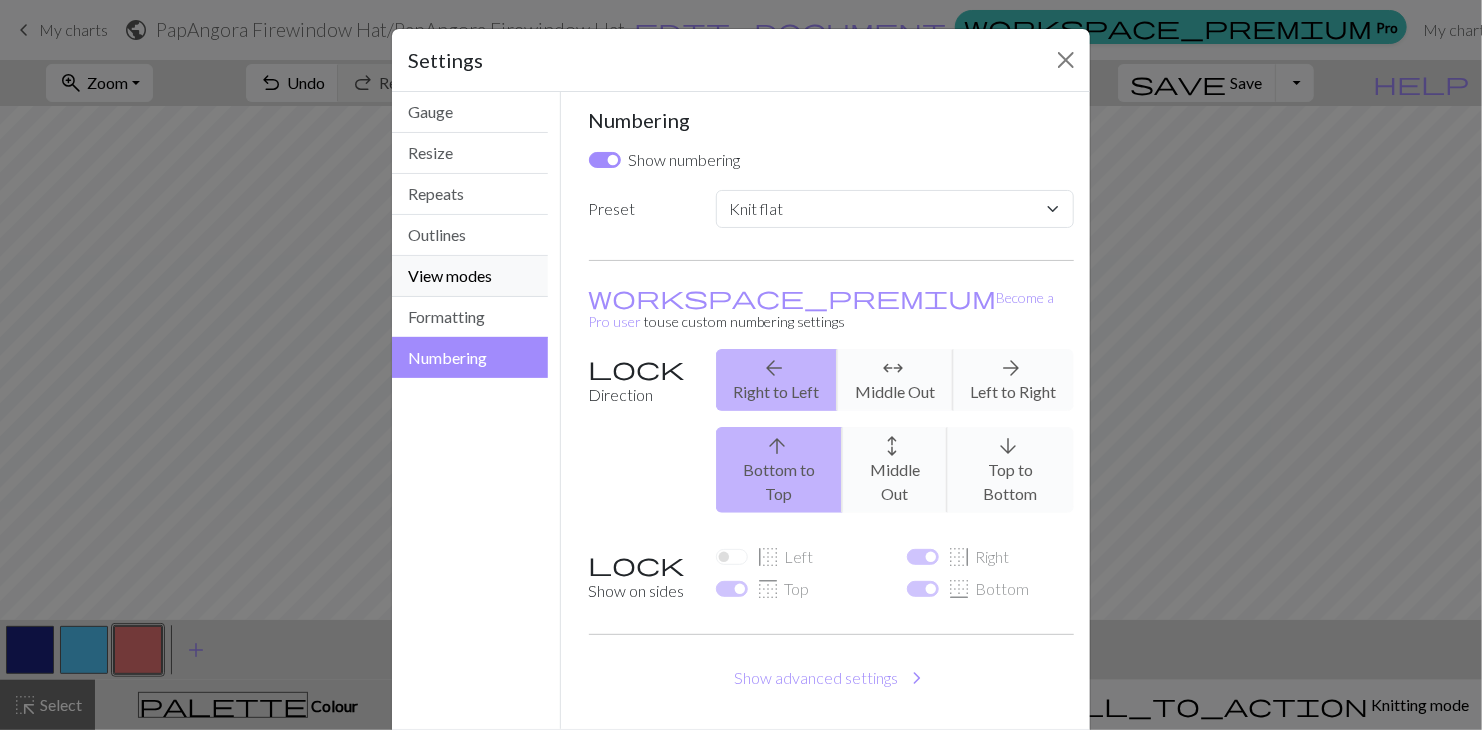click on "View modes" at bounding box center [470, 276] 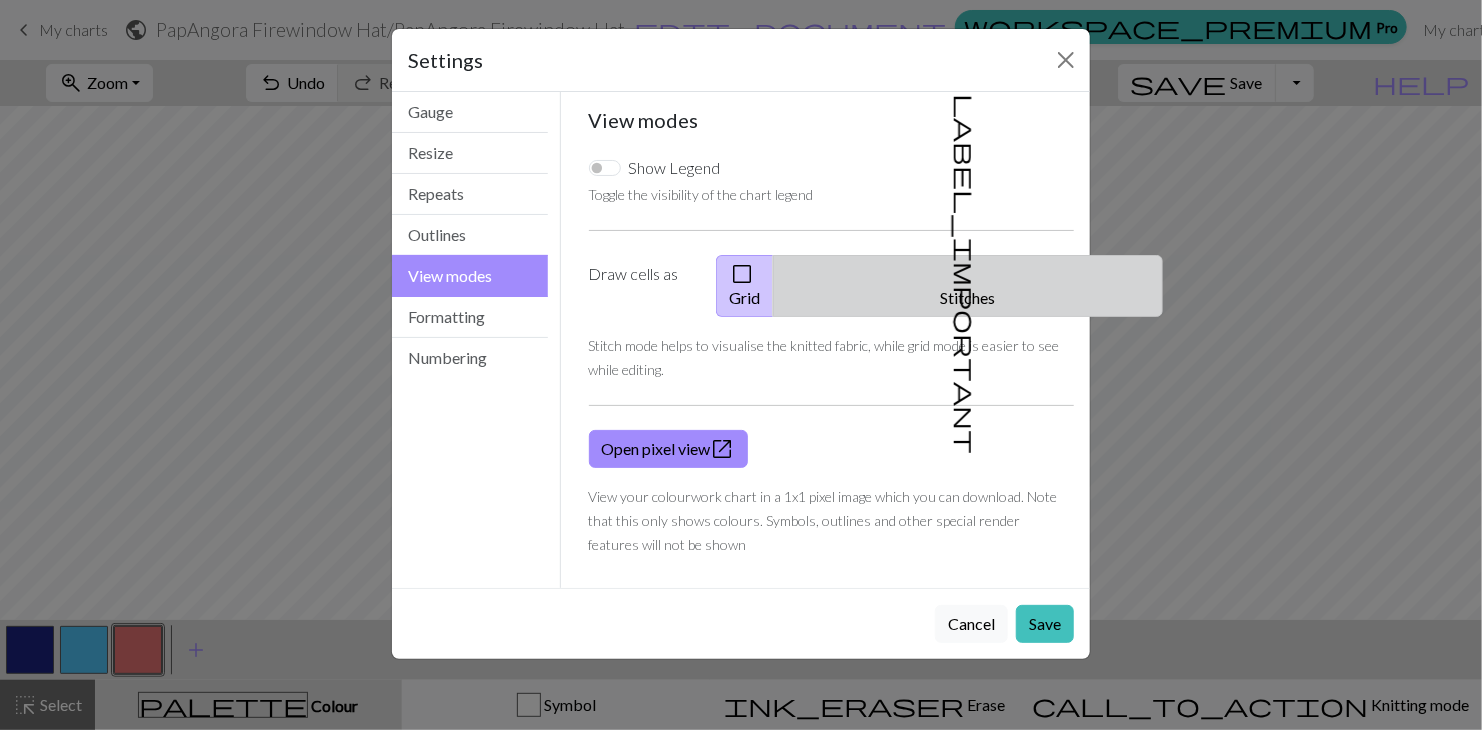 click on "label_important Stitches" at bounding box center (968, 286) 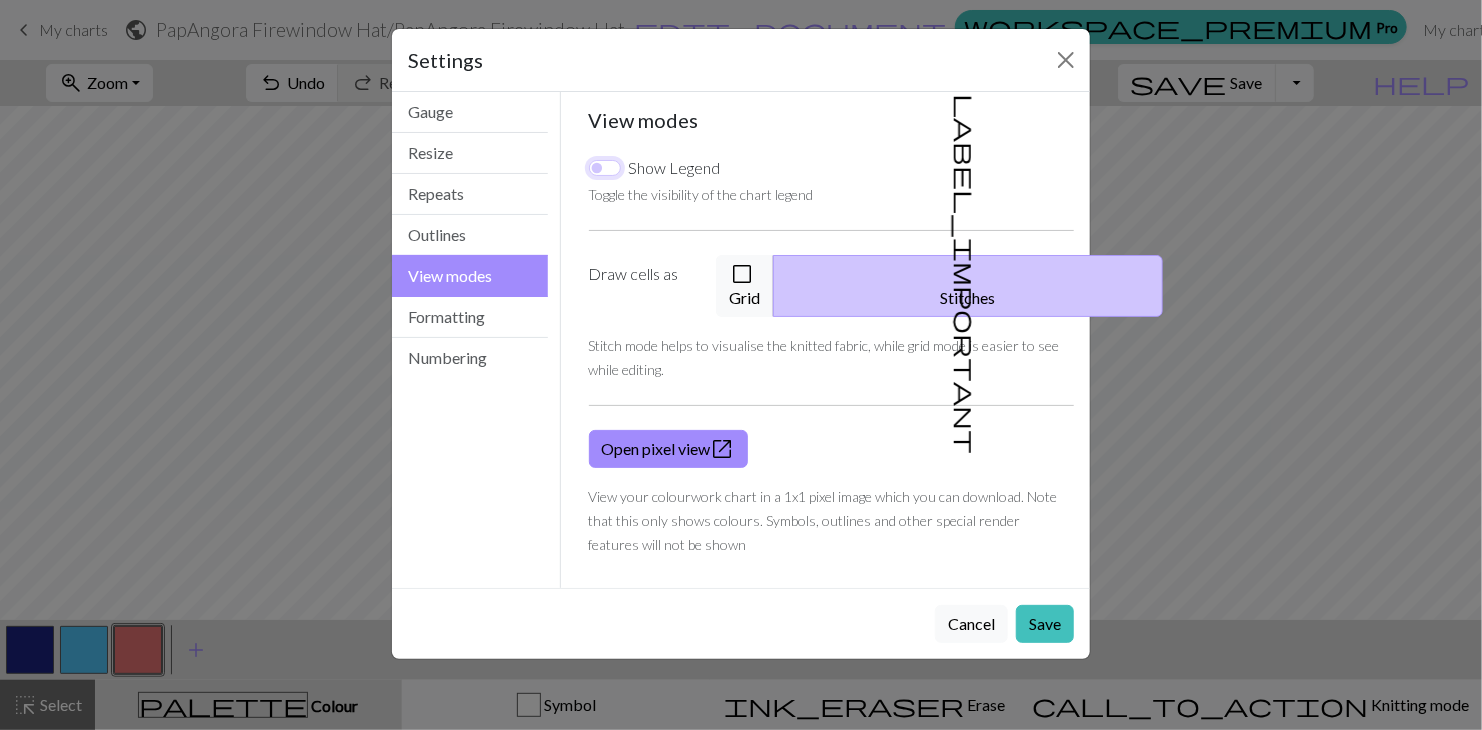 click on "Show Legend" at bounding box center (605, 168) 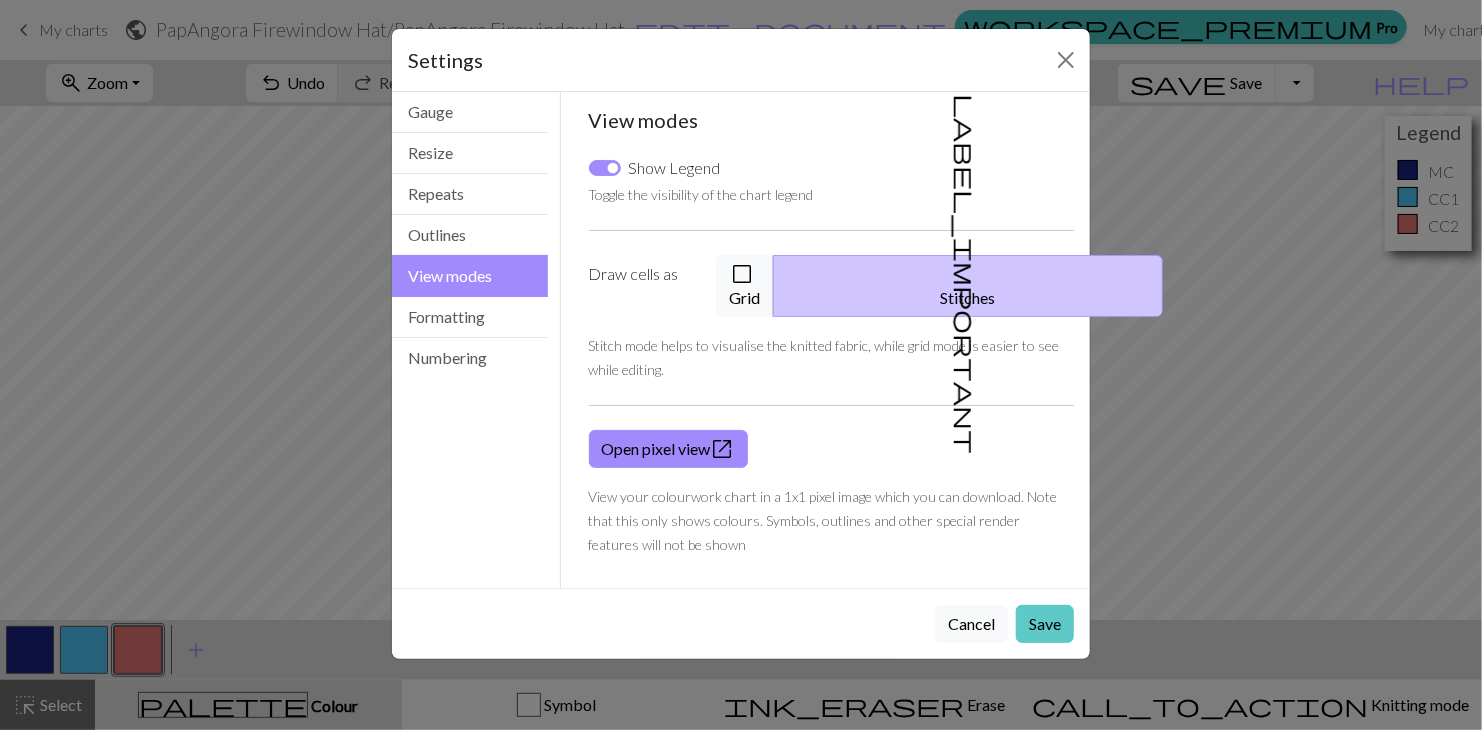 click on "Save" at bounding box center [1045, 624] 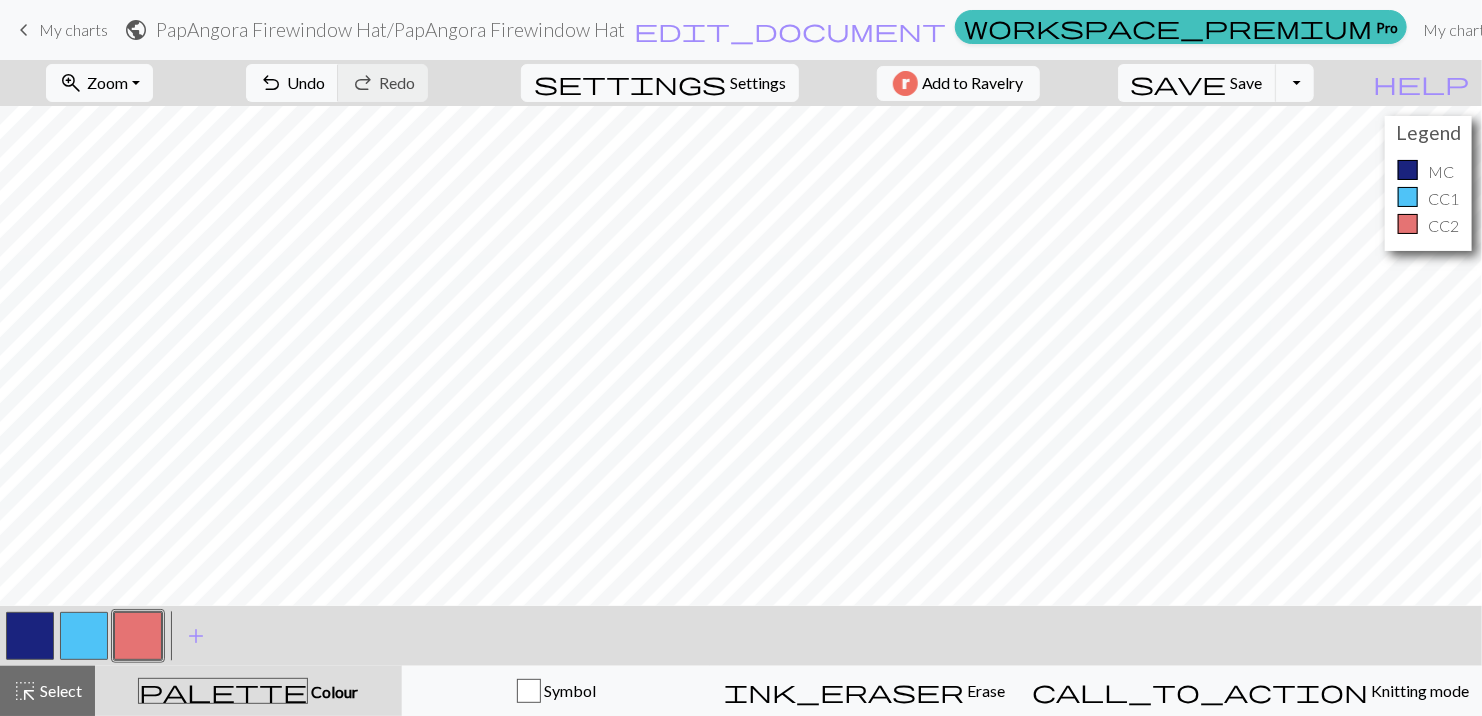 click at bounding box center (84, 636) 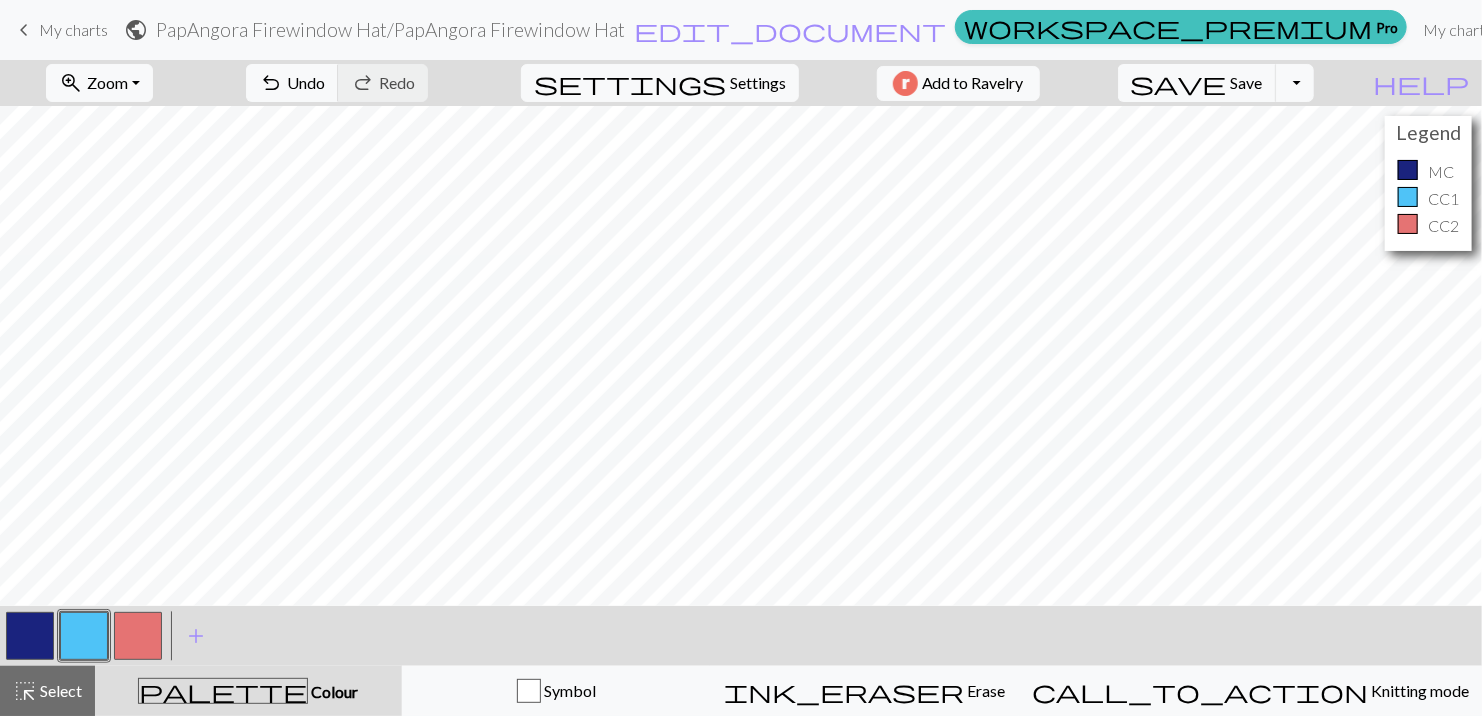 click at bounding box center (30, 636) 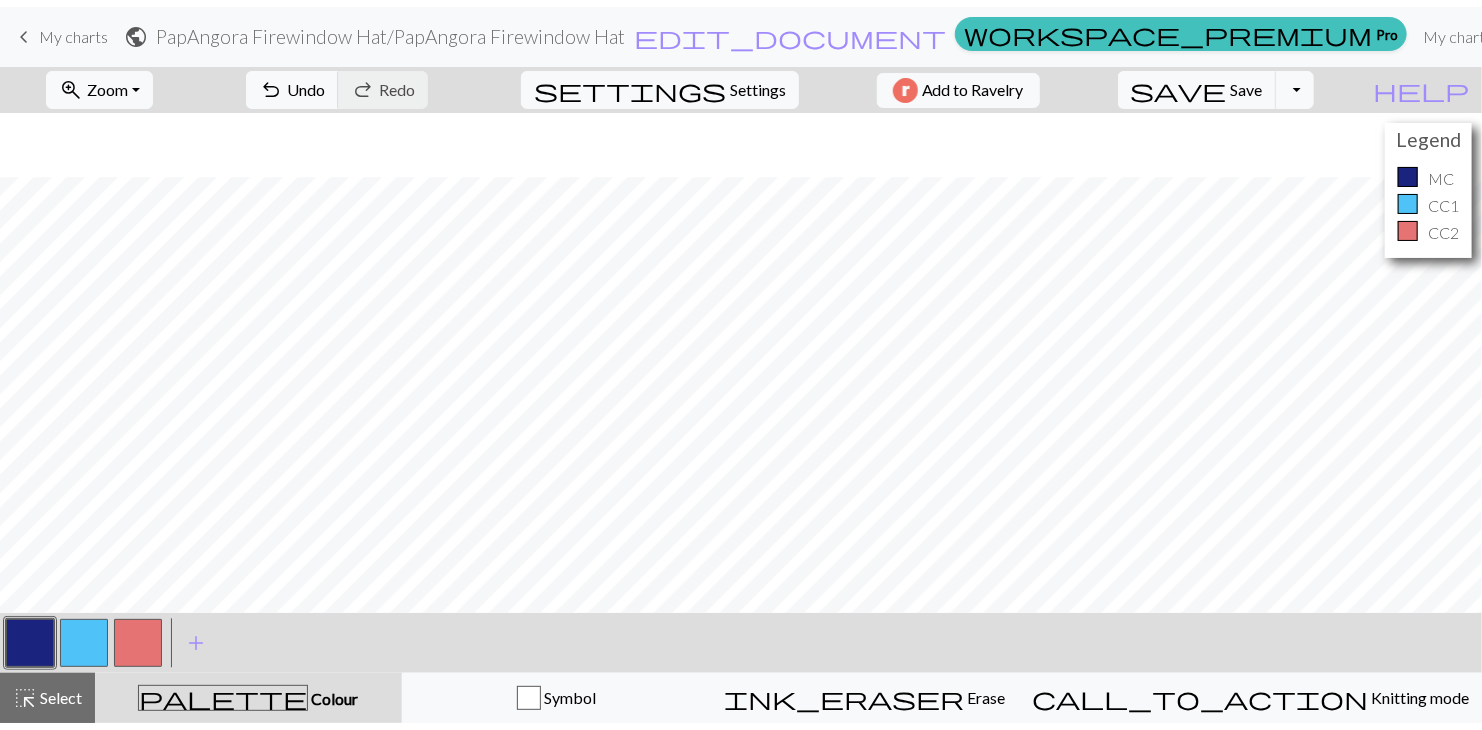 scroll, scrollTop: 284, scrollLeft: 0, axis: vertical 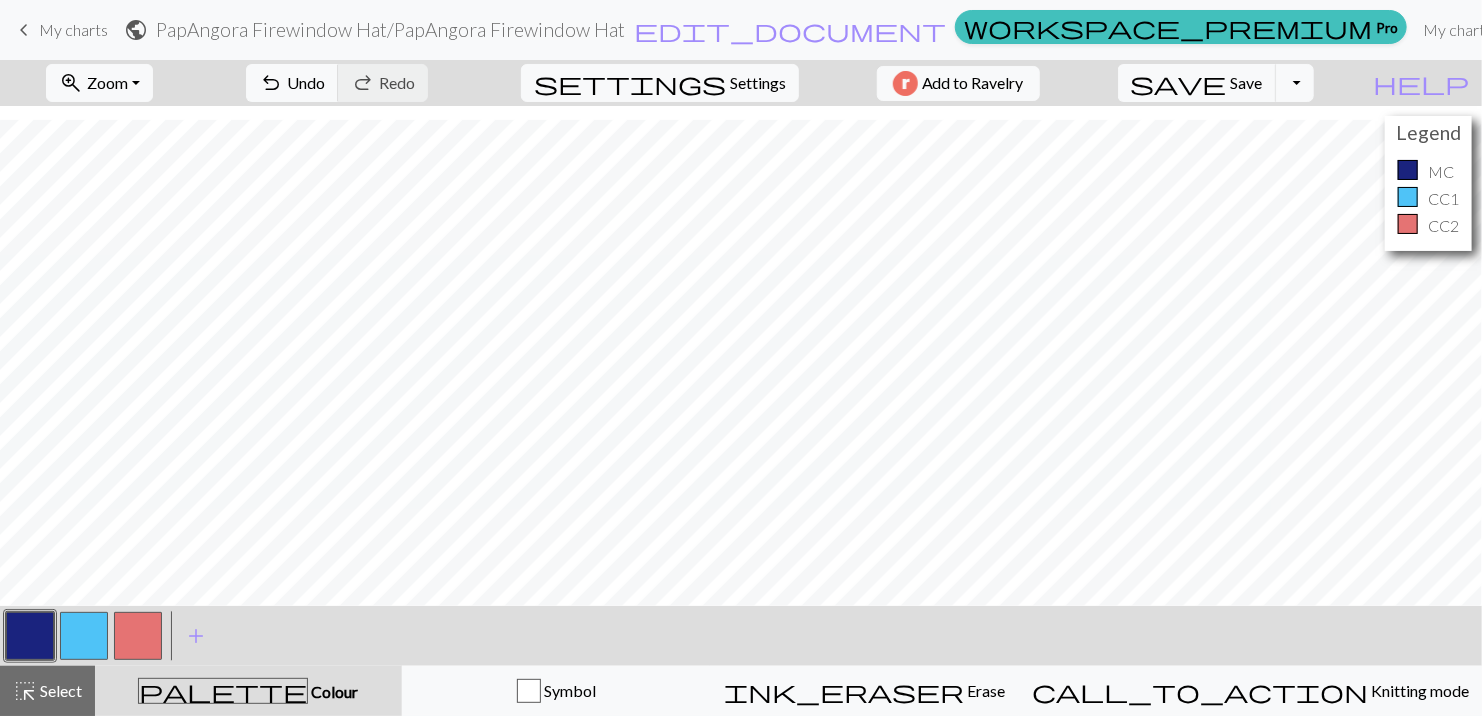 drag, startPoint x: 87, startPoint y: 634, endPoint x: 522, endPoint y: 591, distance: 437.12012 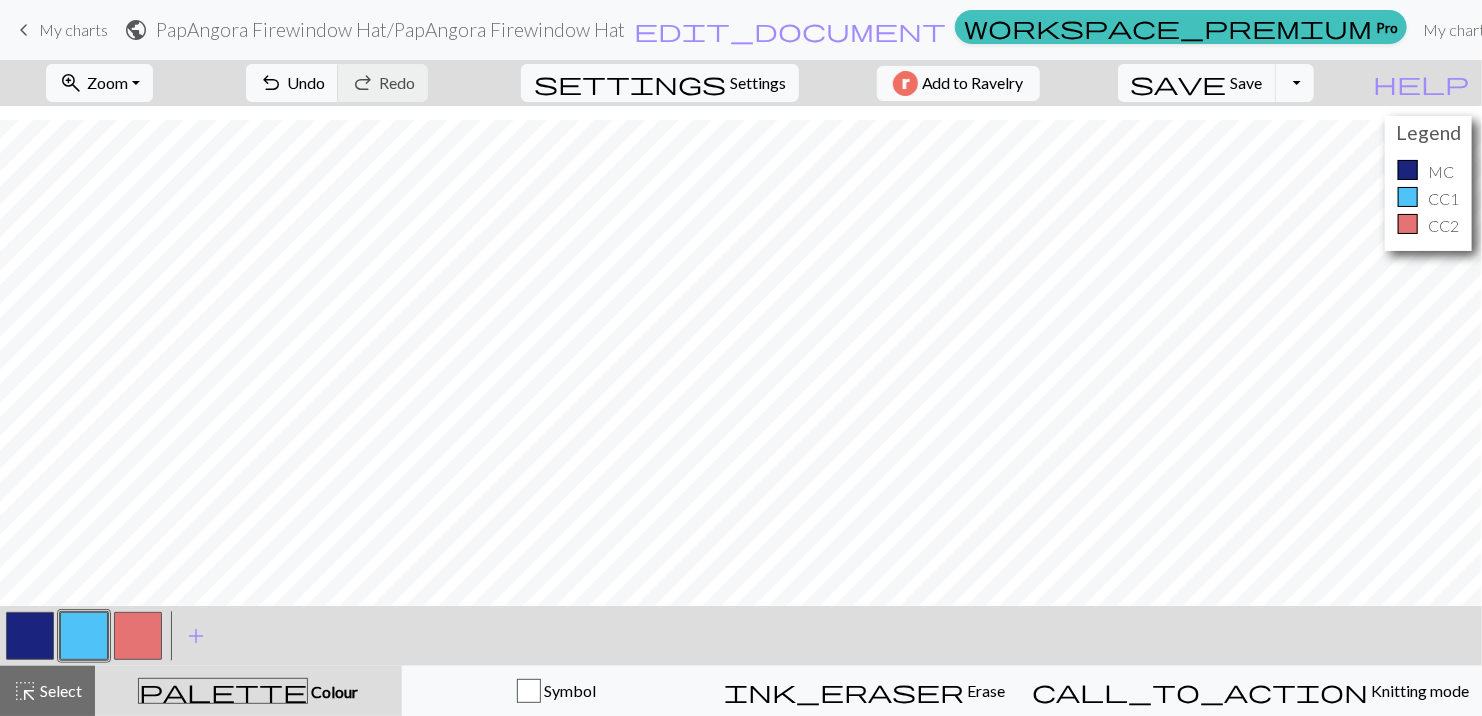 drag, startPoint x: 27, startPoint y: 627, endPoint x: 68, endPoint y: 612, distance: 43.65776 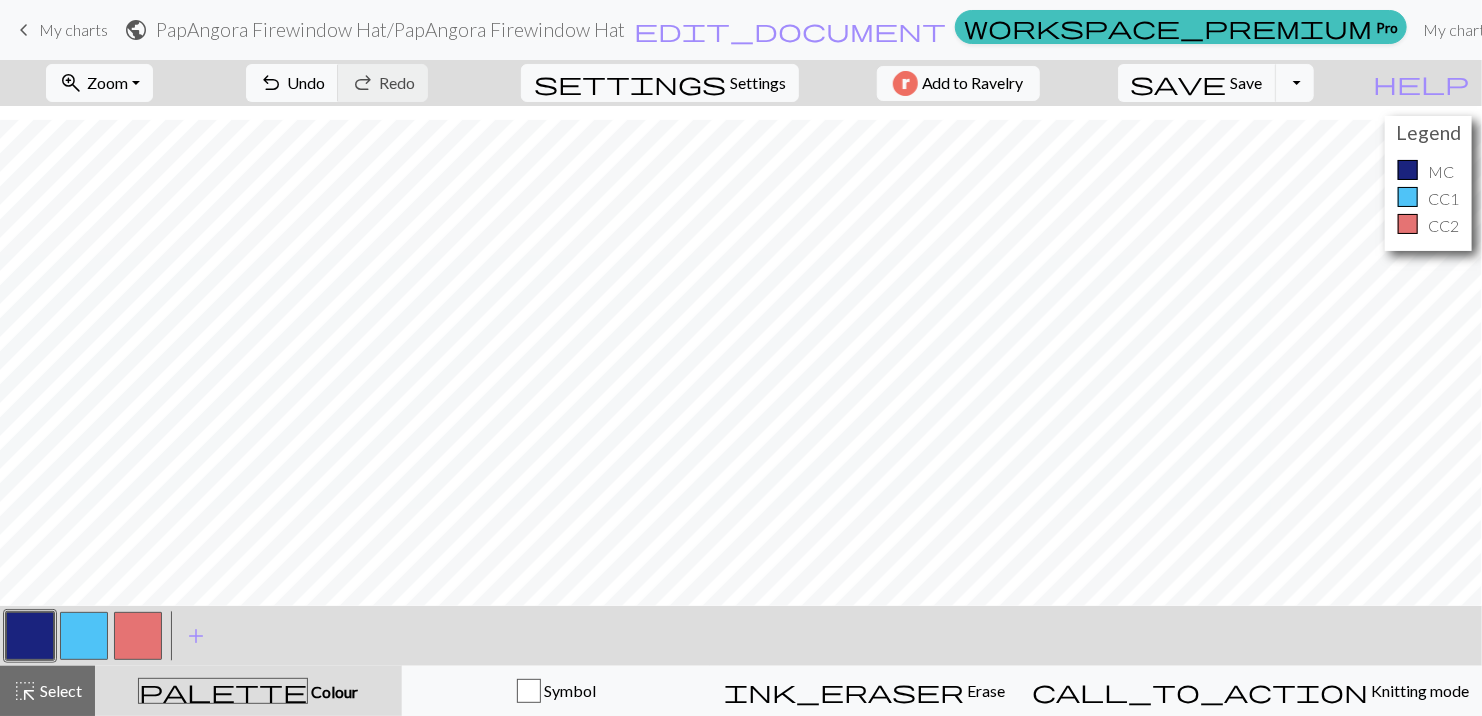 click at bounding box center [84, 636] 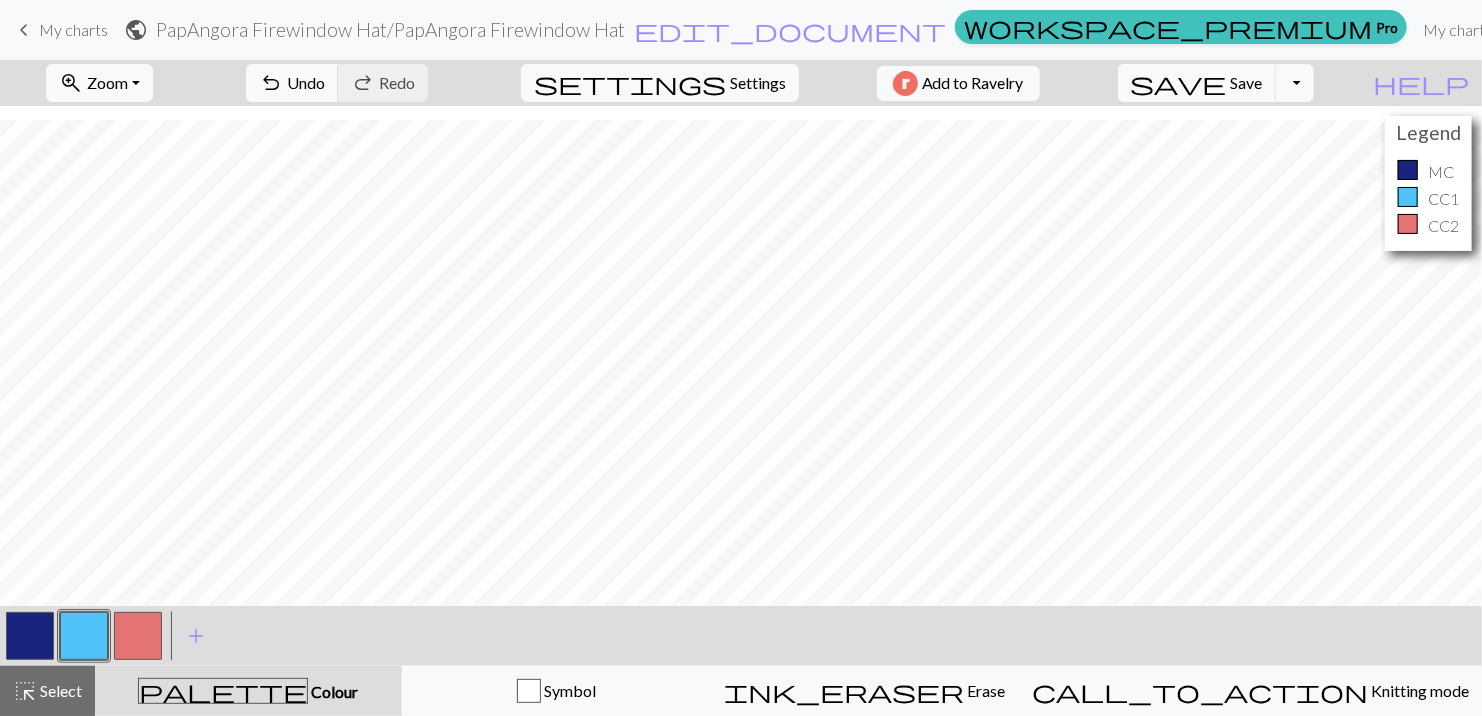 click at bounding box center (30, 636) 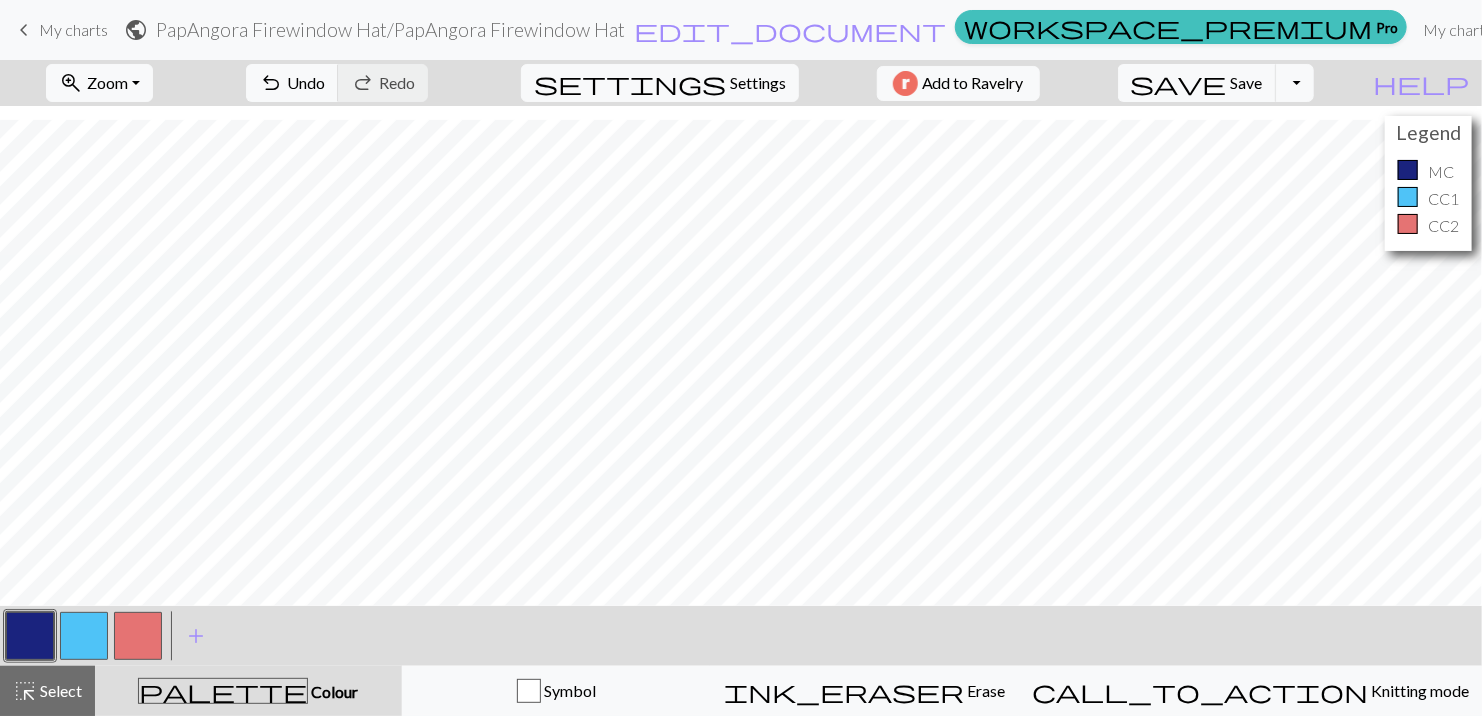 click at bounding box center (30, 636) 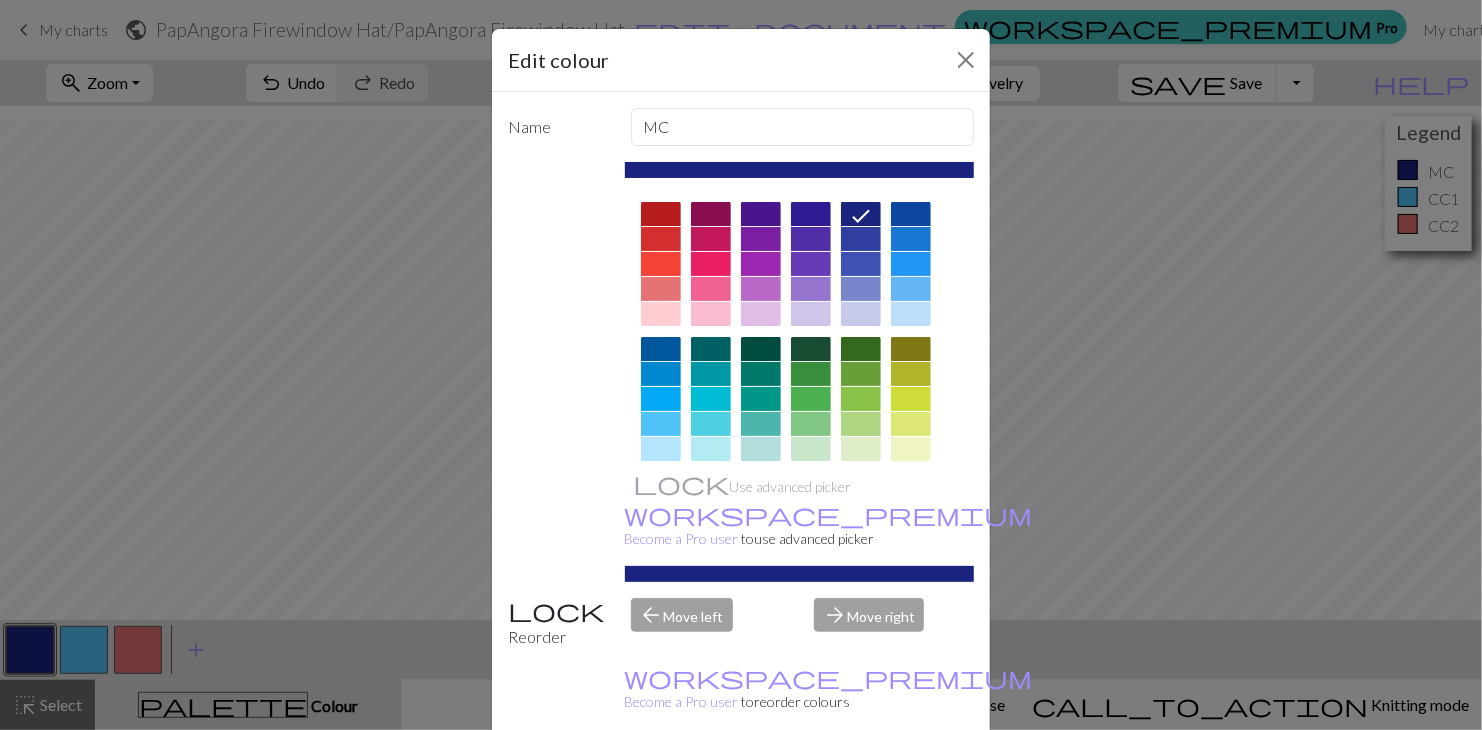 click on "Edit colour Name MC Use advanced picker workspace_premium Become a Pro user   to  use advanced picker Reorder arrow_back Move left arrow_forward Move right workspace_premium Become a Pro user   to  reorder colours Delete Done Cancel" at bounding box center [741, 365] 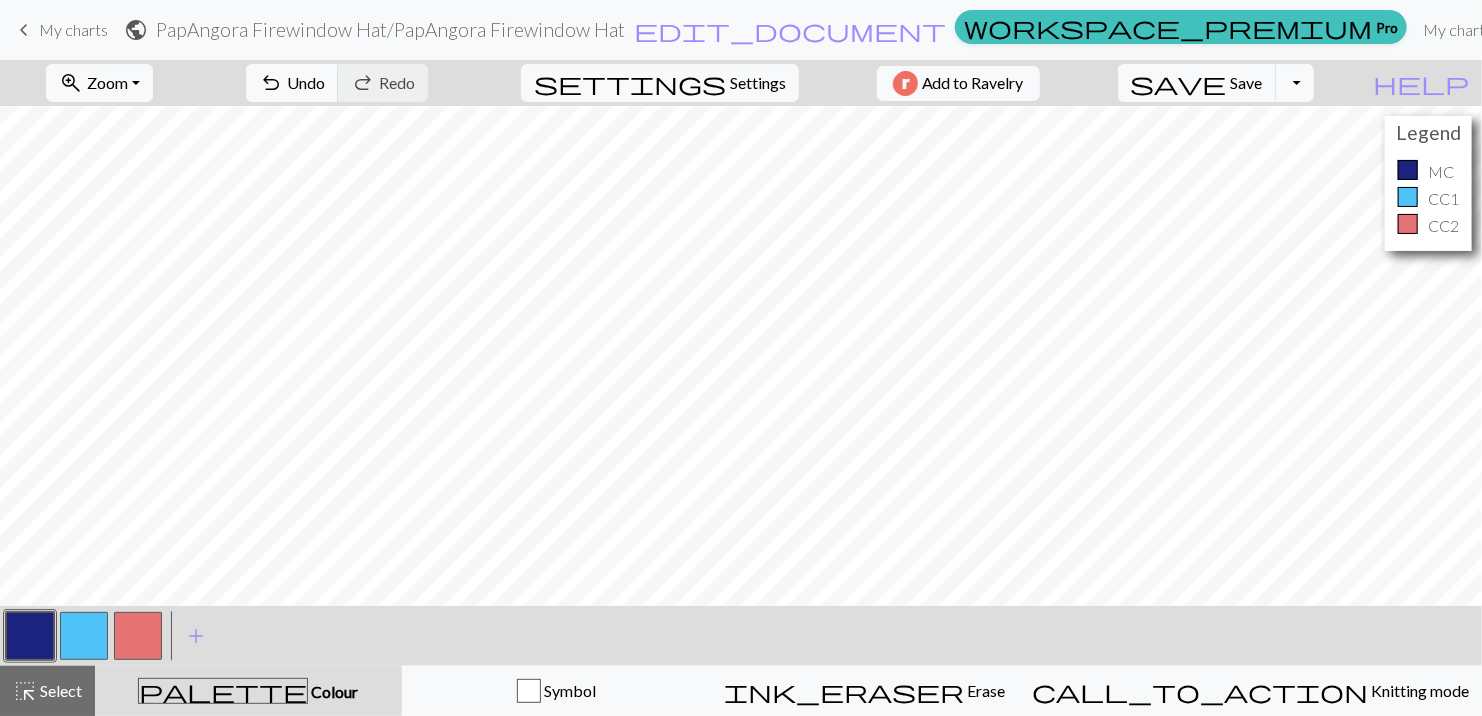 click at bounding box center (84, 636) 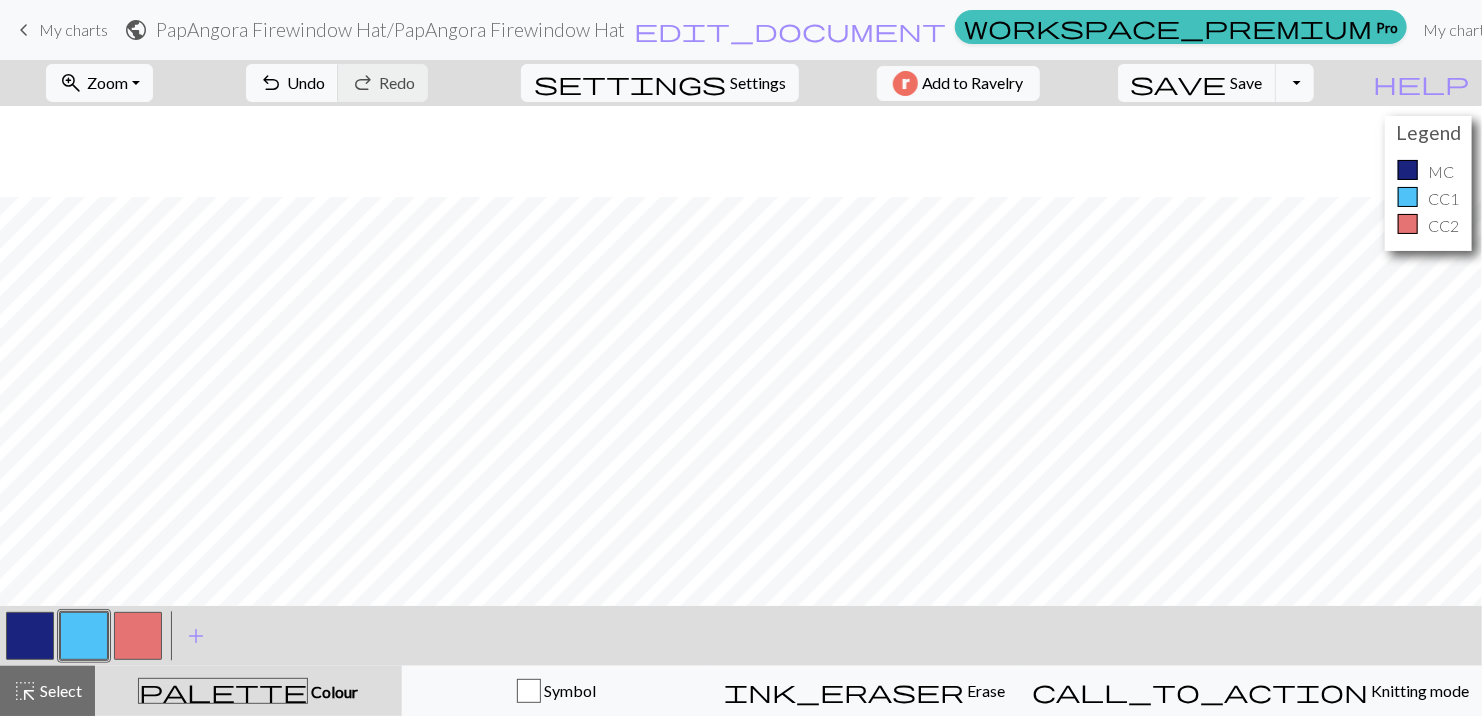 scroll, scrollTop: 284, scrollLeft: 0, axis: vertical 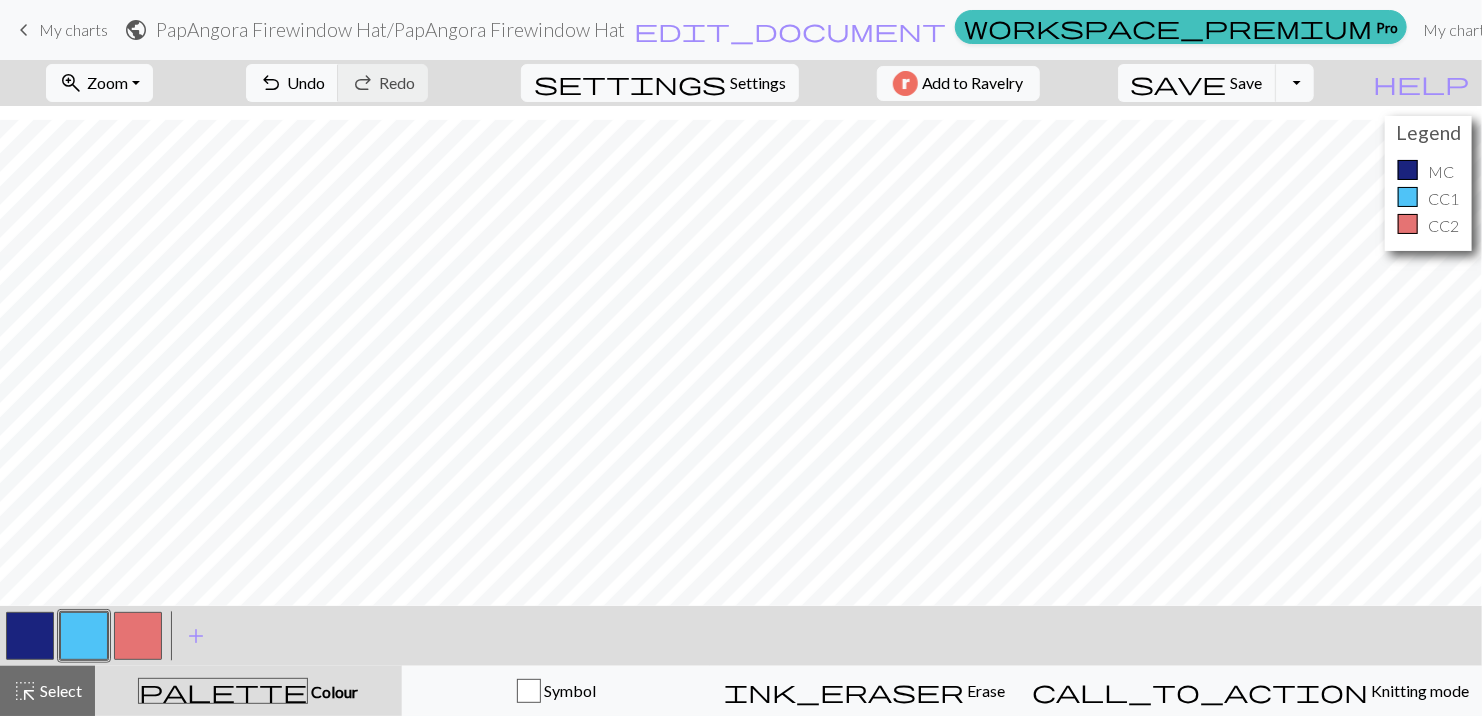 drag, startPoint x: 31, startPoint y: 639, endPoint x: 578, endPoint y: 592, distance: 549.0155 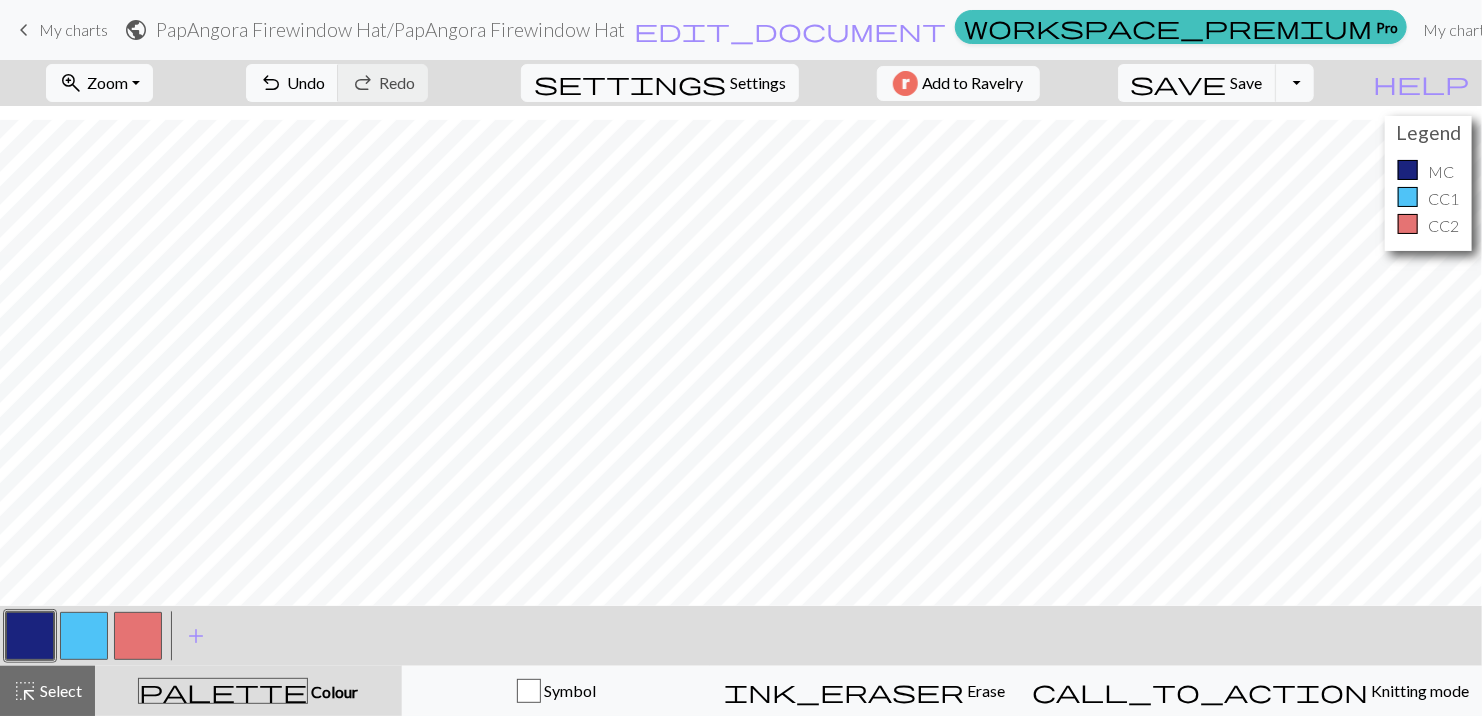 click at bounding box center (84, 636) 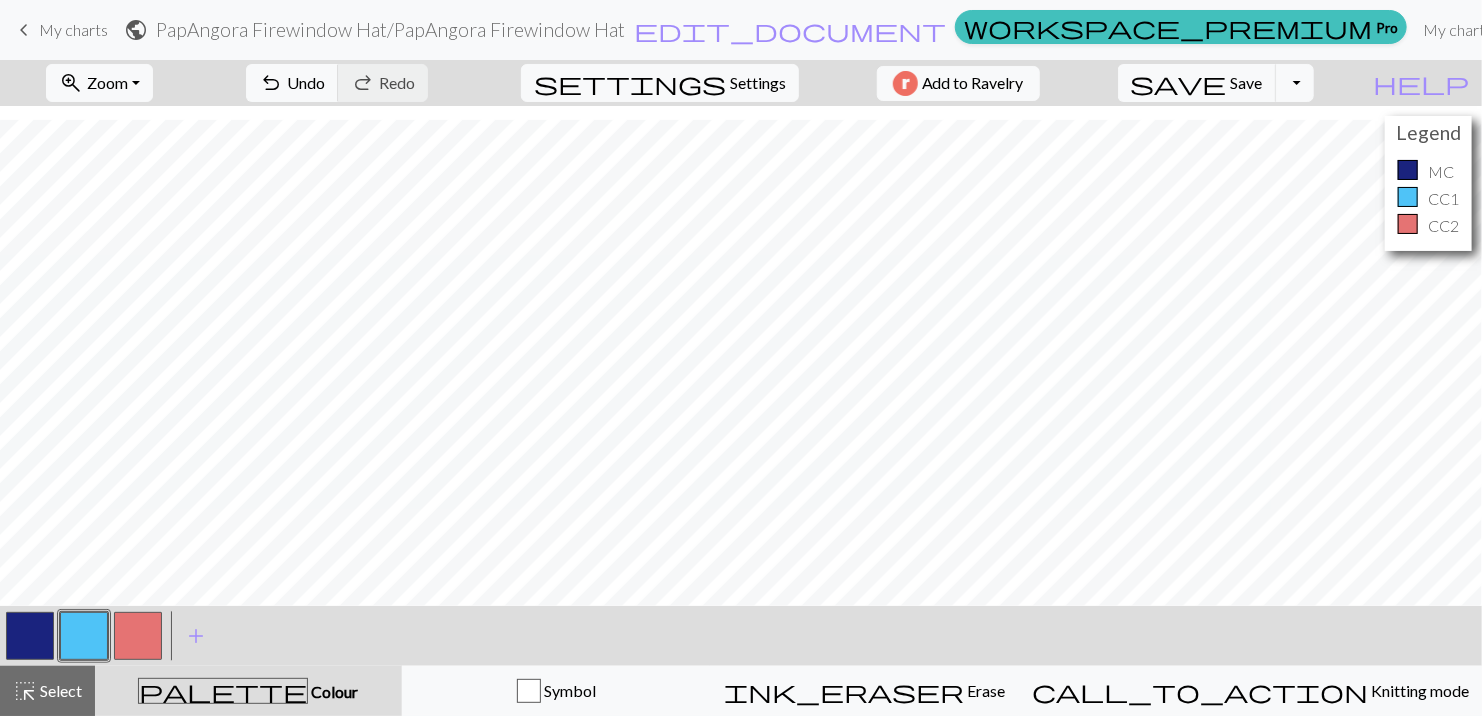 click at bounding box center (30, 636) 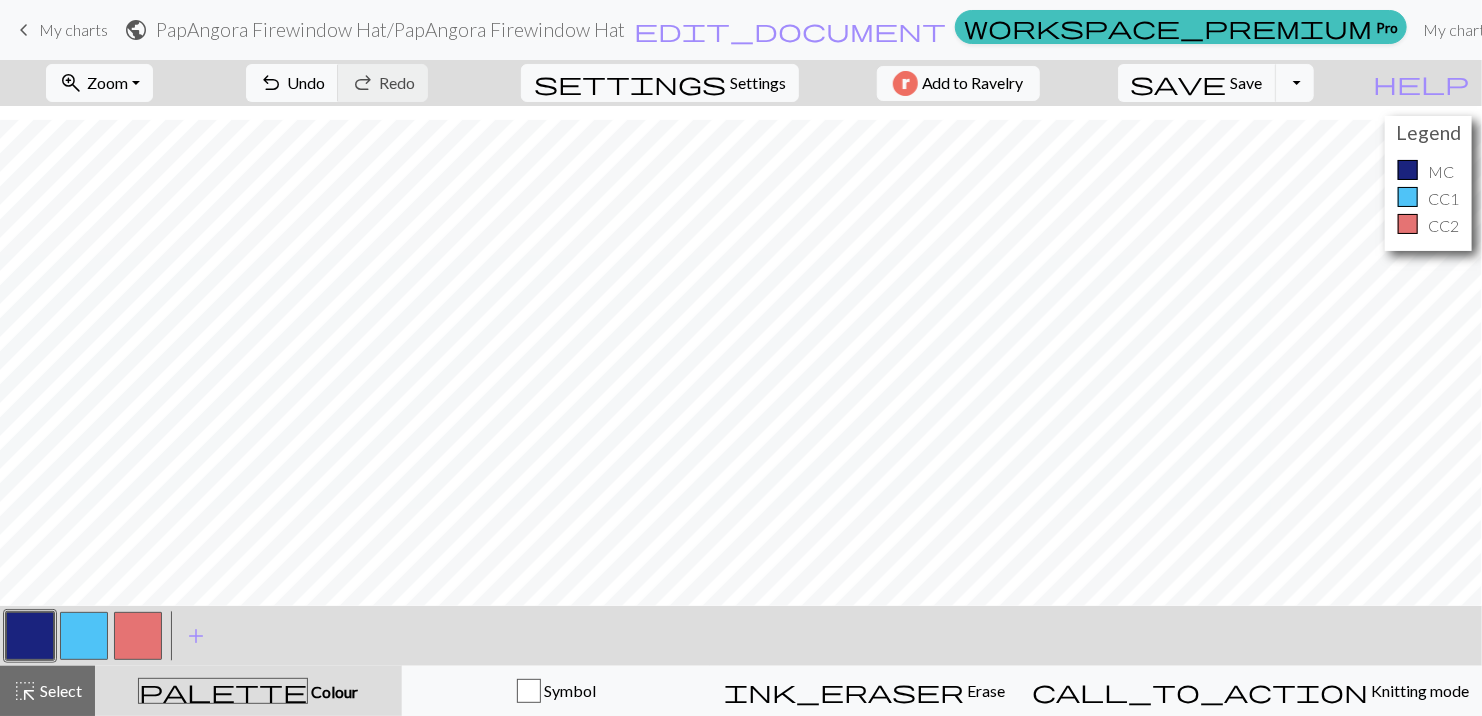 click at bounding box center [84, 636] 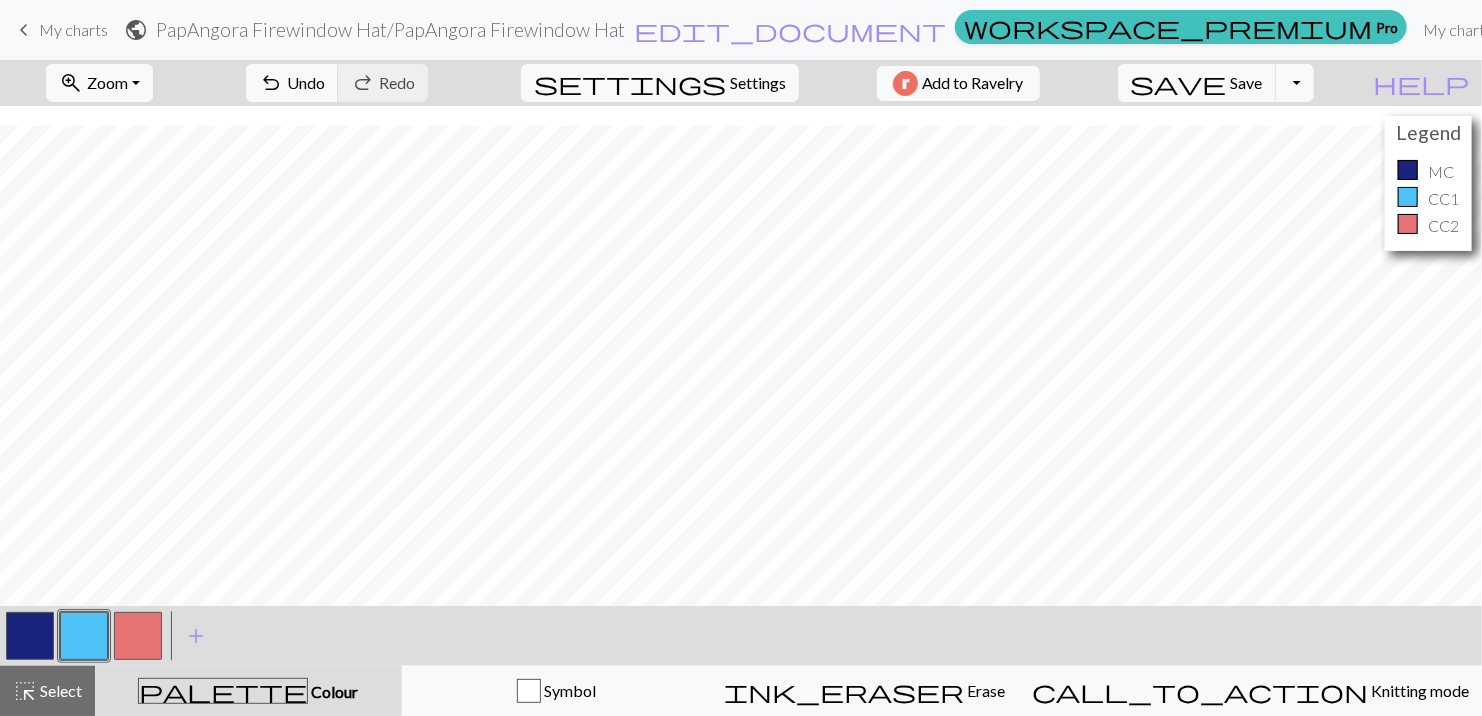 scroll, scrollTop: 100, scrollLeft: 0, axis: vertical 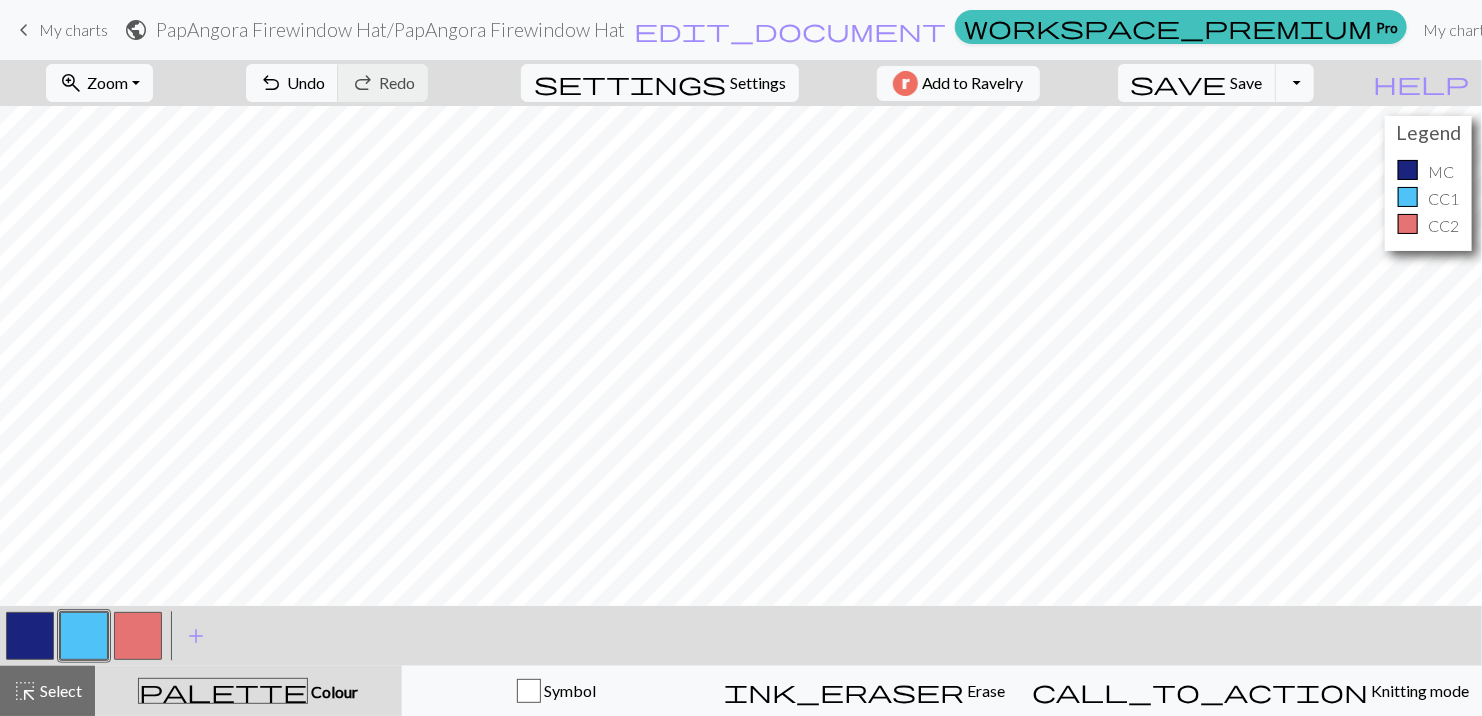 click at bounding box center [138, 636] 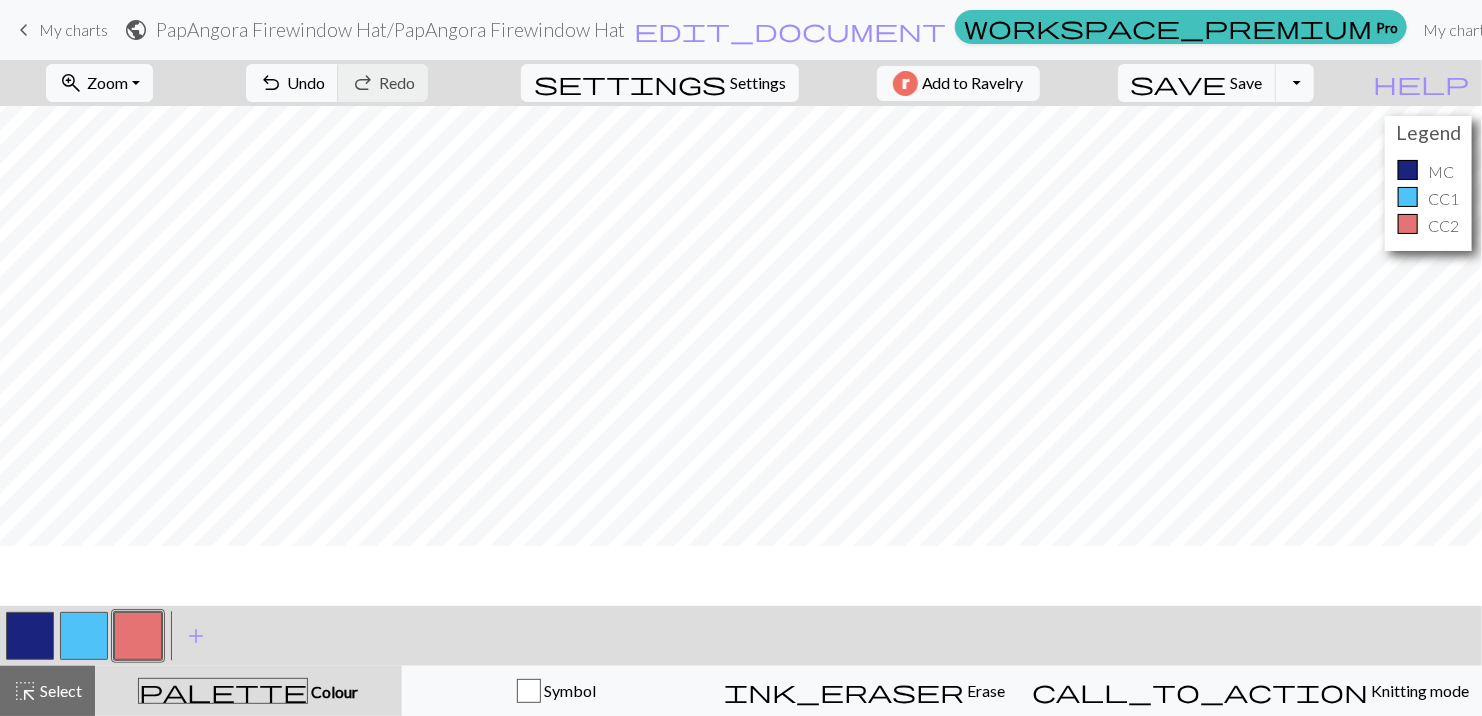 scroll, scrollTop: 0, scrollLeft: 0, axis: both 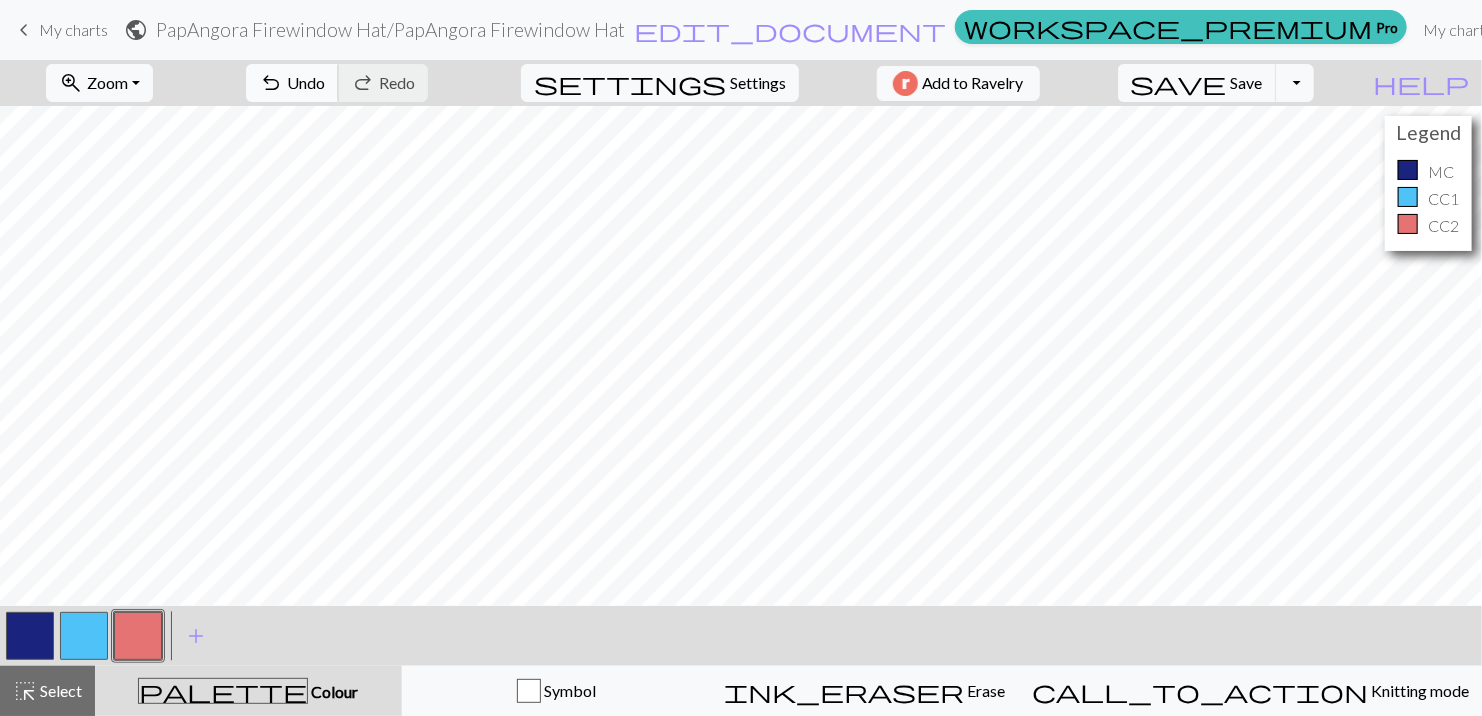 click on "undo" at bounding box center (271, 83) 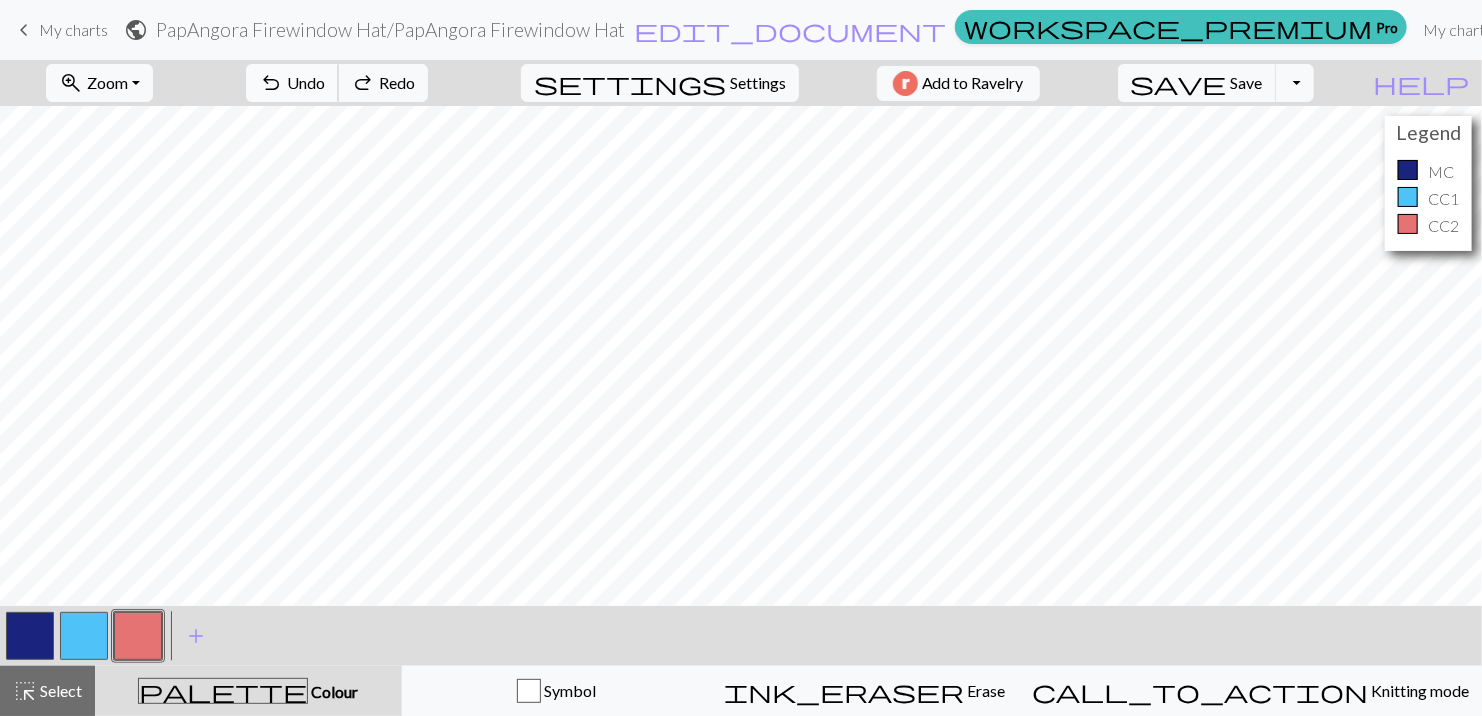 click on "undo" at bounding box center (271, 83) 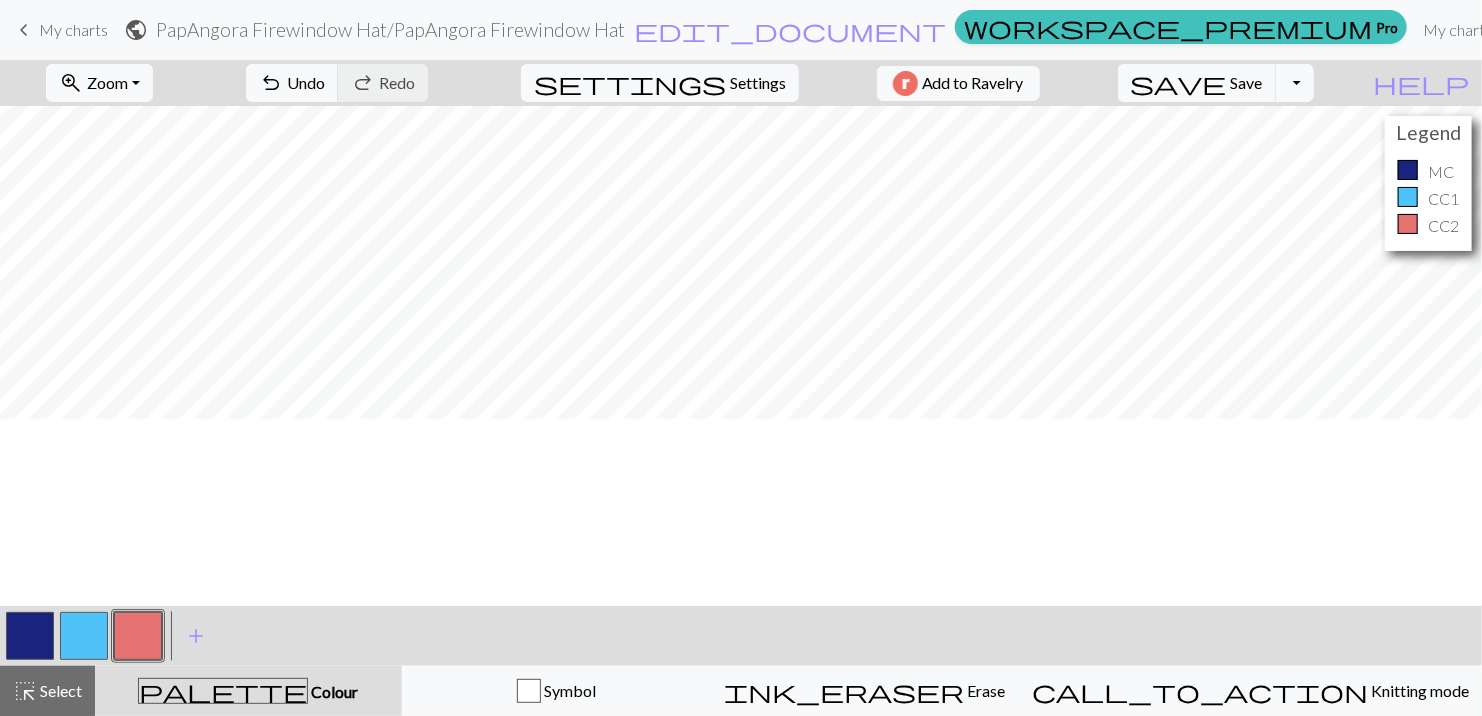 scroll, scrollTop: 0, scrollLeft: 0, axis: both 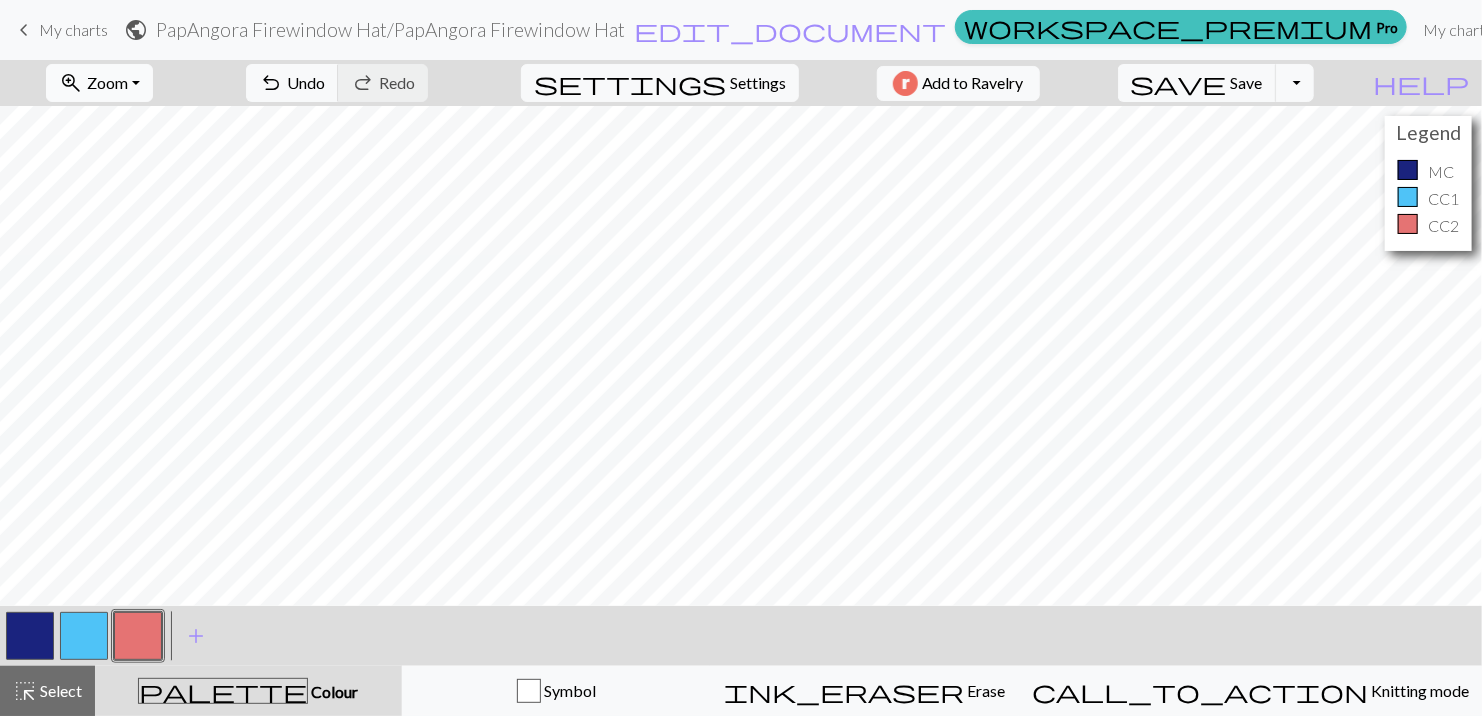 click on "zoom_in Zoom Zoom" at bounding box center (99, 83) 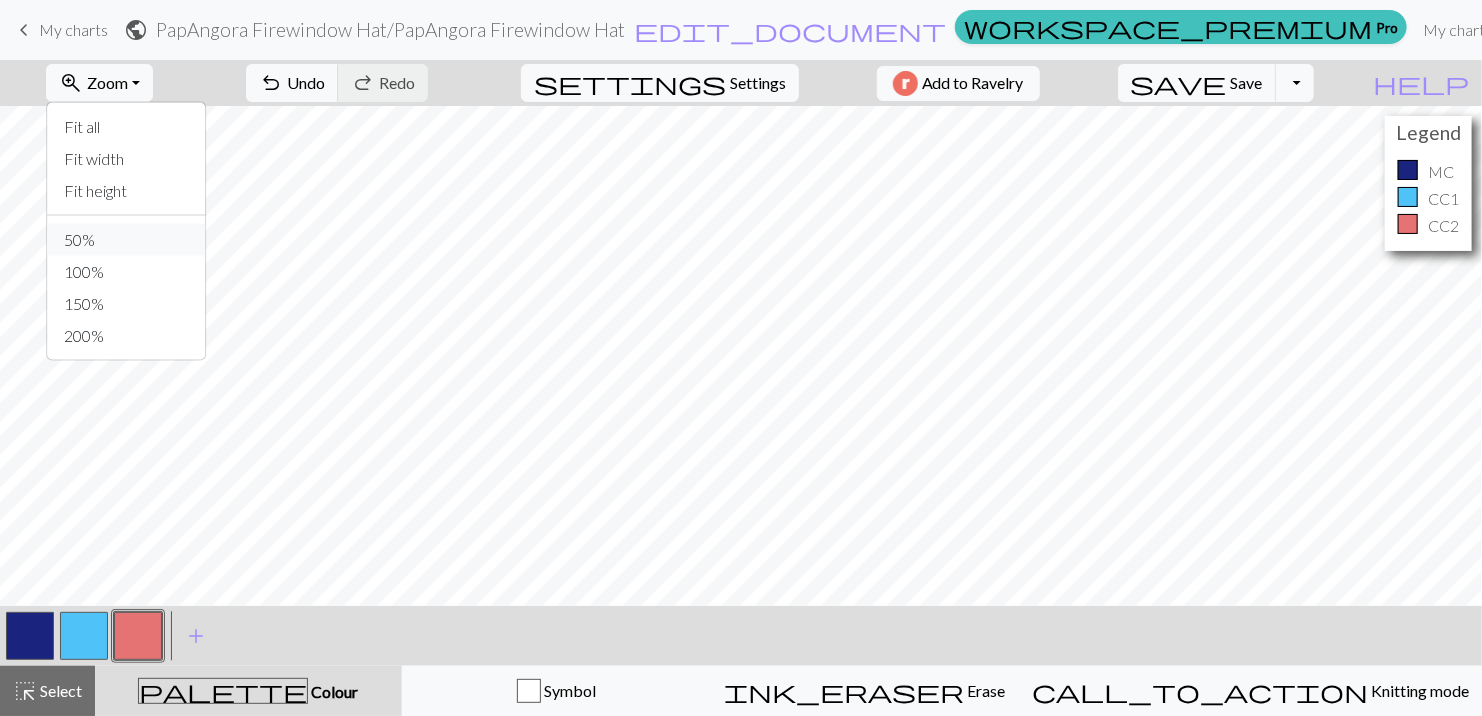click on "50%" at bounding box center [127, 240] 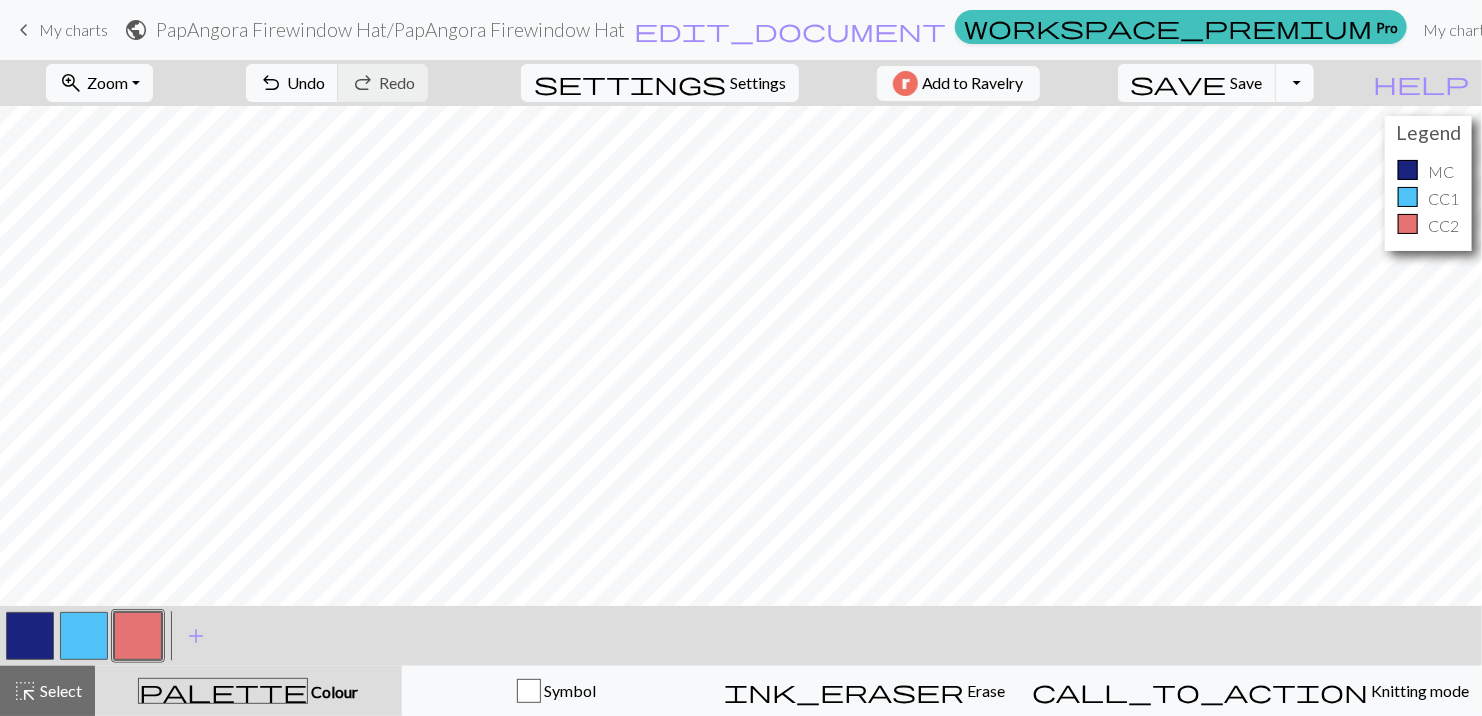 click on "Toggle Dropdown" at bounding box center [1295, 83] 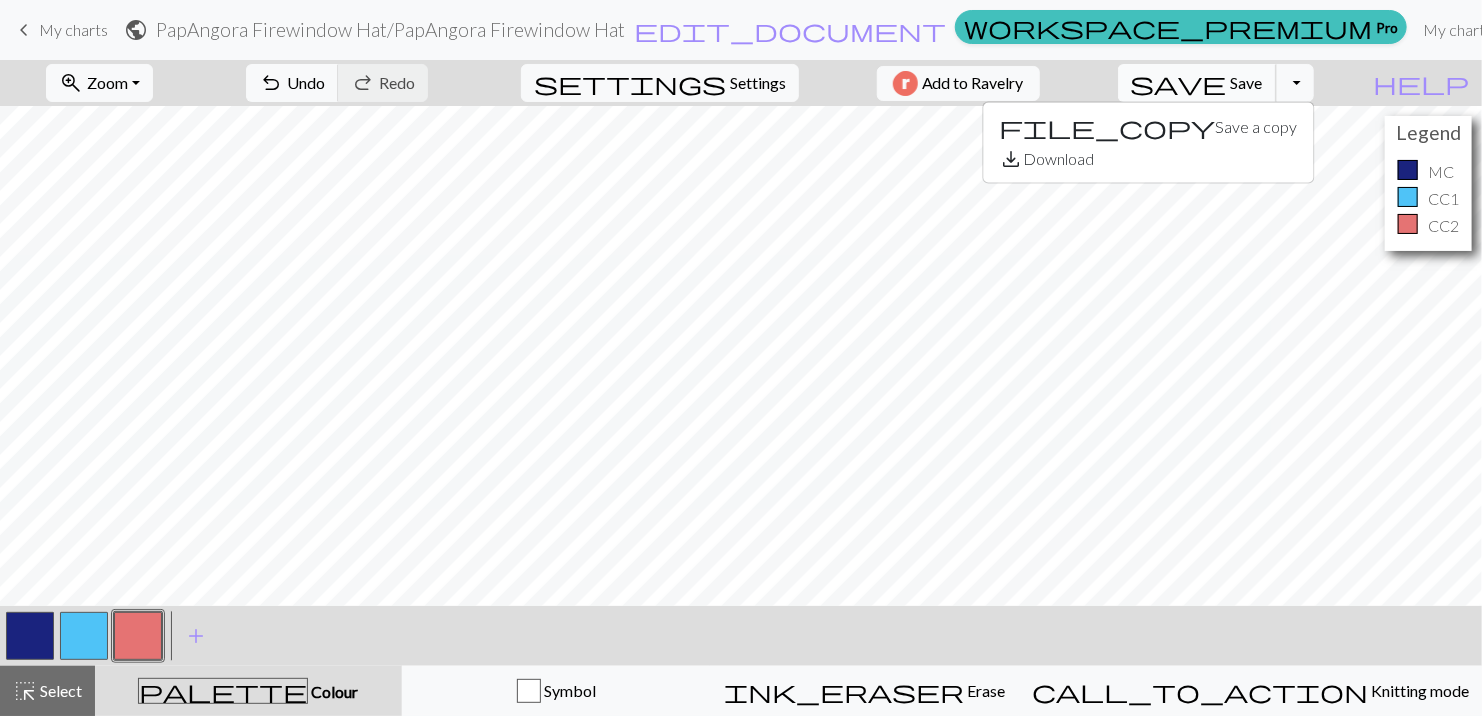 click on "save" at bounding box center (1179, 83) 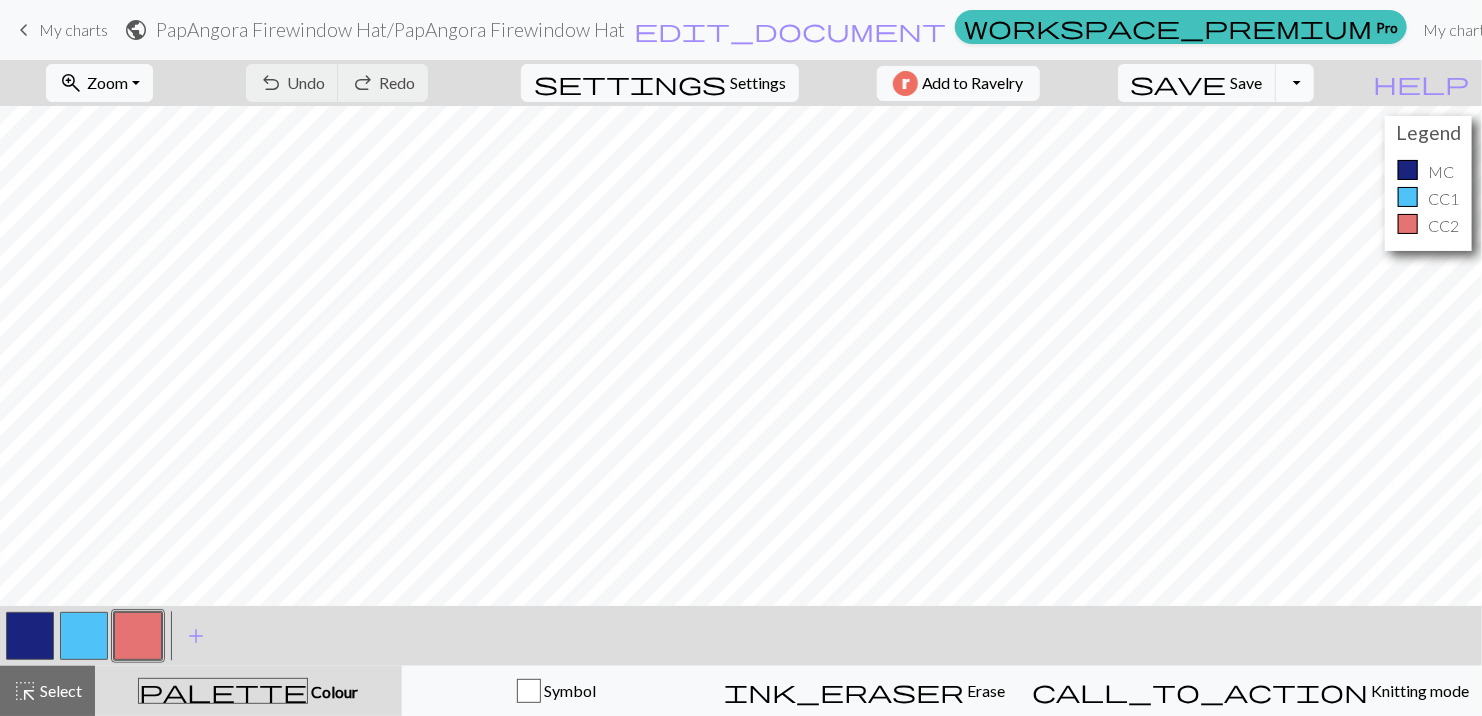 click on "Toggle Dropdown" at bounding box center (1295, 83) 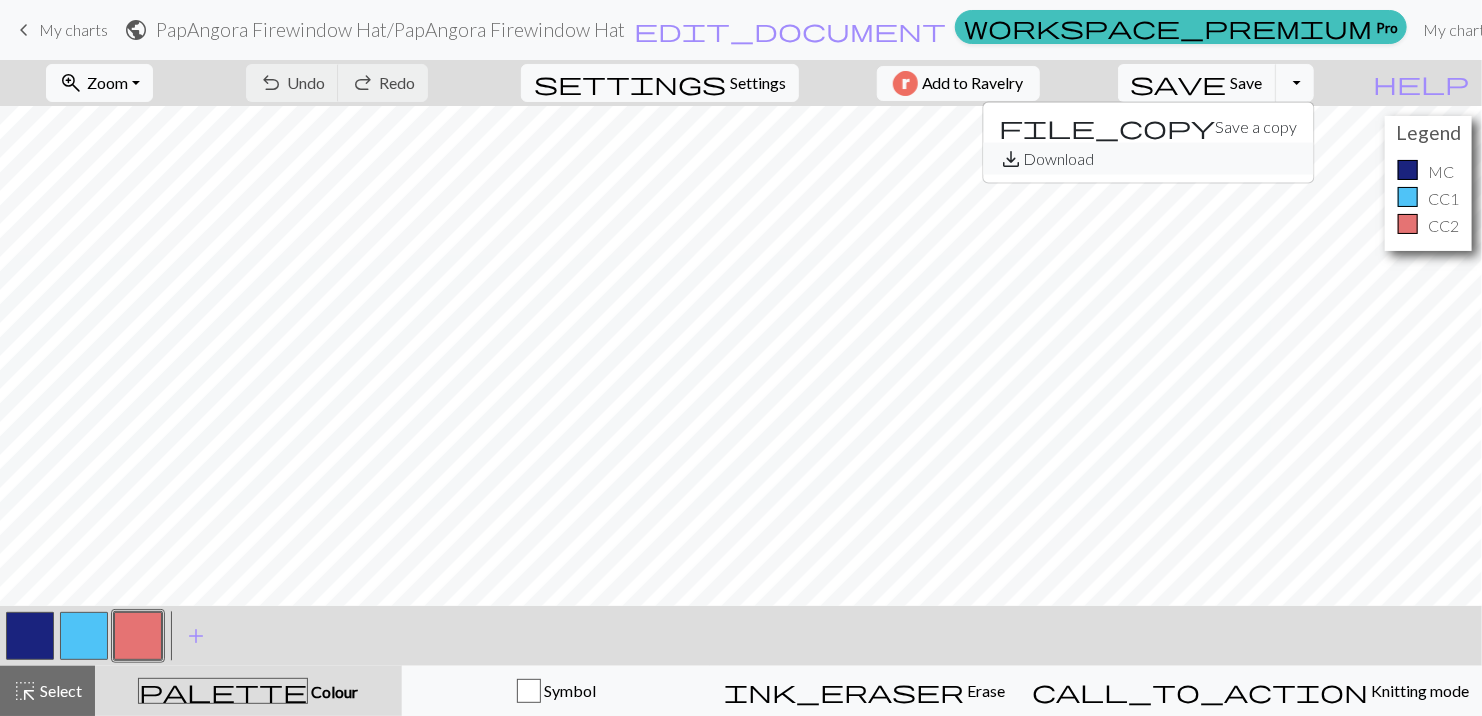click on "save_alt  Download" at bounding box center [1148, 159] 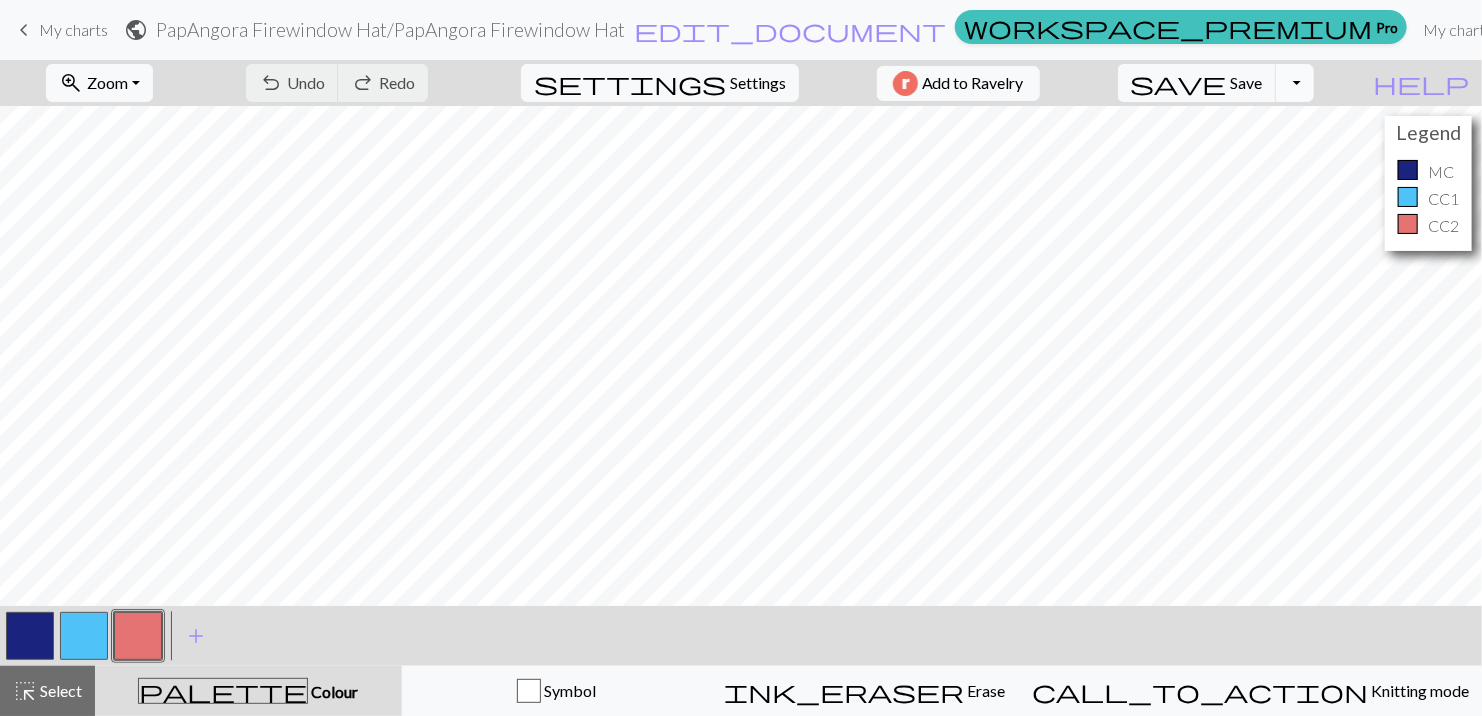 click on "Toggle Dropdown" at bounding box center [1295, 83] 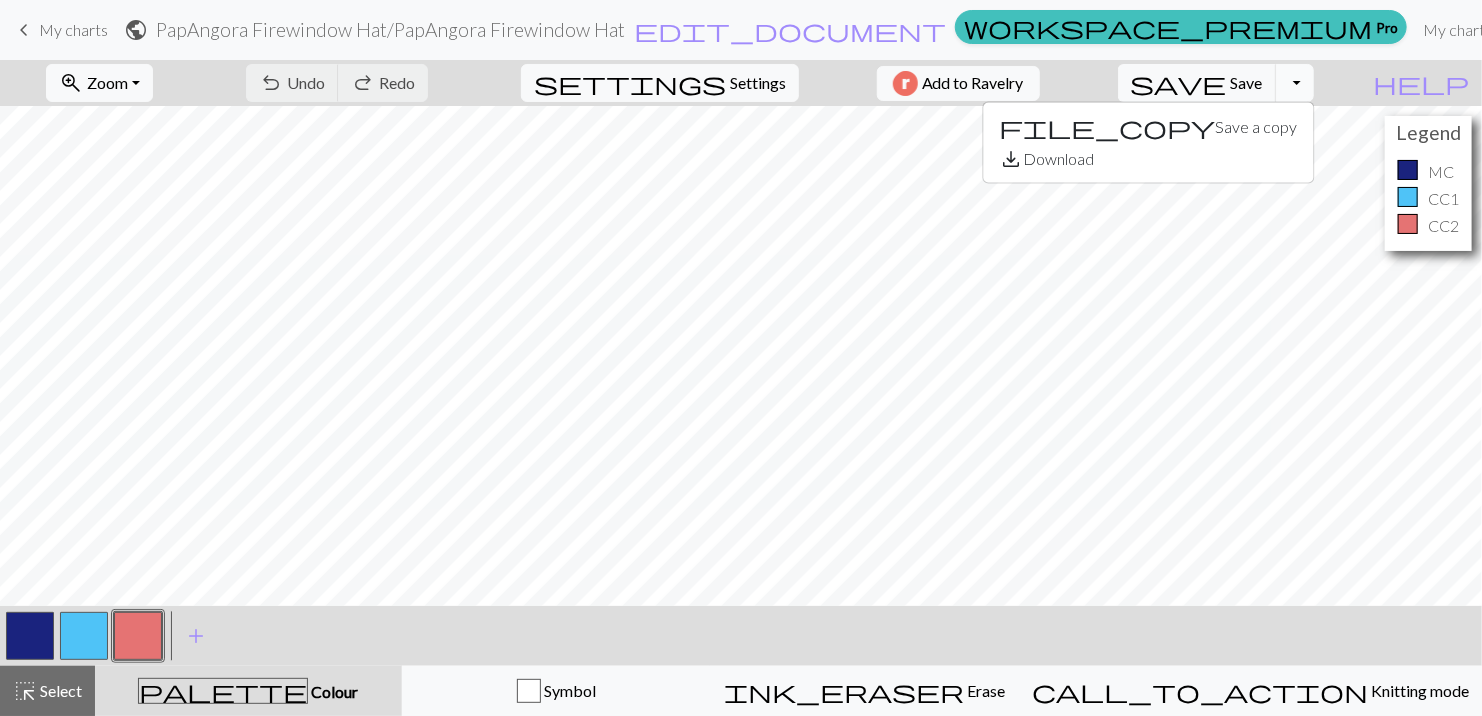 click on "Toggle Dropdown" at bounding box center (1295, 83) 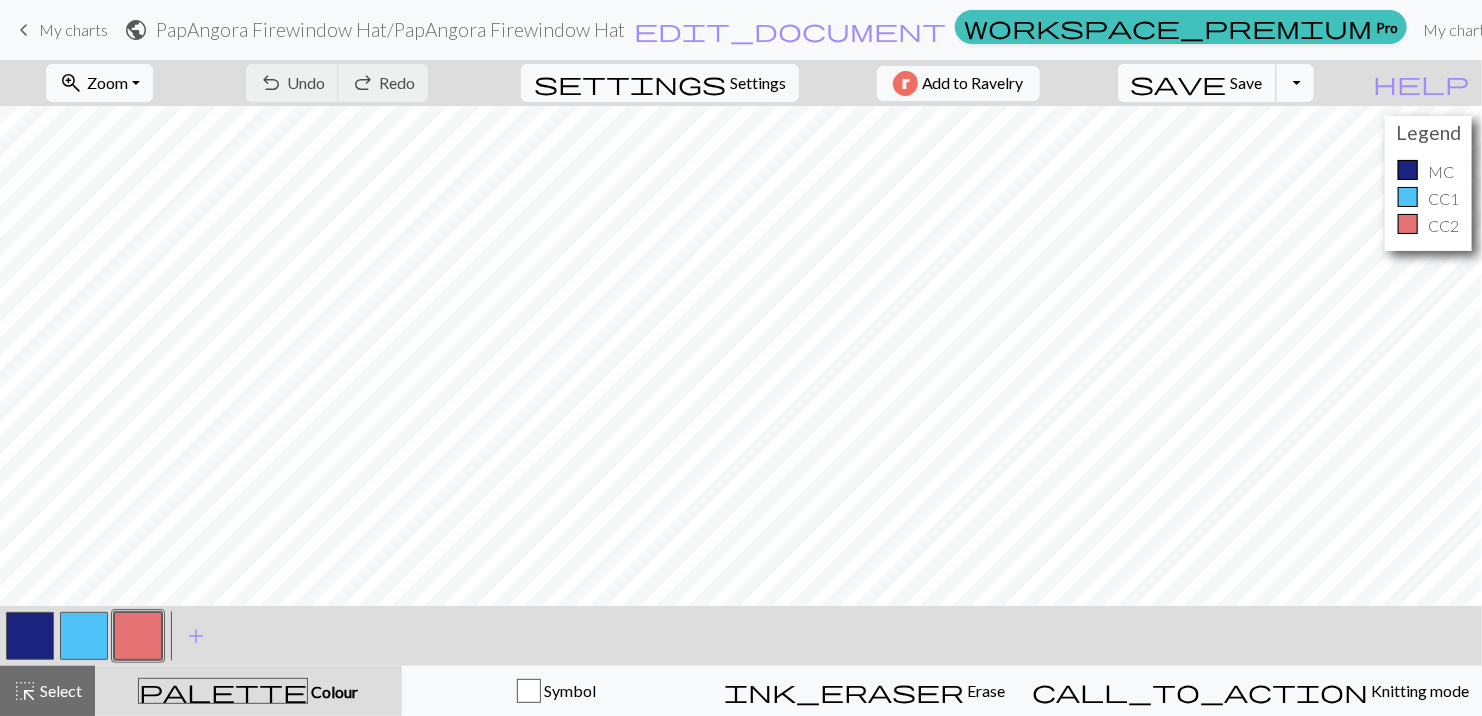 click on "Save" at bounding box center (1247, 82) 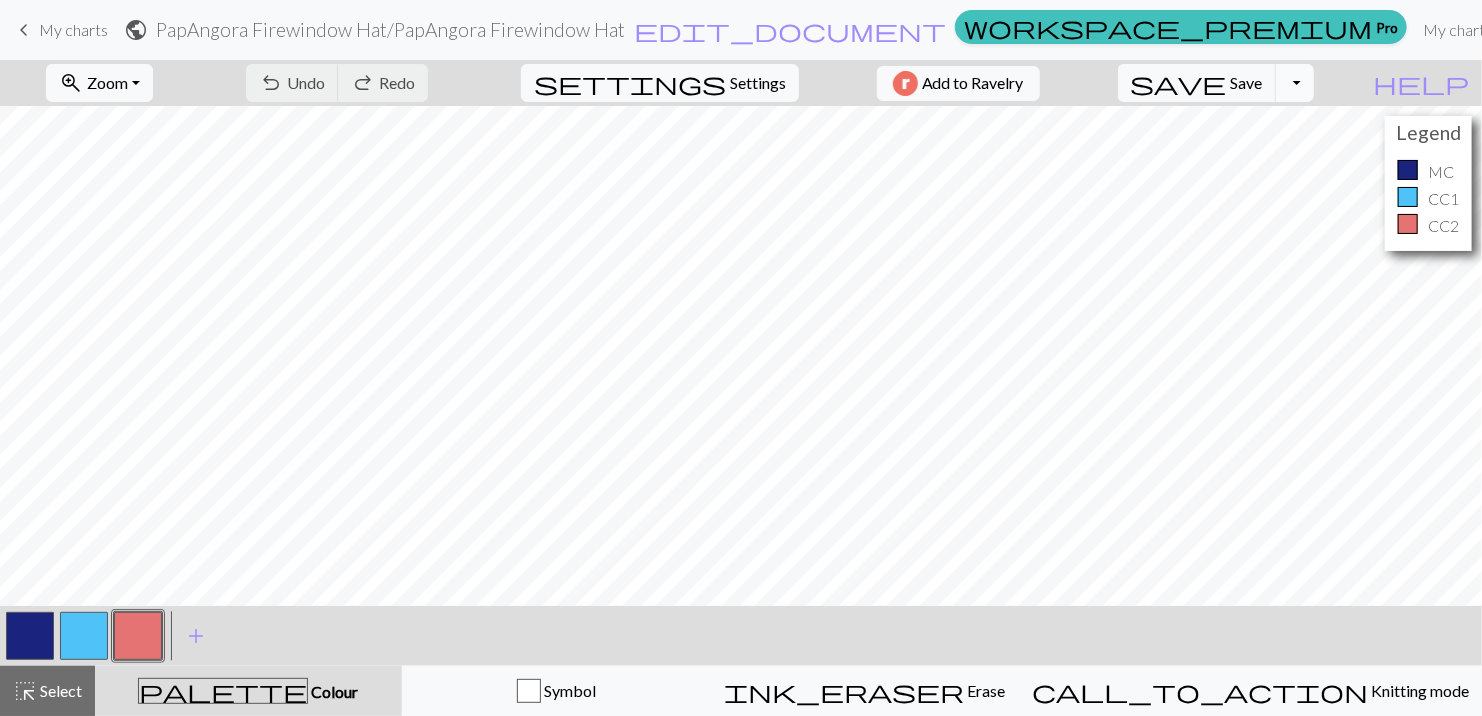 click on "Toggle Dropdown" at bounding box center (1295, 83) 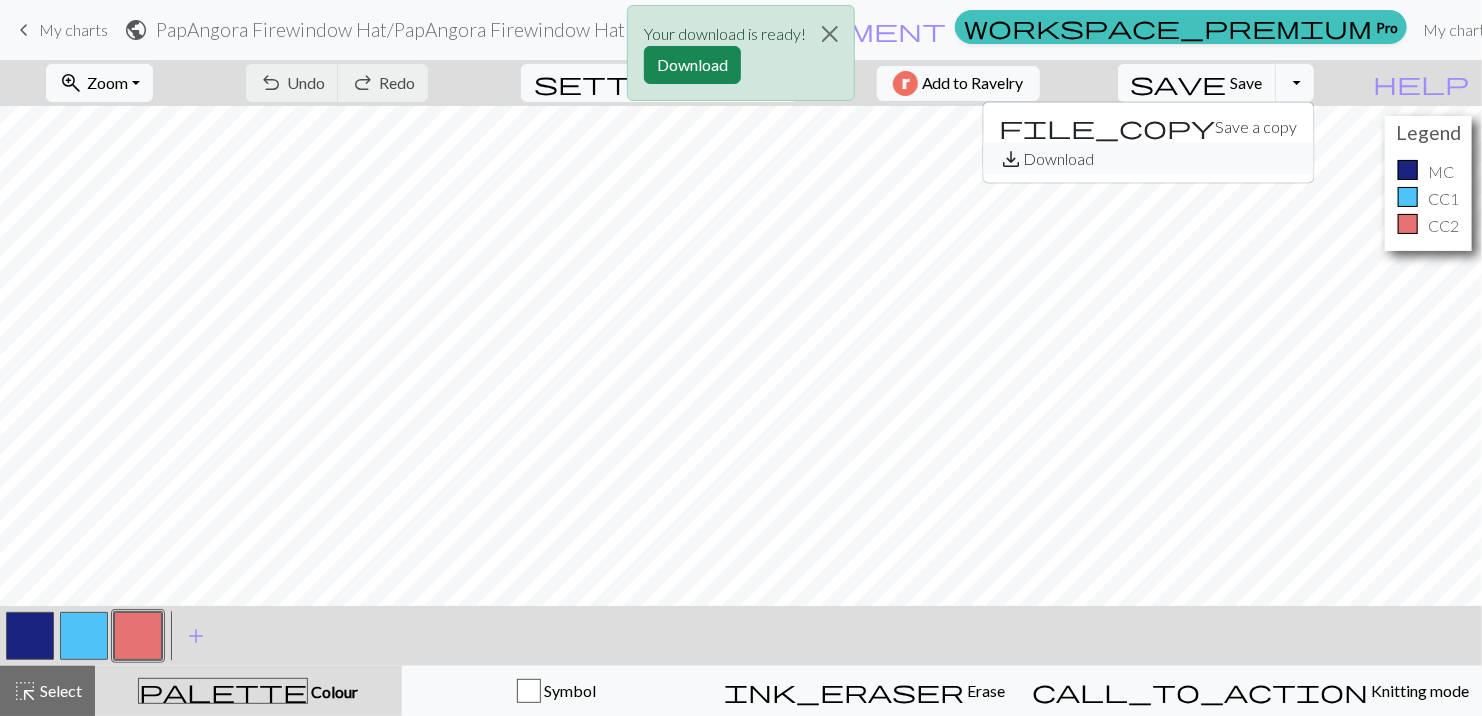 click on "save_alt  Download" at bounding box center (1148, 159) 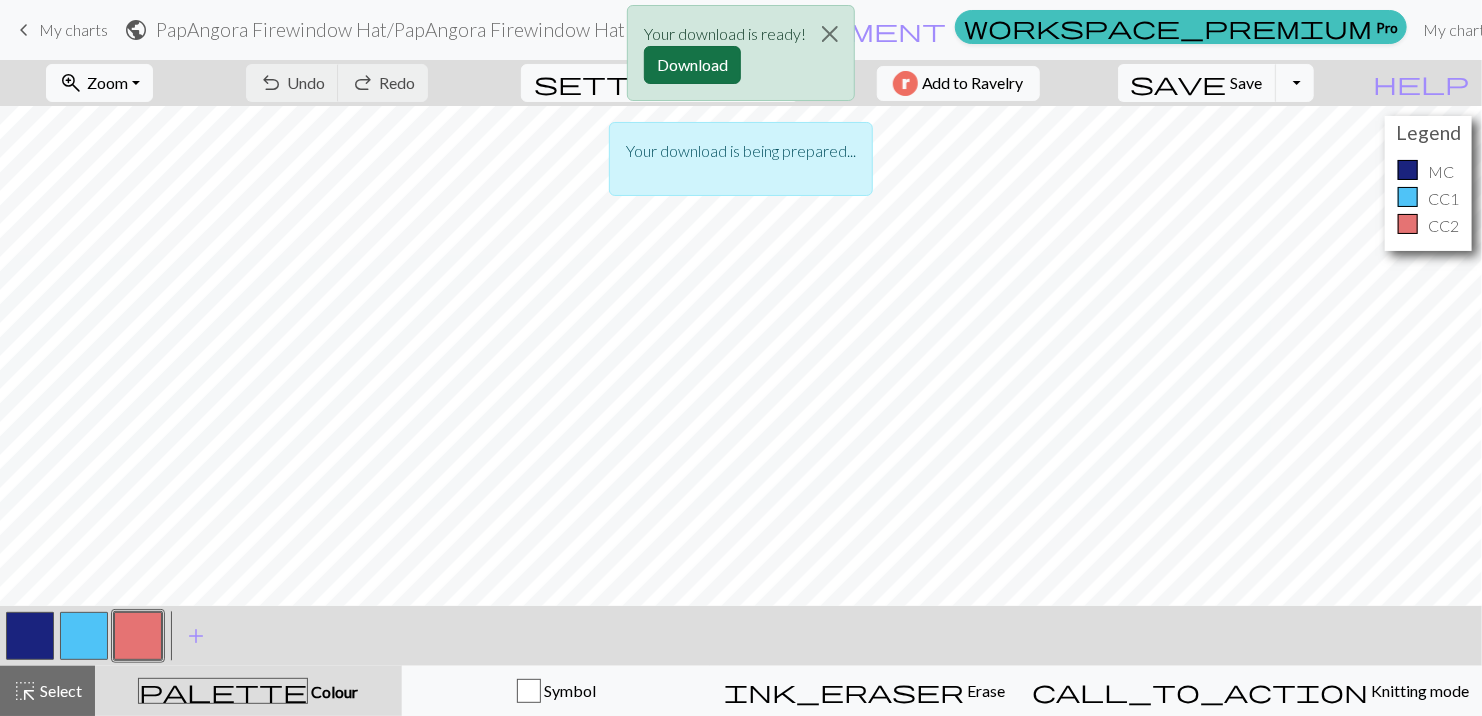 click on "Download" at bounding box center (692, 65) 